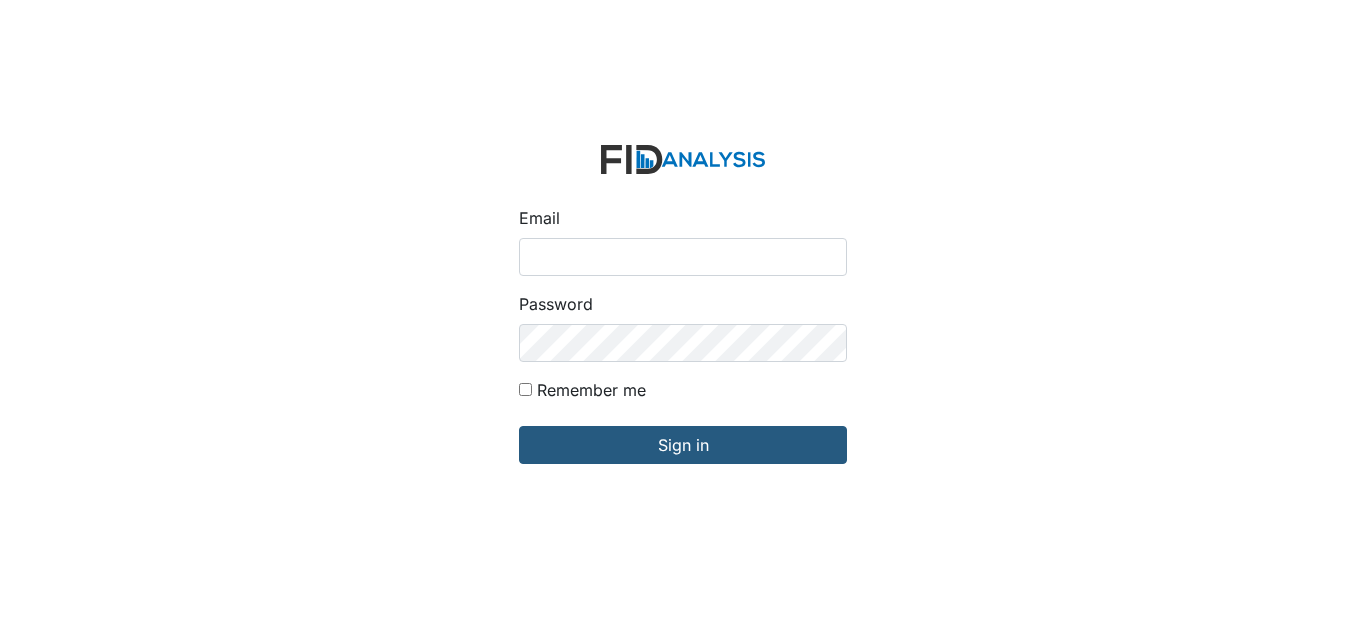 scroll, scrollTop: 0, scrollLeft: 0, axis: both 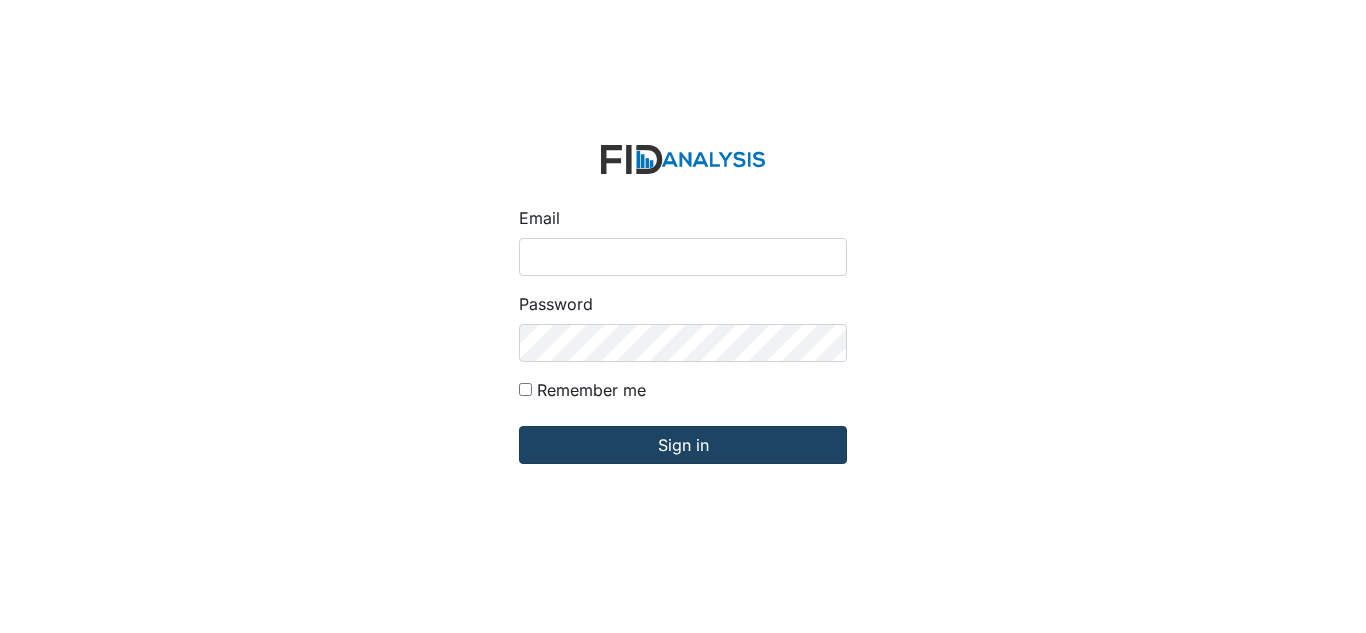 type on "[EMAIL_ADDRESS][DOMAIN_NAME]" 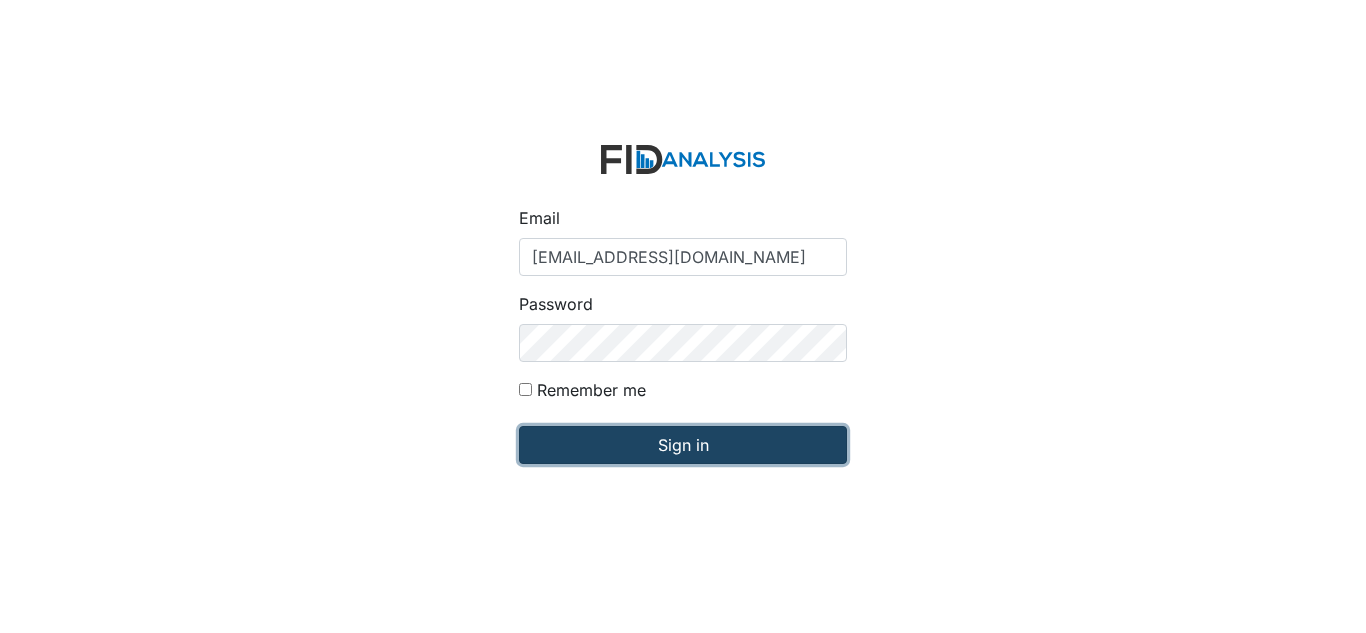 click on "Sign in" at bounding box center [683, 445] 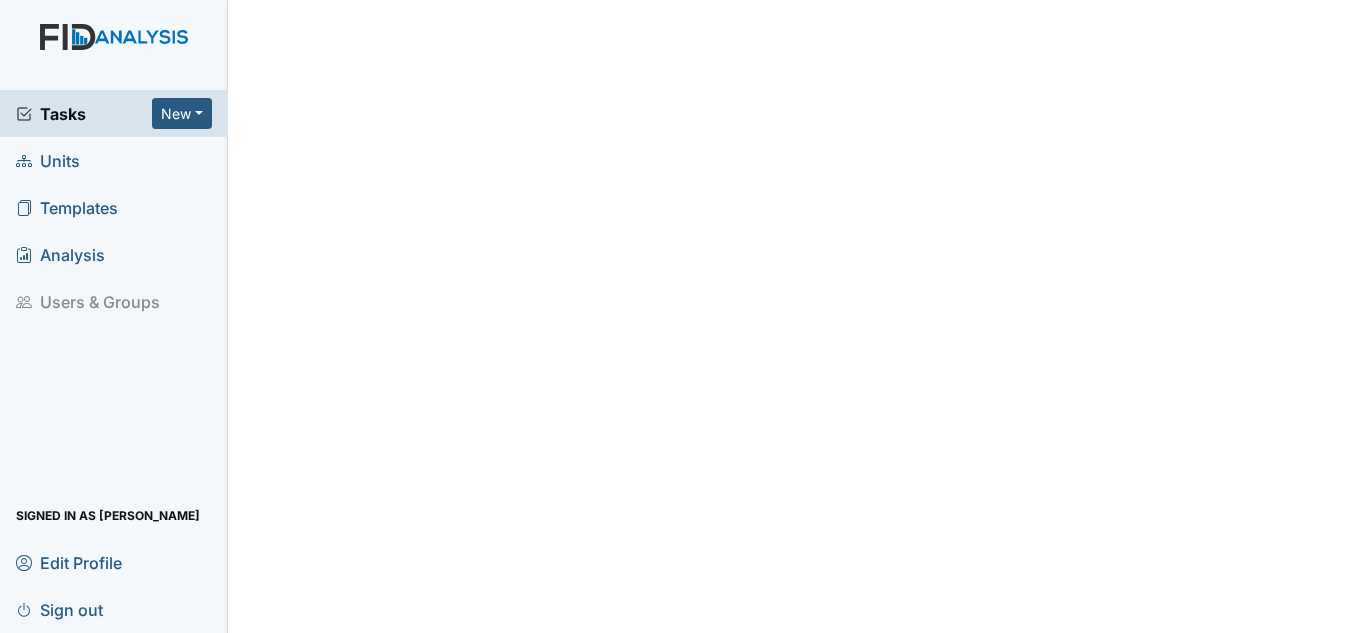 scroll, scrollTop: 0, scrollLeft: 0, axis: both 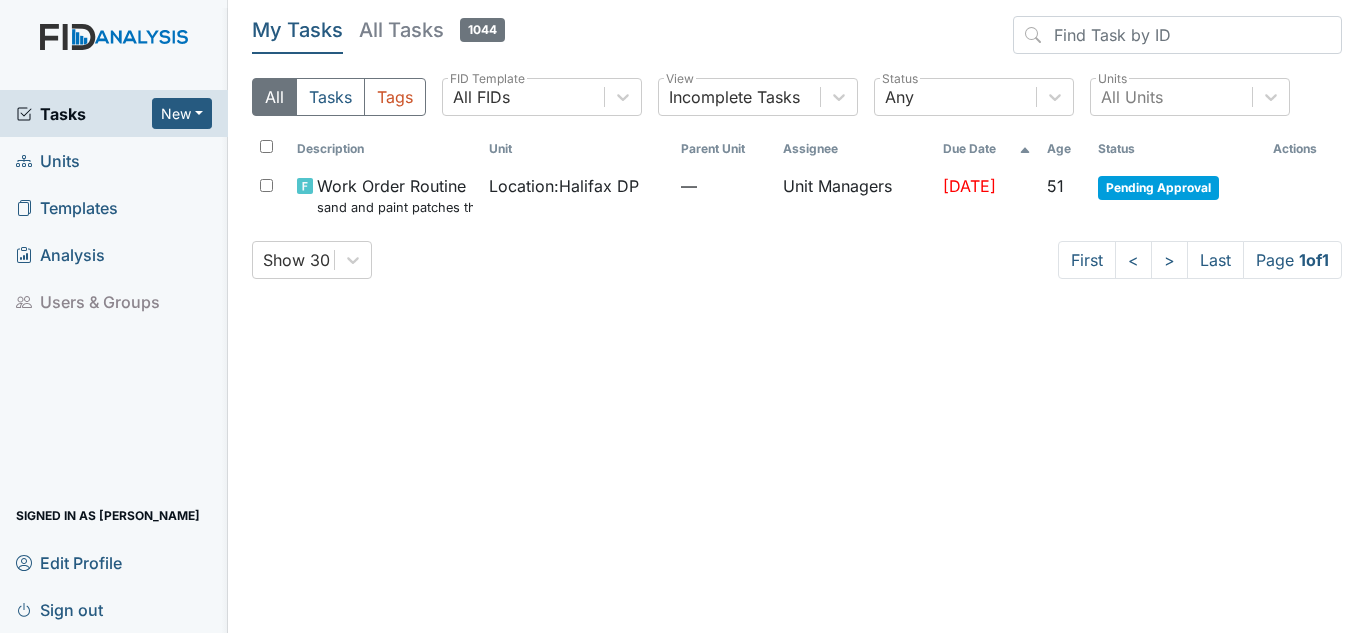 click on "Units" at bounding box center [114, 160] 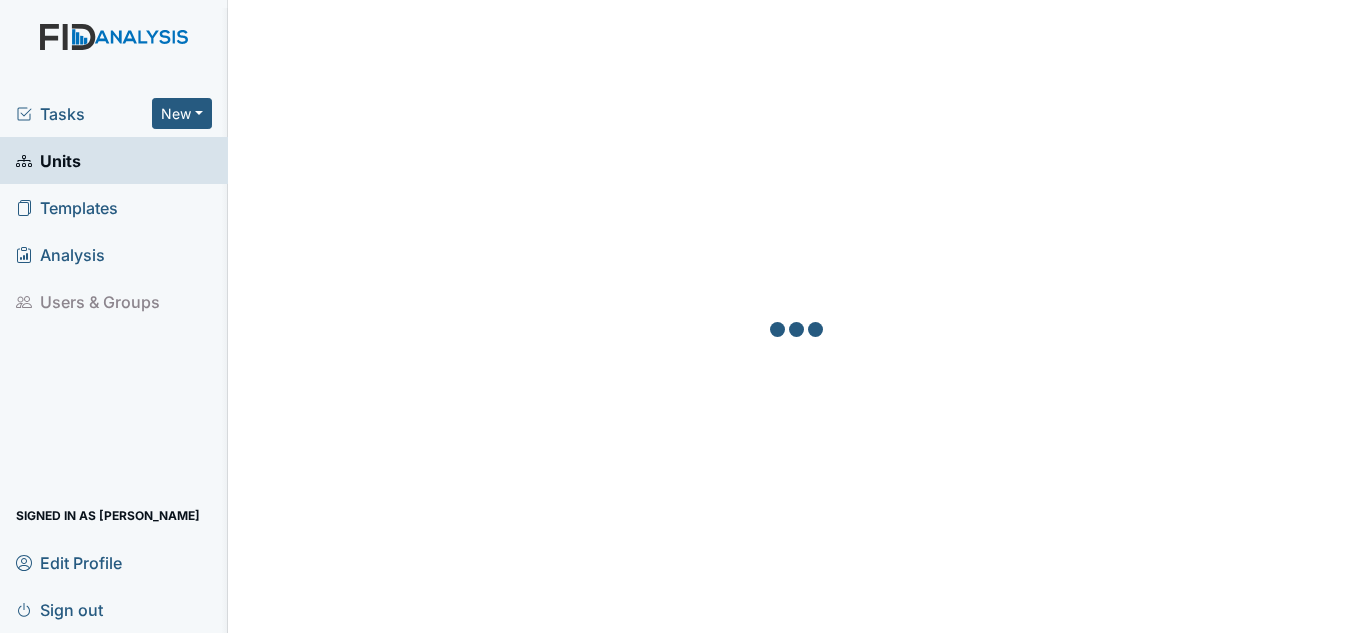 scroll, scrollTop: 0, scrollLeft: 0, axis: both 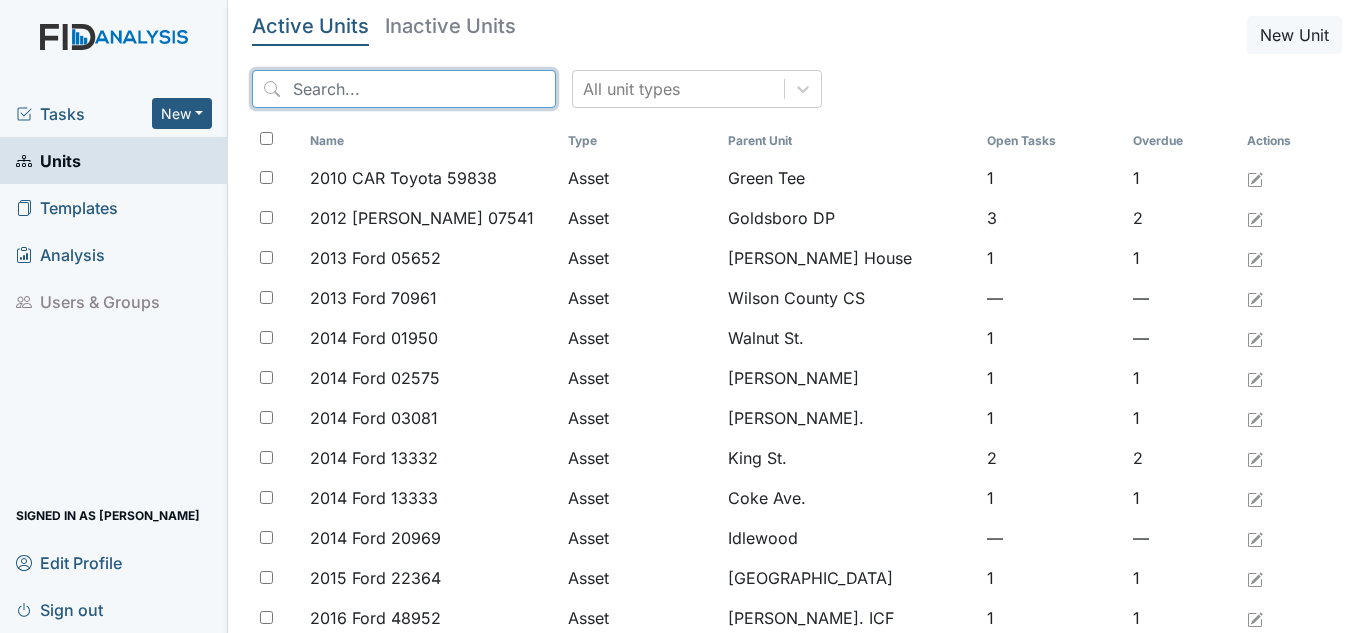 click at bounding box center (404, 89) 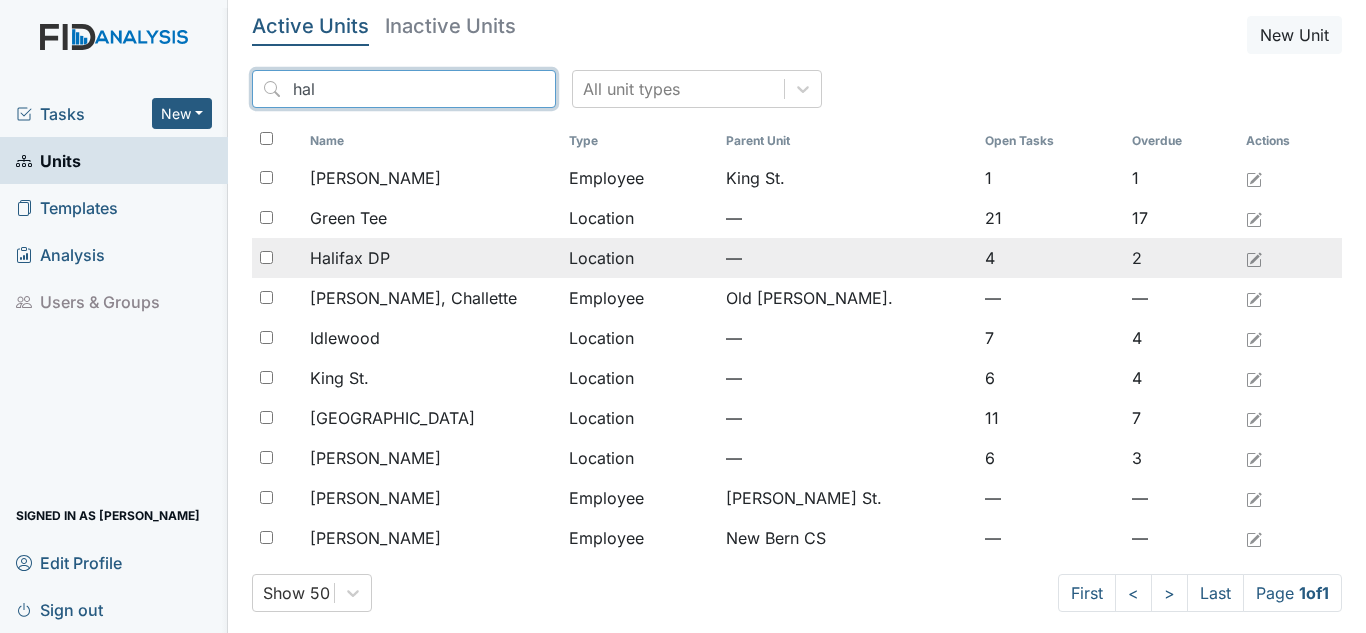 type on "hal" 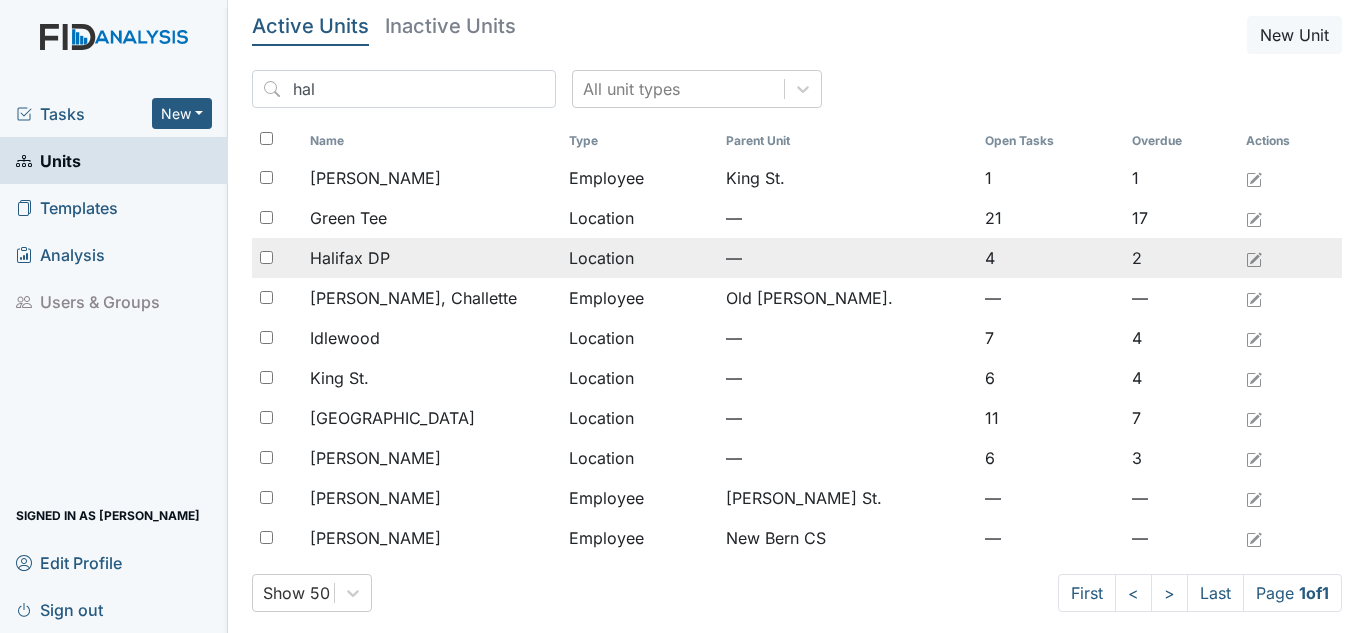 click on "Halifax DP" at bounding box center [431, 258] 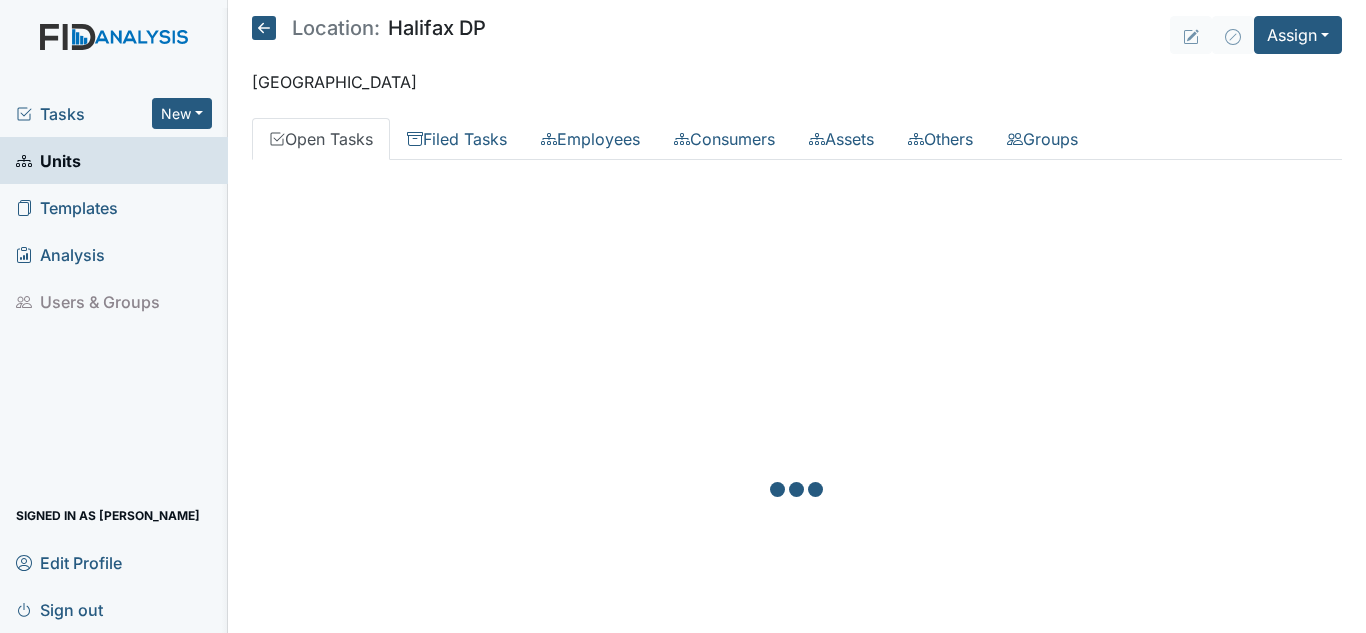 scroll, scrollTop: 0, scrollLeft: 0, axis: both 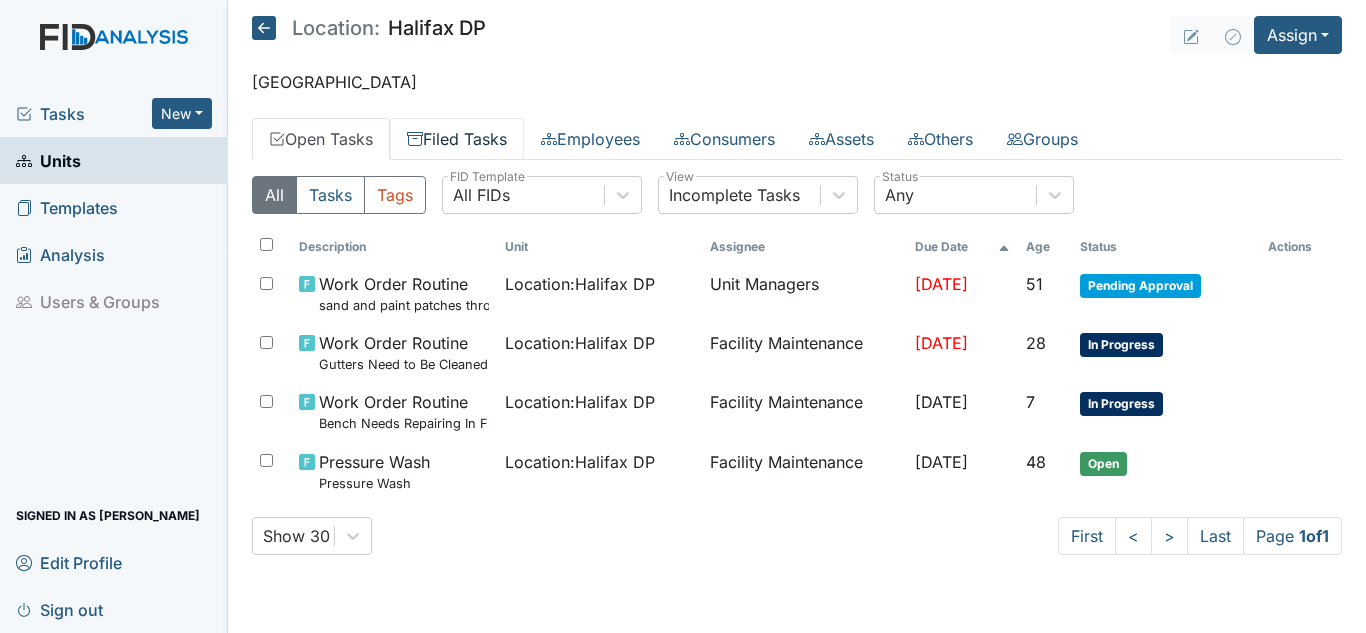 click on "Filed Tasks" at bounding box center (457, 139) 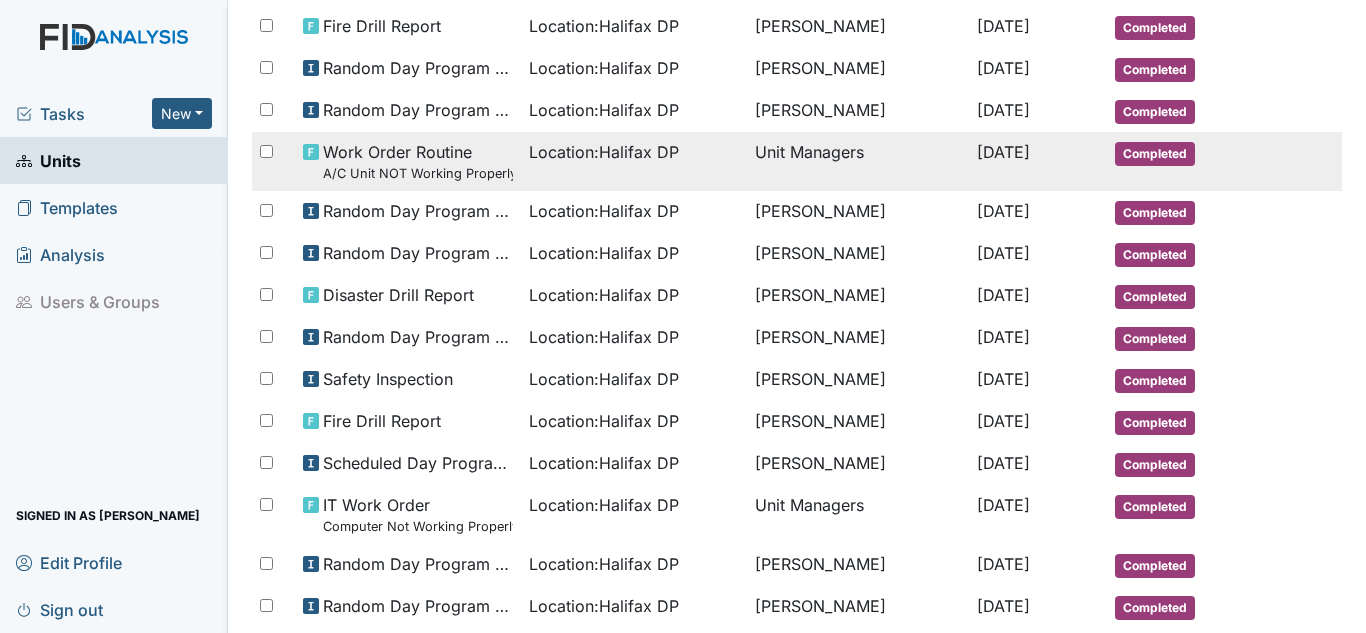 scroll, scrollTop: 400, scrollLeft: 0, axis: vertical 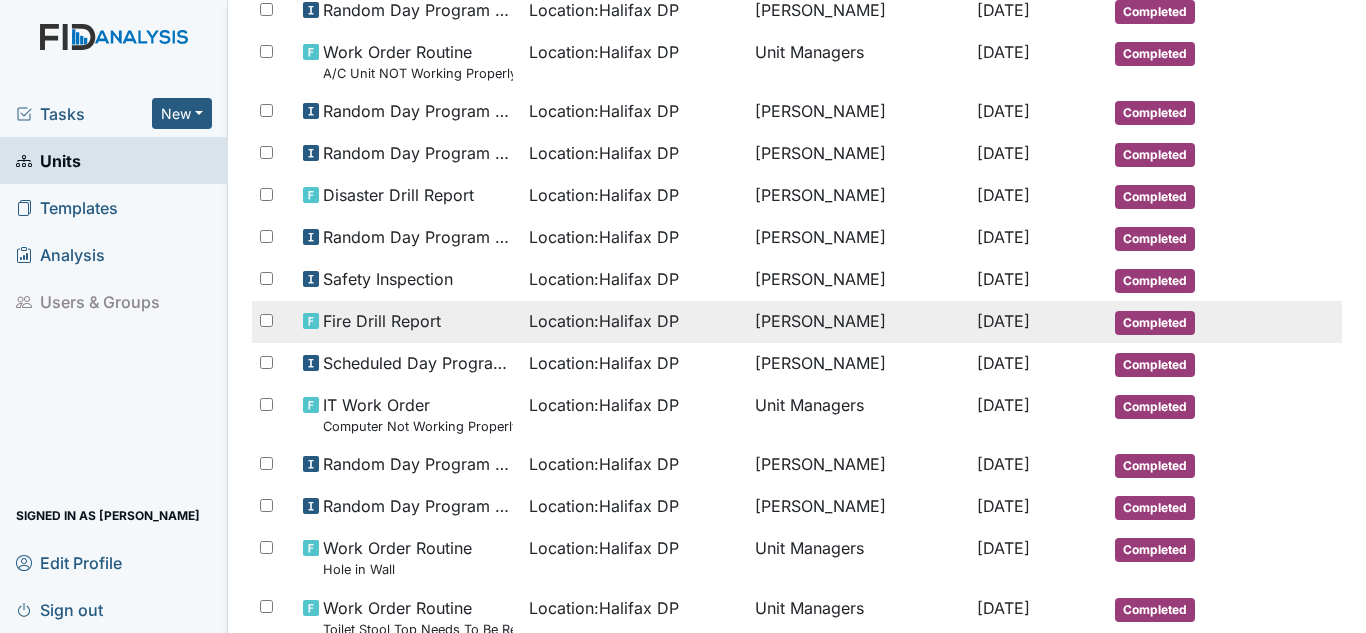 click on "Location :  Halifax DP" at bounding box center (604, 321) 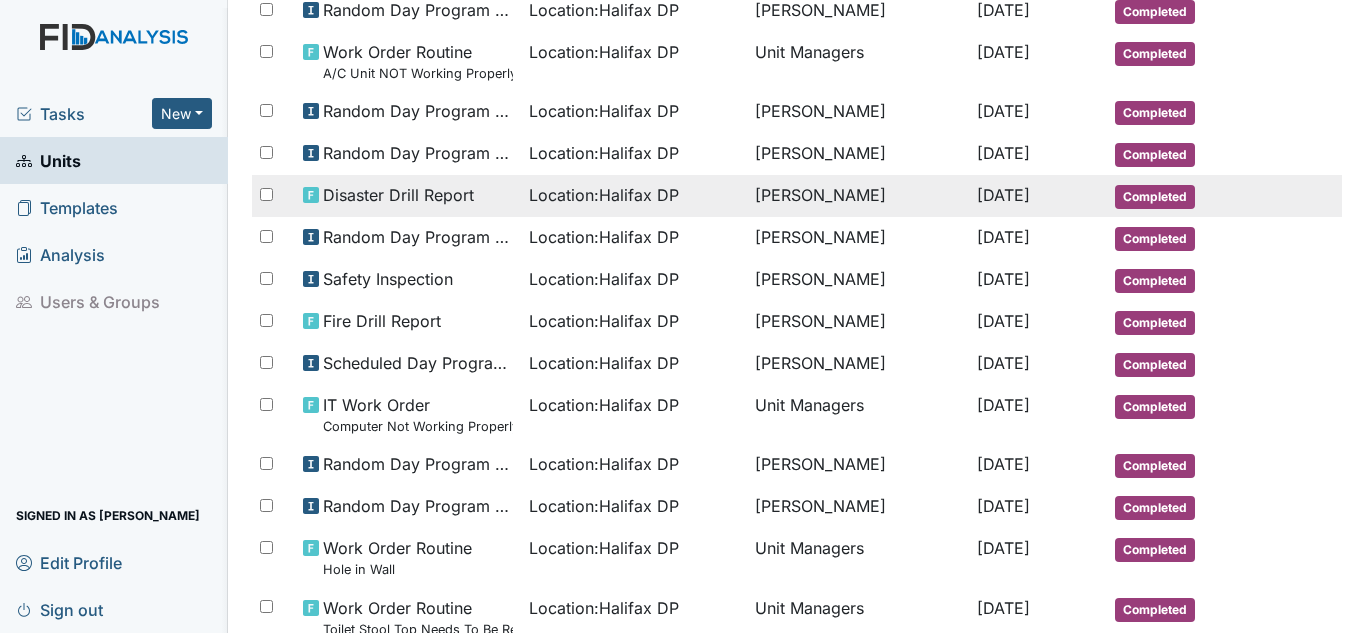 click on "Location :  Halifax DP" at bounding box center (604, 195) 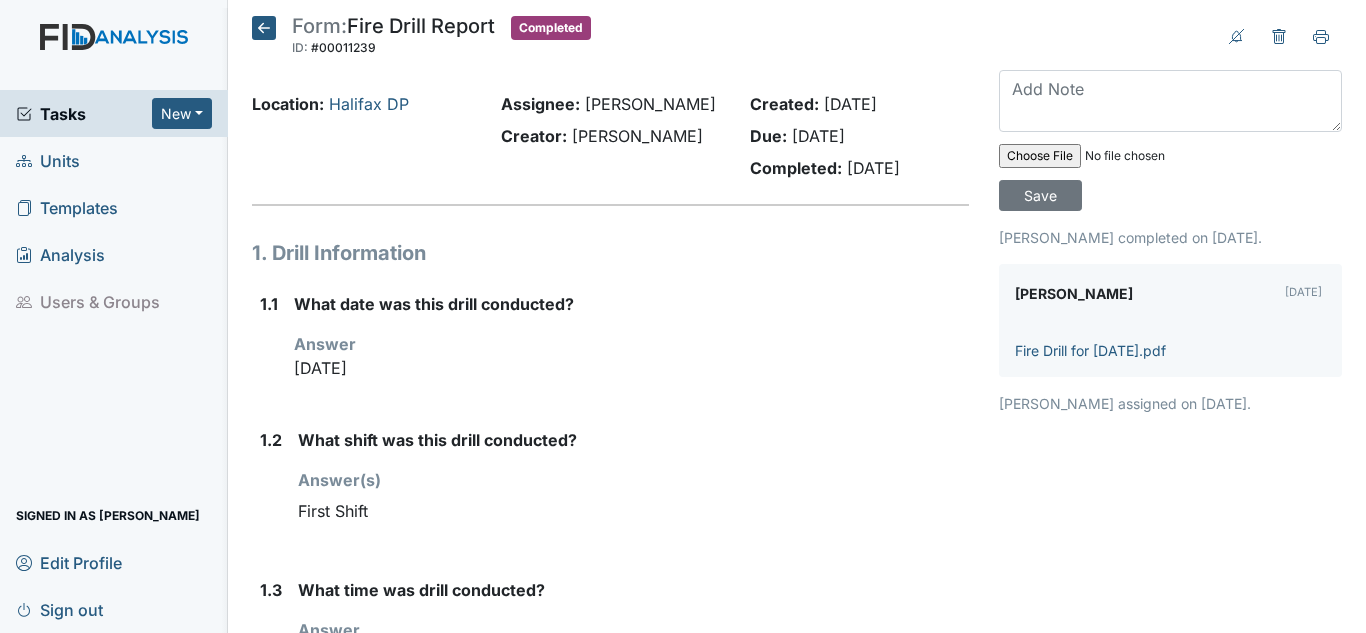 scroll, scrollTop: 0, scrollLeft: 0, axis: both 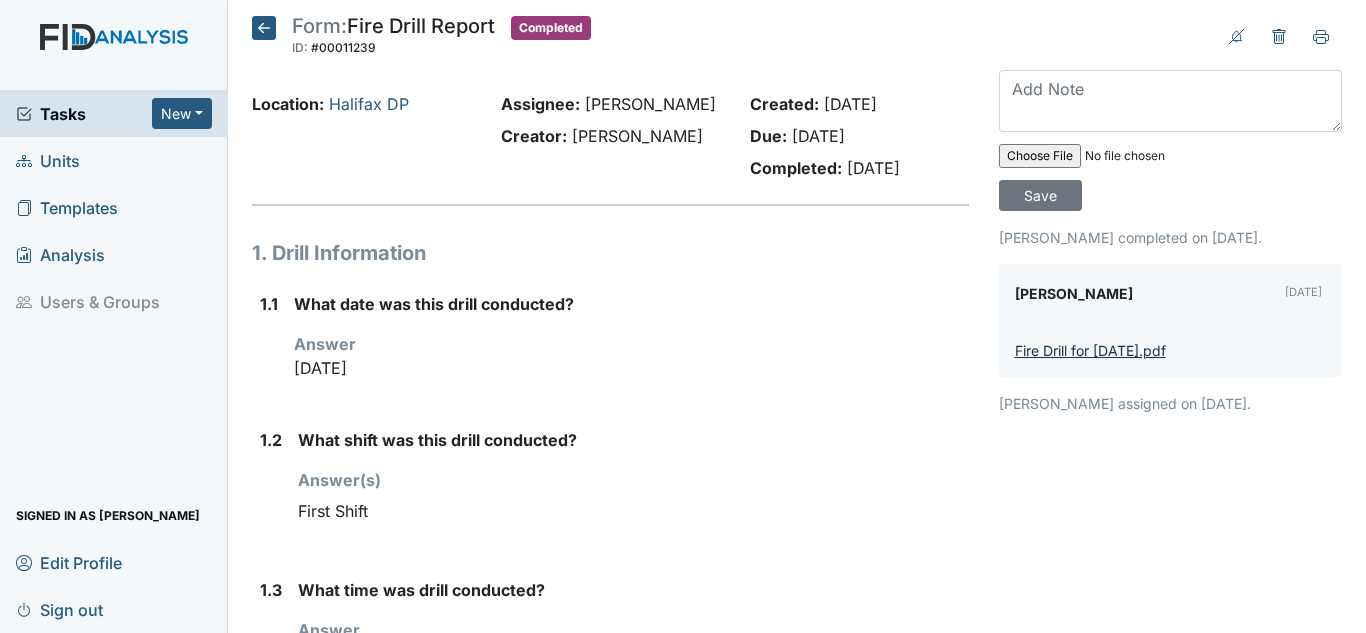 click on "Fire Drill for June 2025.pdf" at bounding box center [1090, 350] 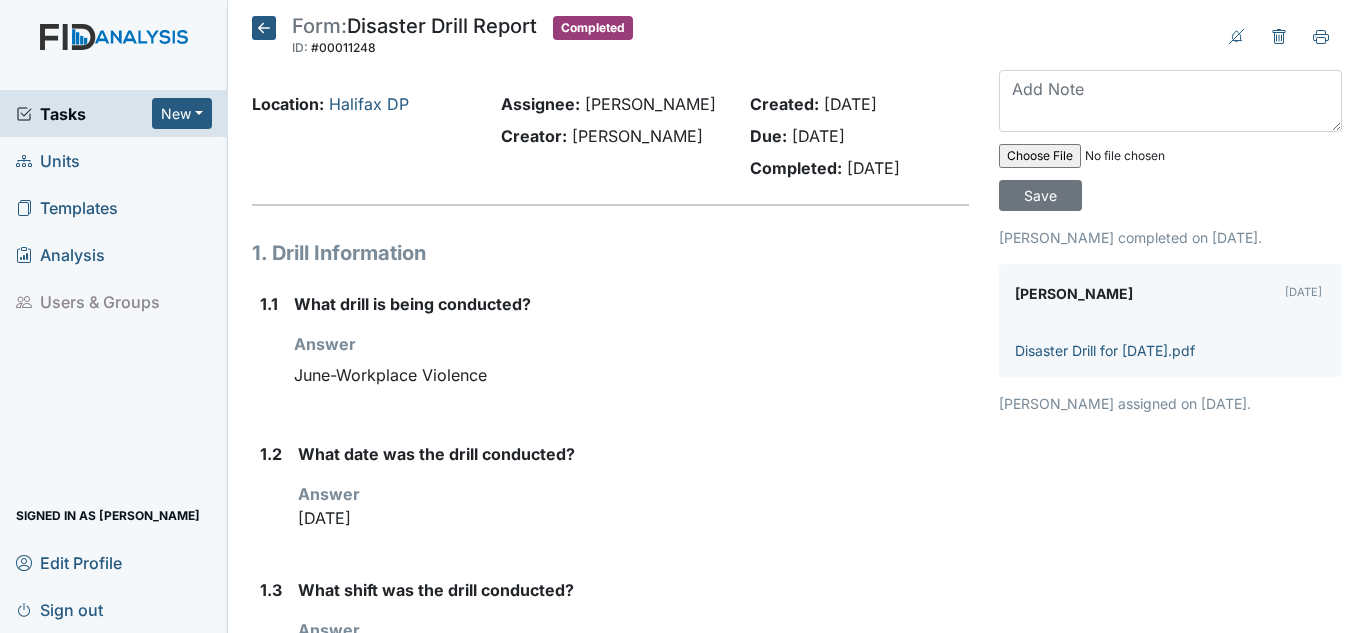 scroll, scrollTop: 0, scrollLeft: 0, axis: both 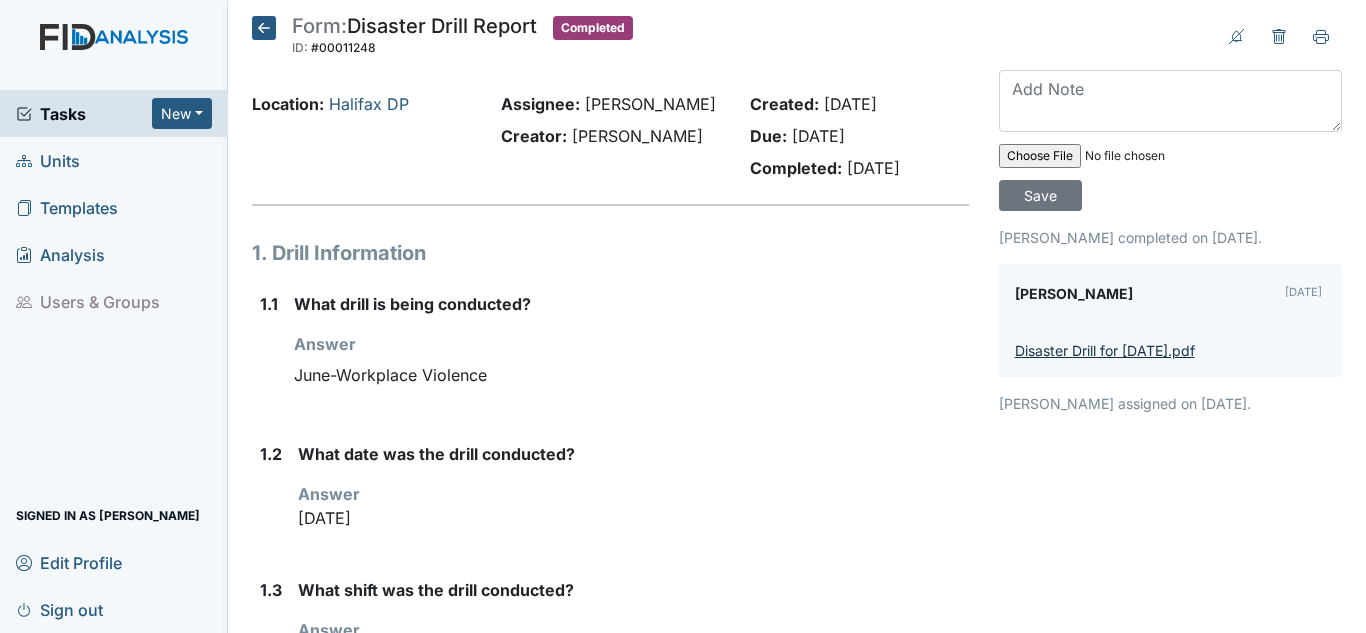 click on "Disaster Drill for [DATE].pdf" at bounding box center (1105, 350) 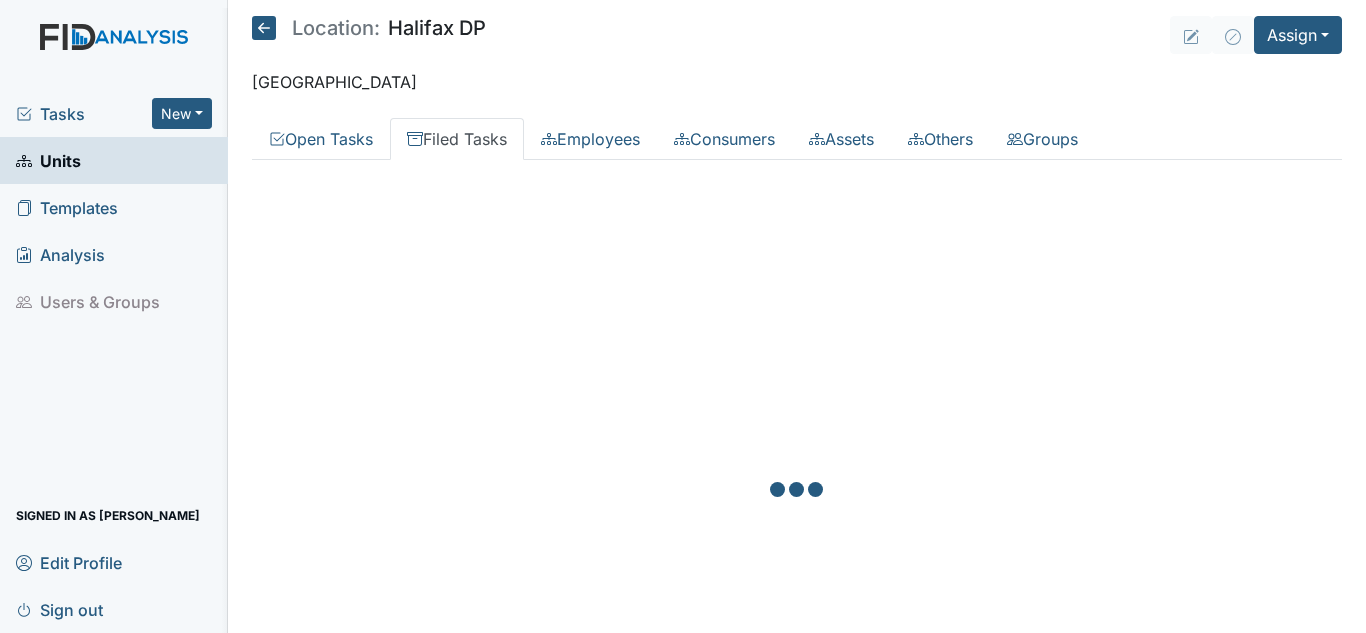 scroll, scrollTop: 0, scrollLeft: 0, axis: both 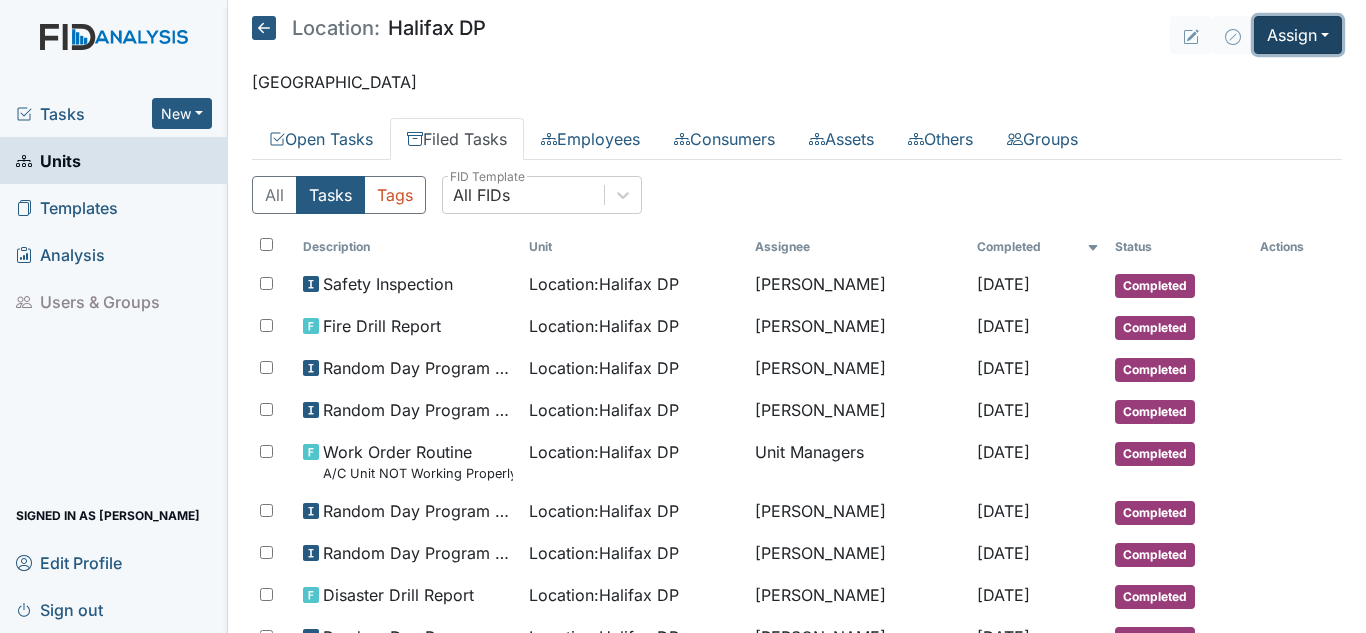 click on "Assign" at bounding box center (1298, 35) 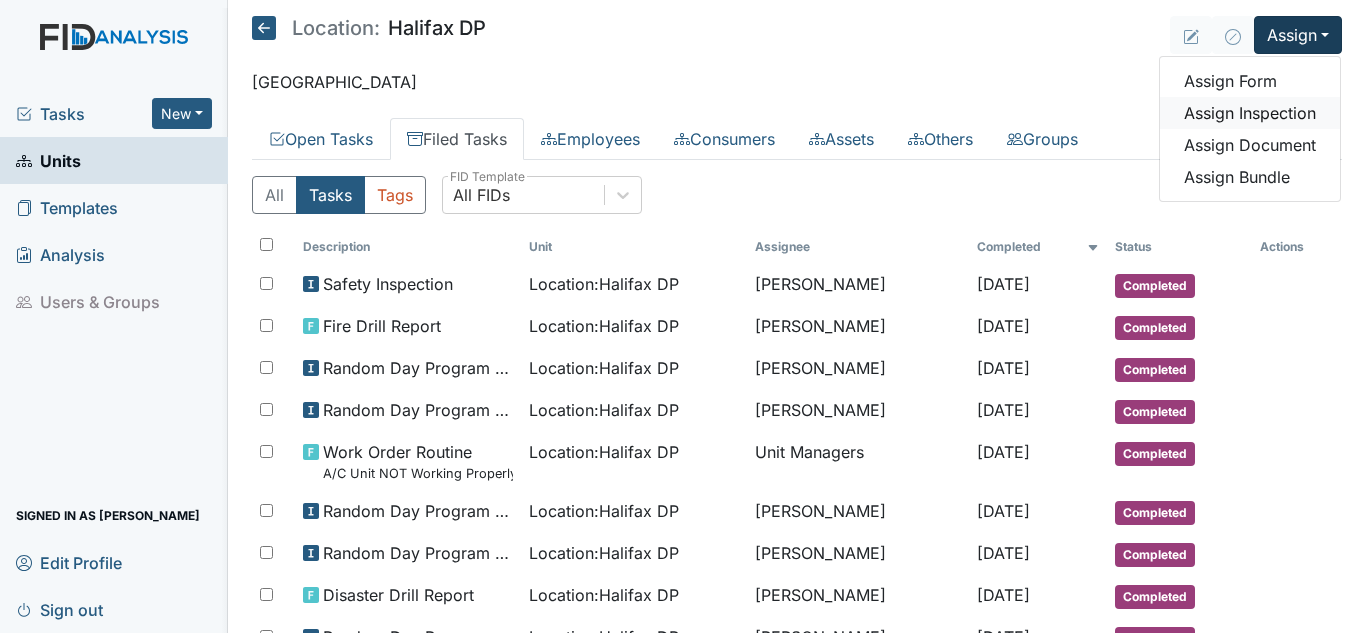 click on "Assign Inspection" at bounding box center (1250, 113) 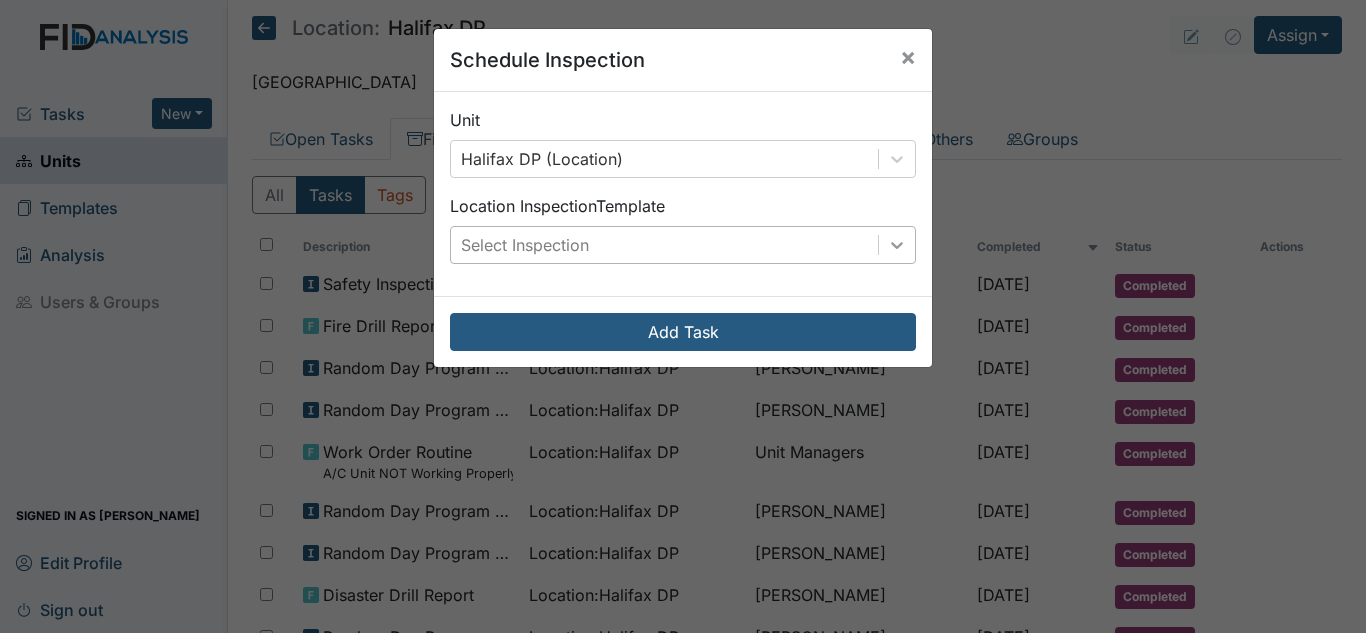 click 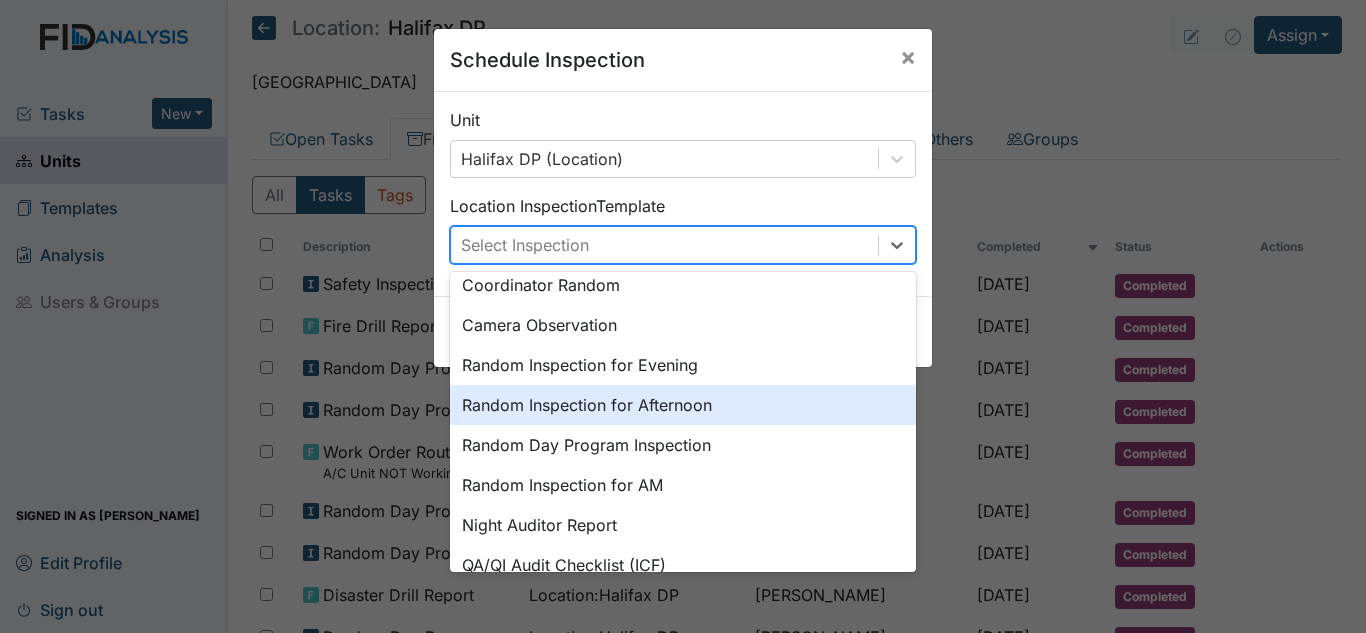 scroll, scrollTop: 300, scrollLeft: 0, axis: vertical 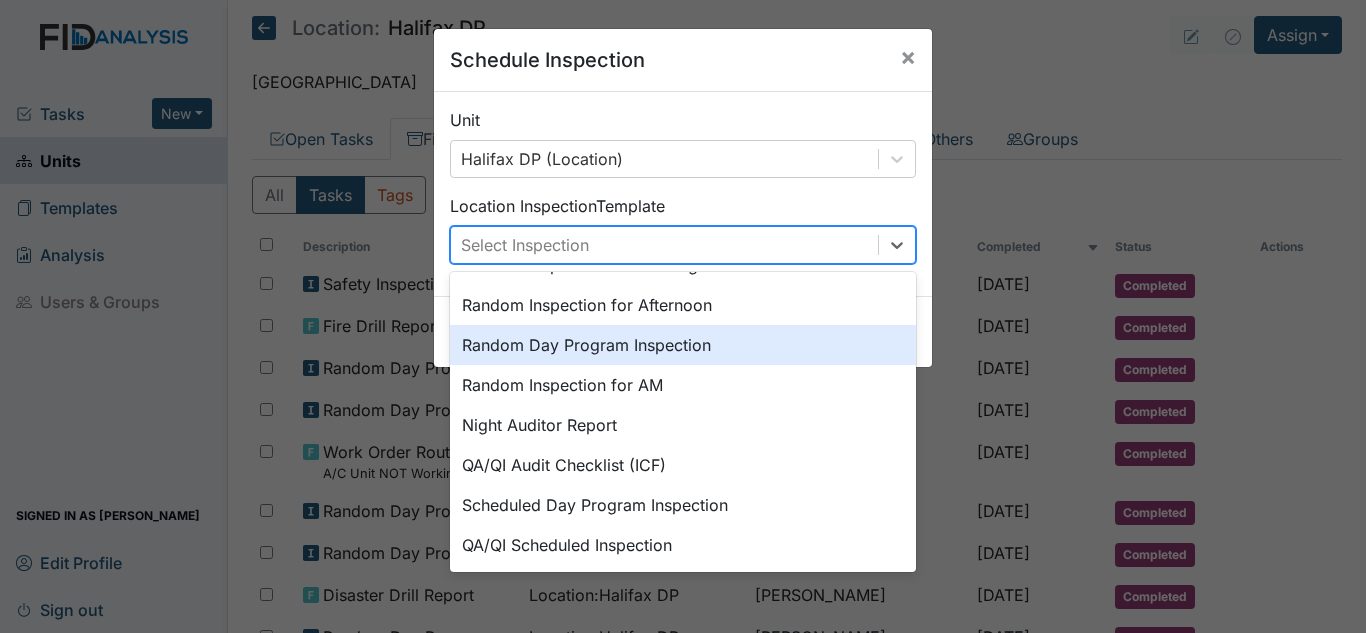 click on "Random Day Program Inspection" at bounding box center [683, 345] 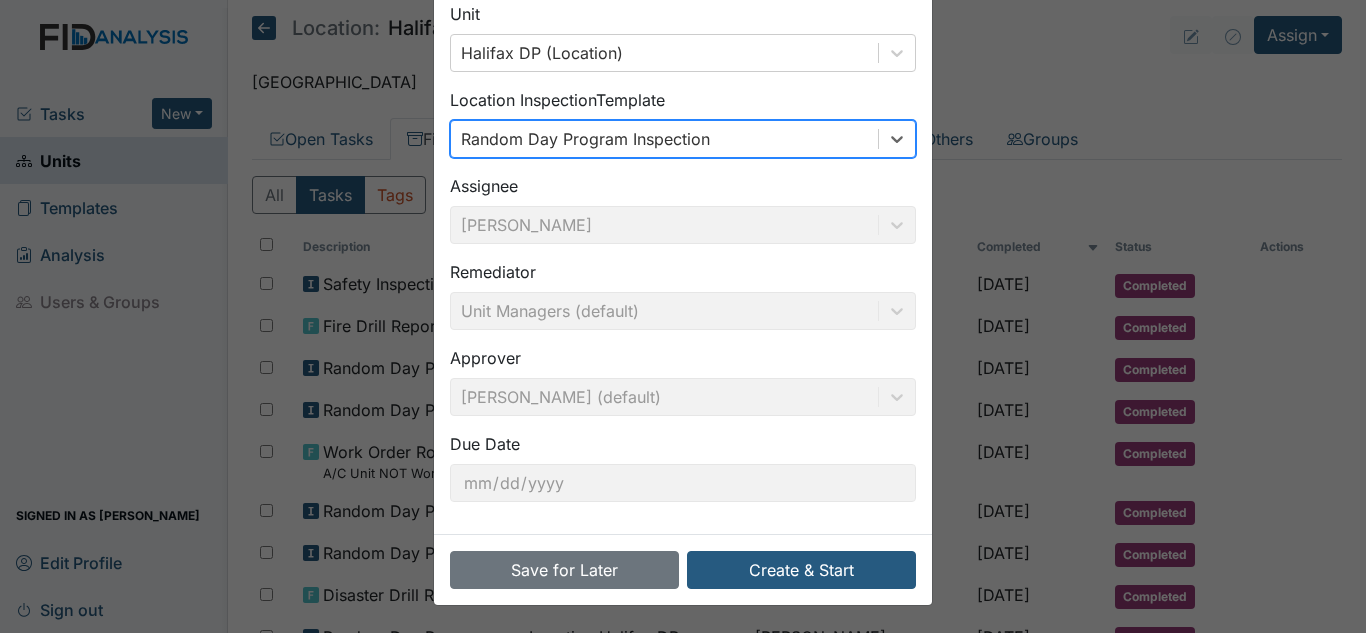 scroll, scrollTop: 107, scrollLeft: 0, axis: vertical 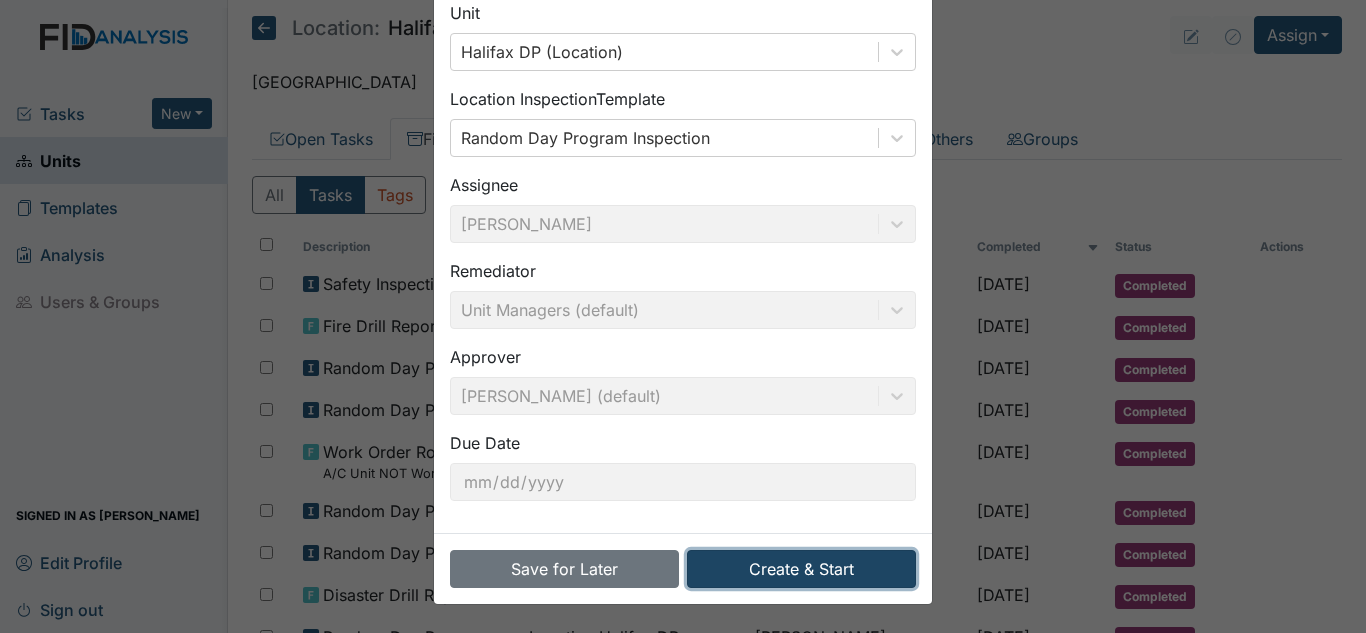 click on "Create & Start" at bounding box center (801, 569) 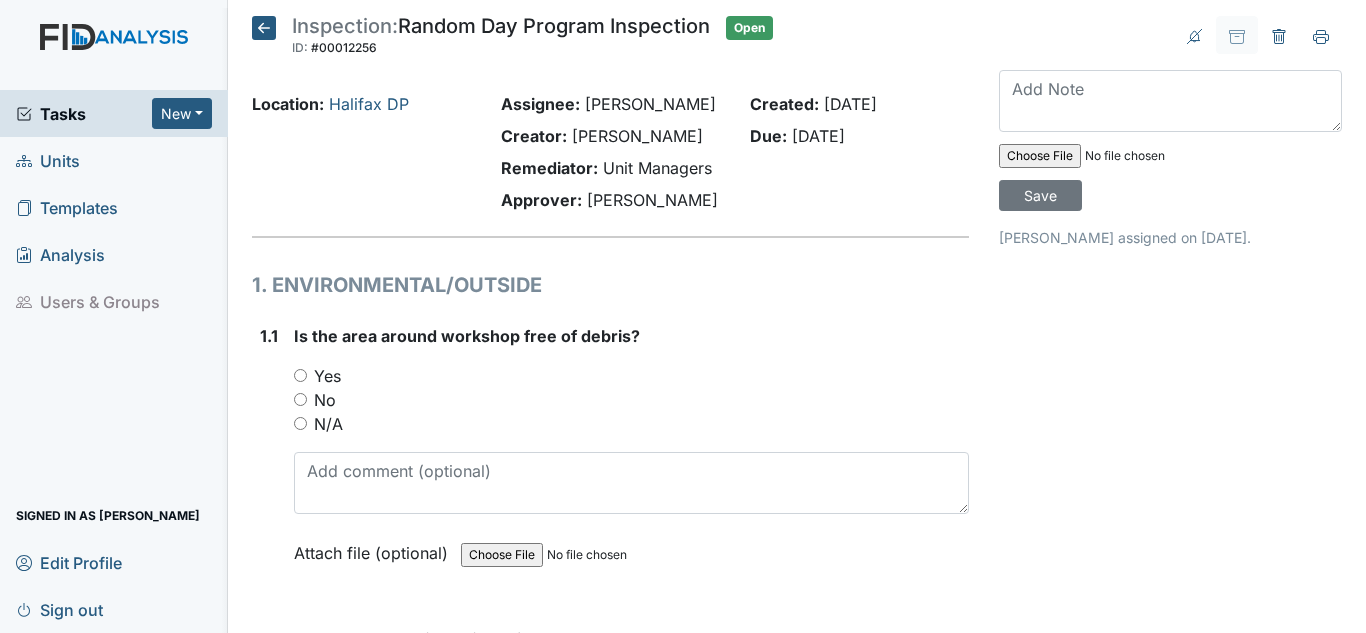 scroll, scrollTop: 0, scrollLeft: 0, axis: both 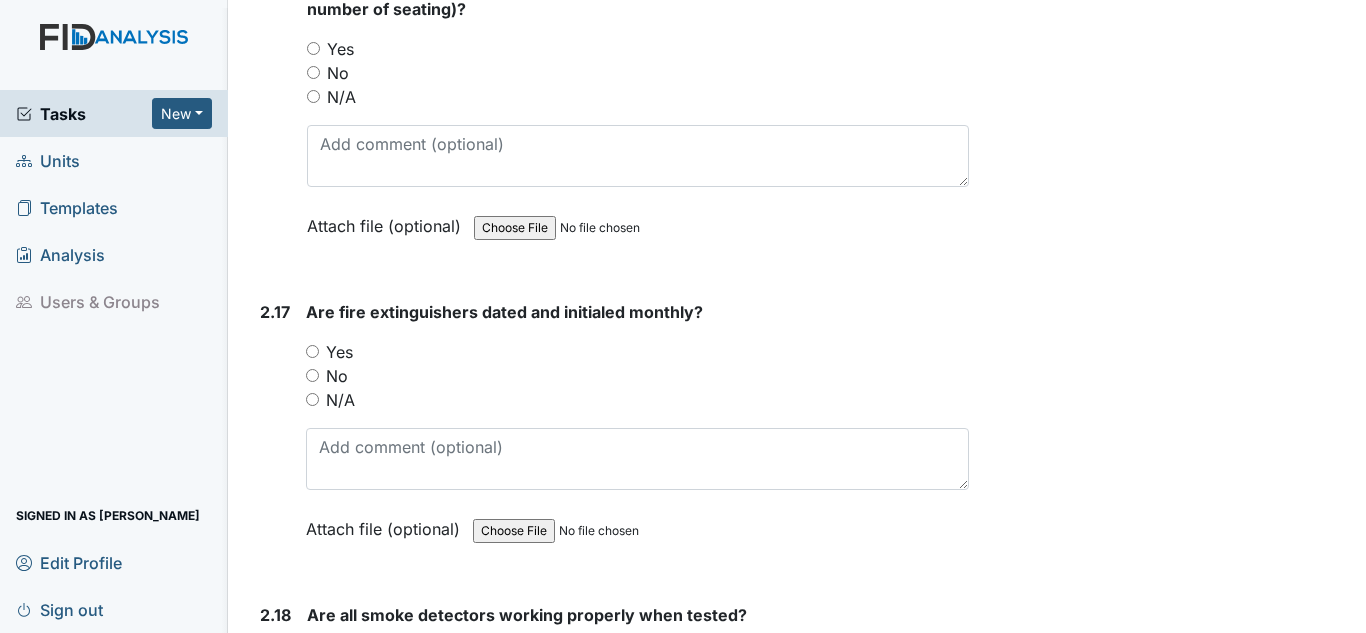 drag, startPoint x: 471, startPoint y: 446, endPoint x: 570, endPoint y: 403, distance: 107.935165 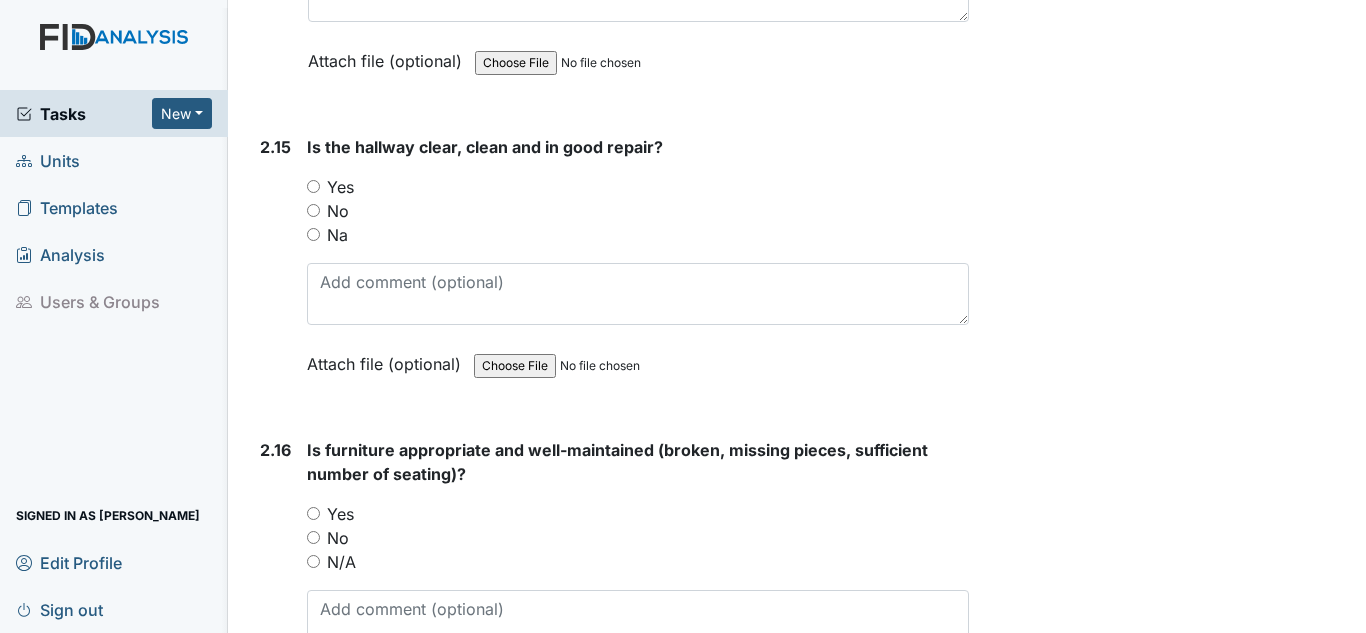 scroll, scrollTop: 5829, scrollLeft: 0, axis: vertical 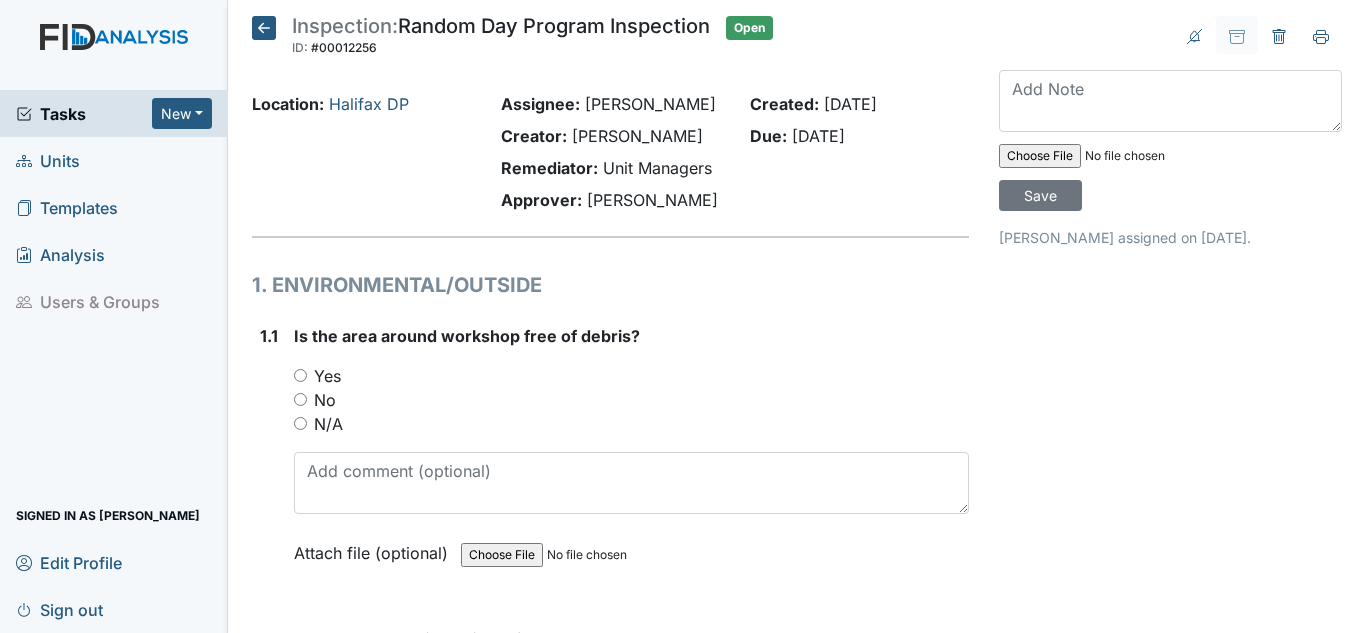 click on "Yes" at bounding box center [327, 376] 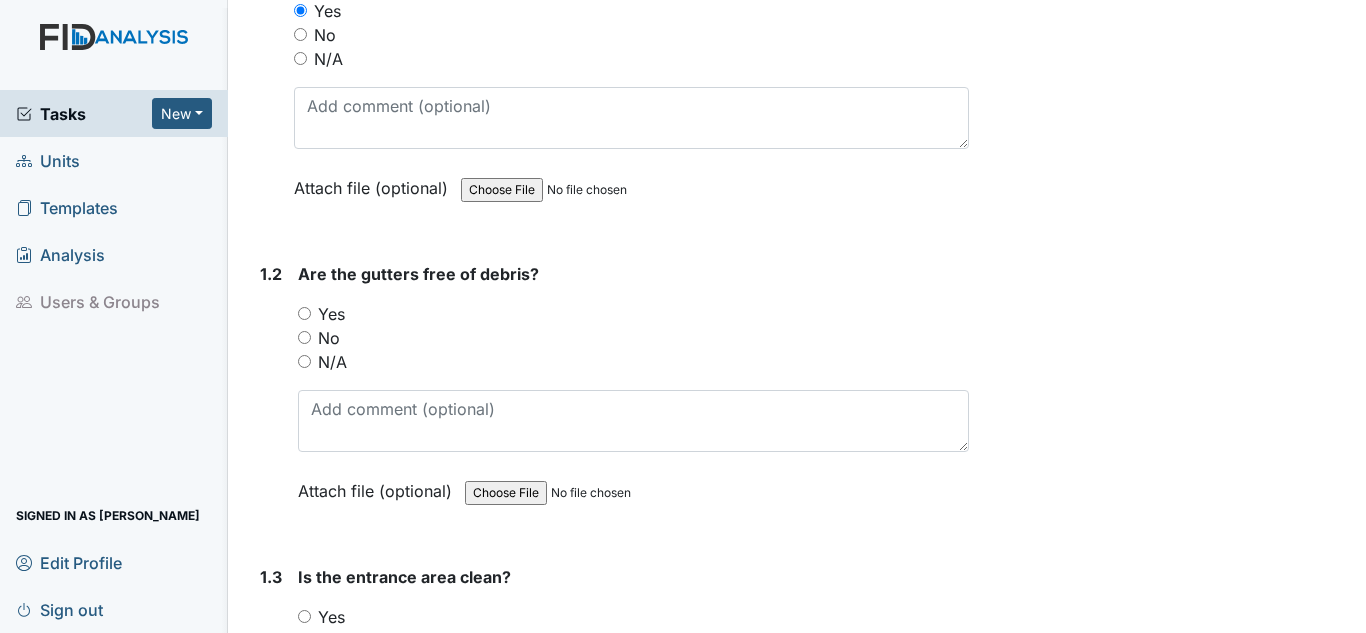 scroll, scrollTop: 400, scrollLeft: 0, axis: vertical 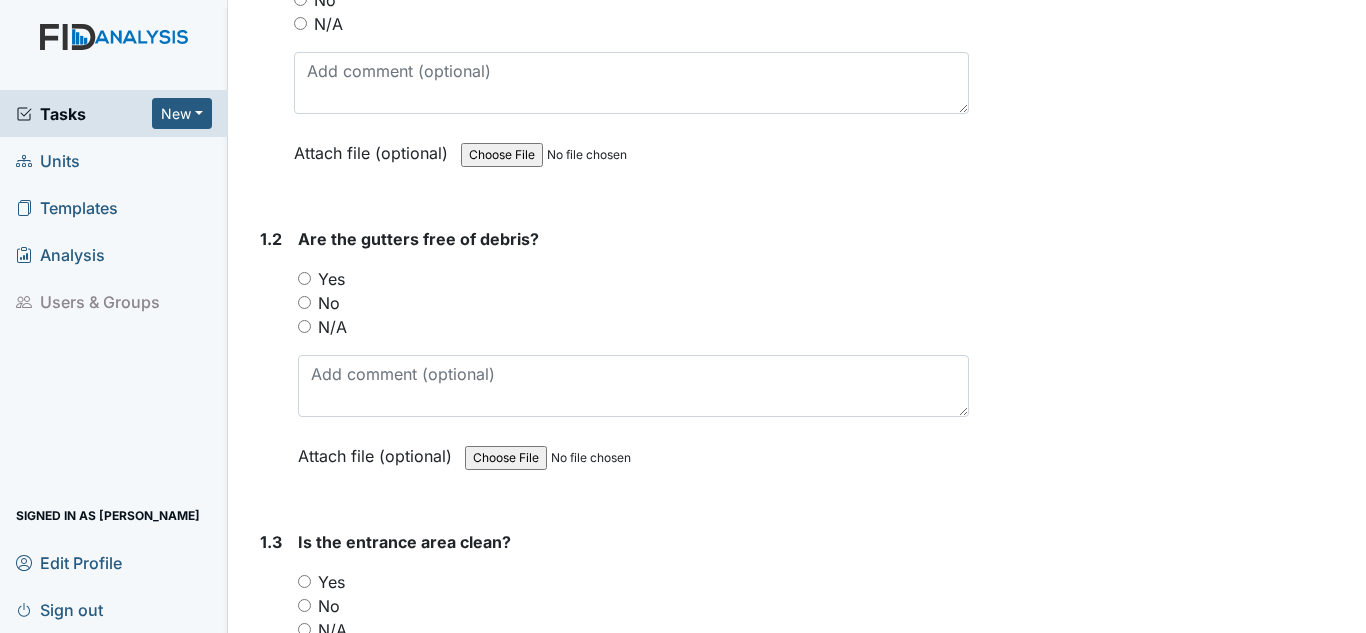 click on "No" at bounding box center [329, 303] 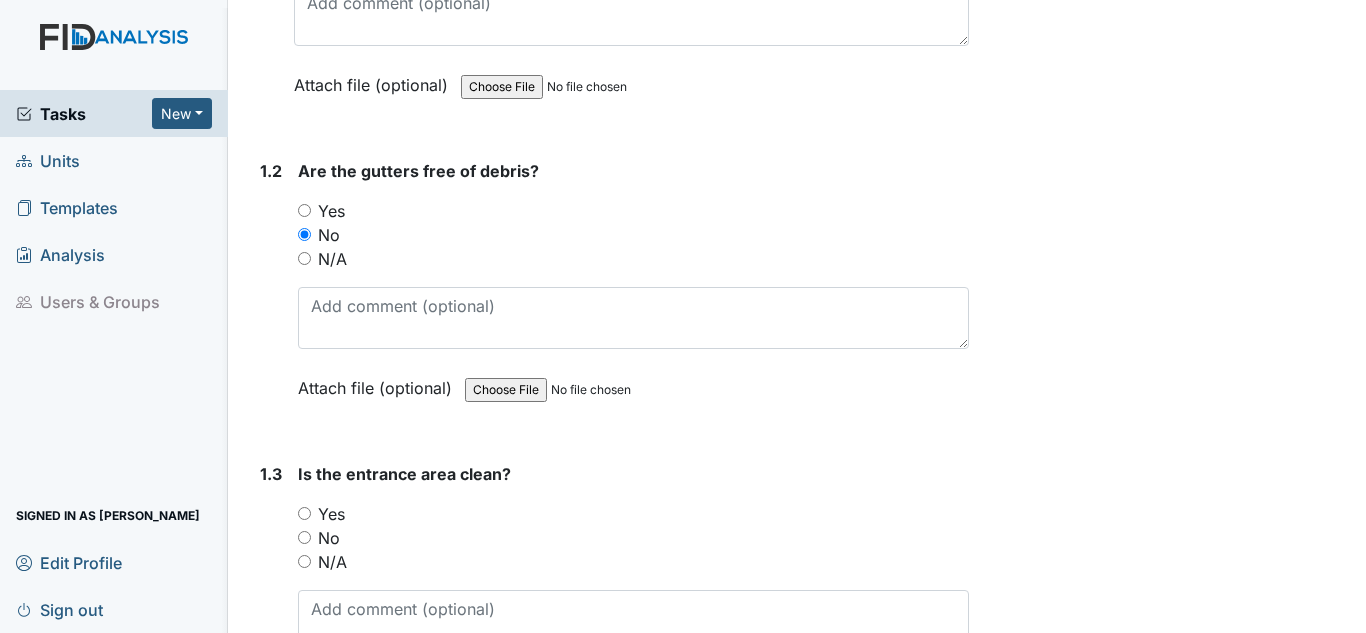 scroll, scrollTop: 500, scrollLeft: 0, axis: vertical 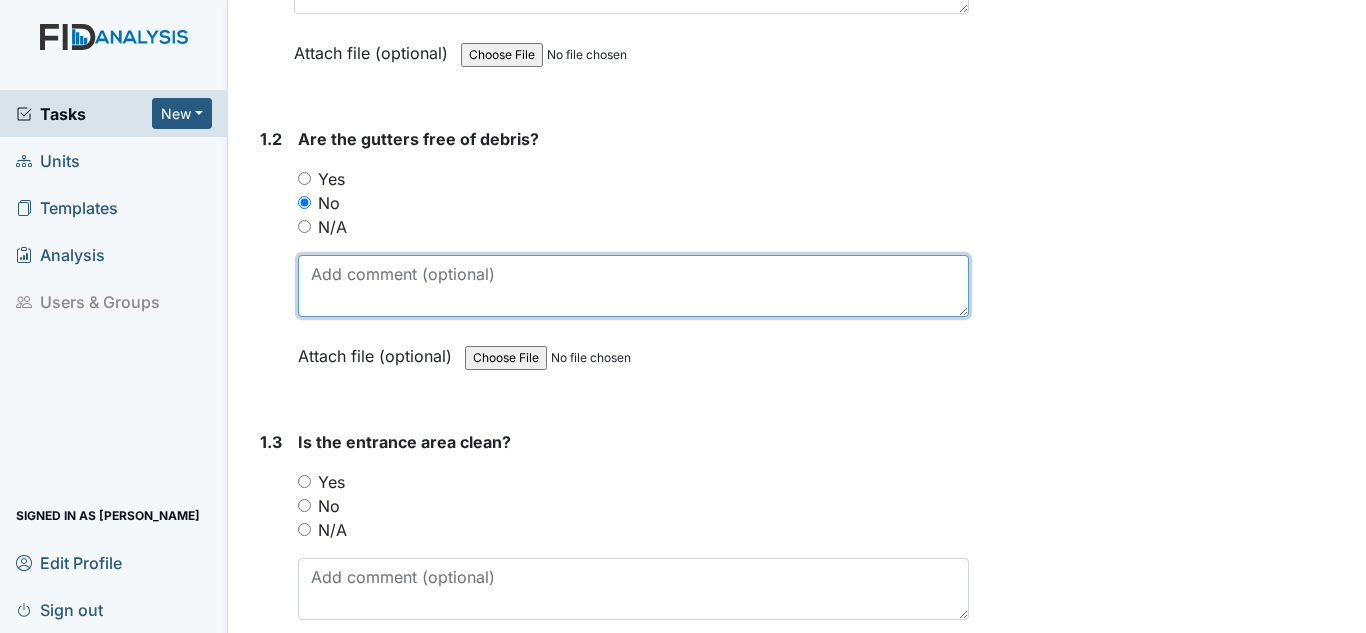 click at bounding box center (633, 286) 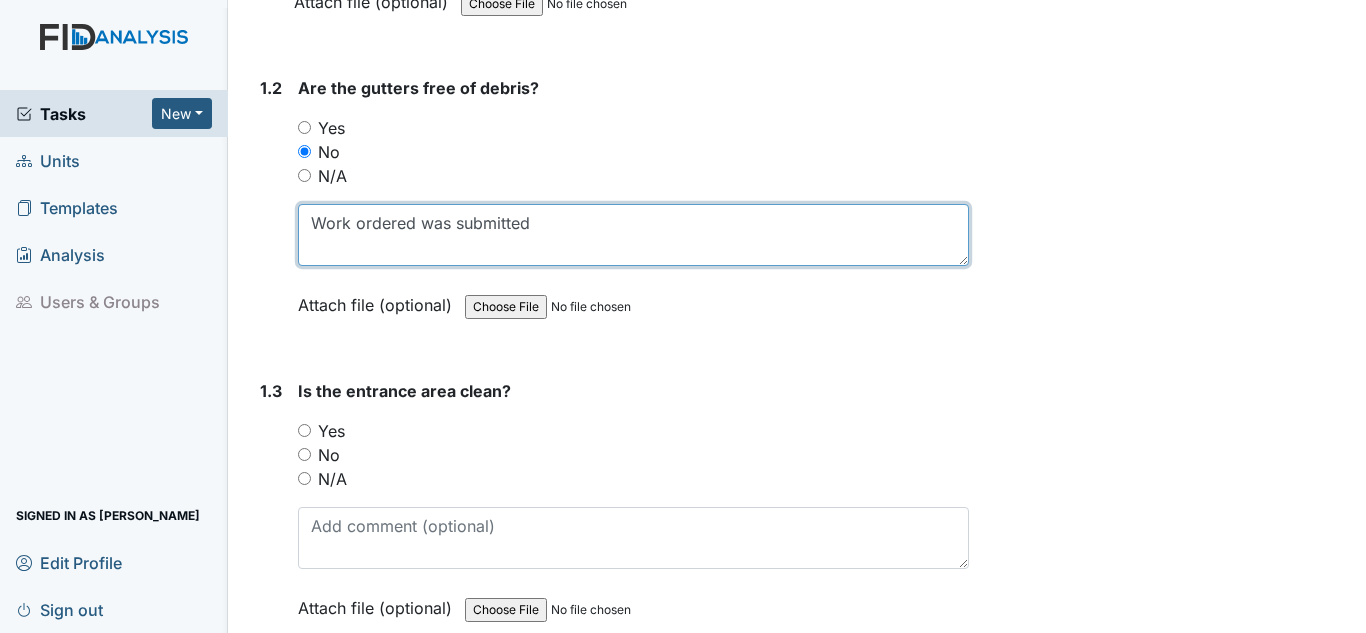 scroll, scrollTop: 700, scrollLeft: 0, axis: vertical 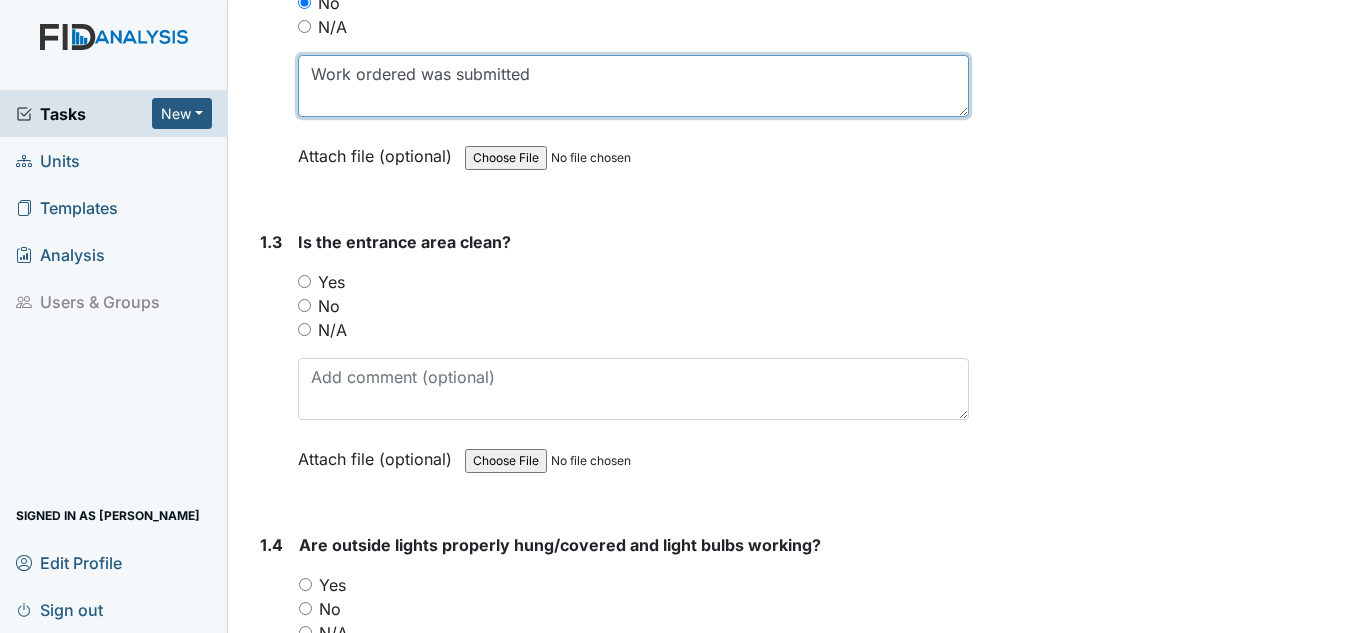 type on "Work ordered was submitted" 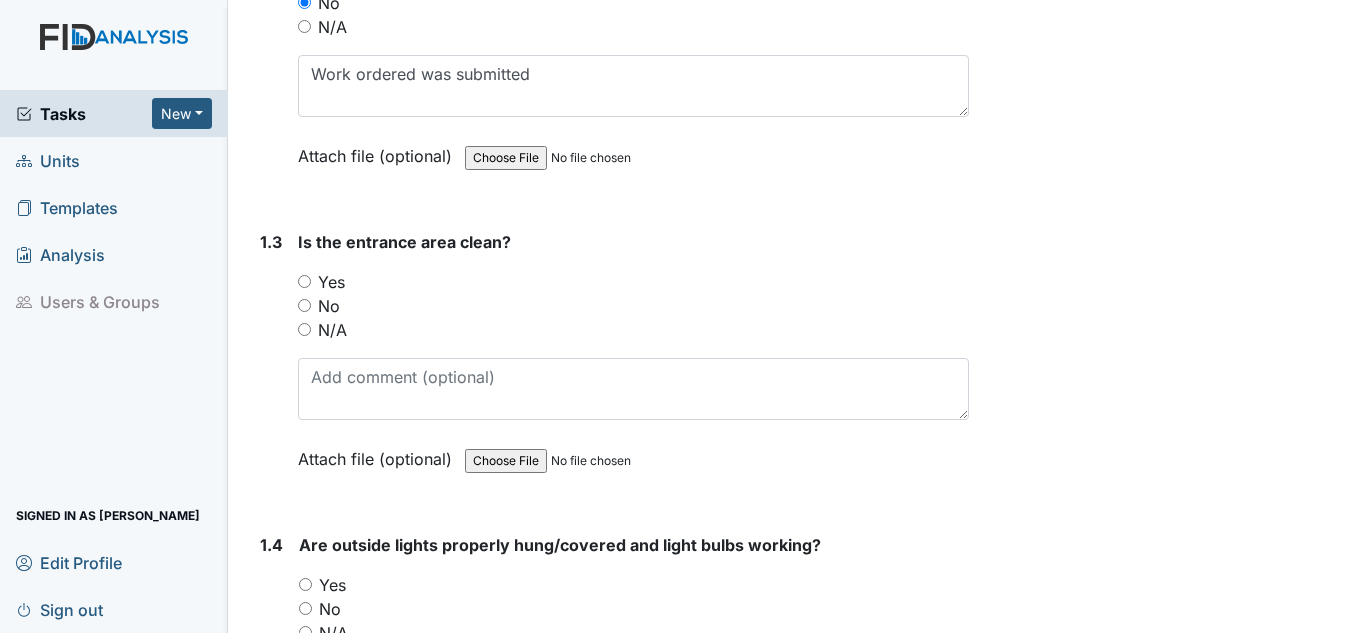 click on "Yes" at bounding box center (331, 282) 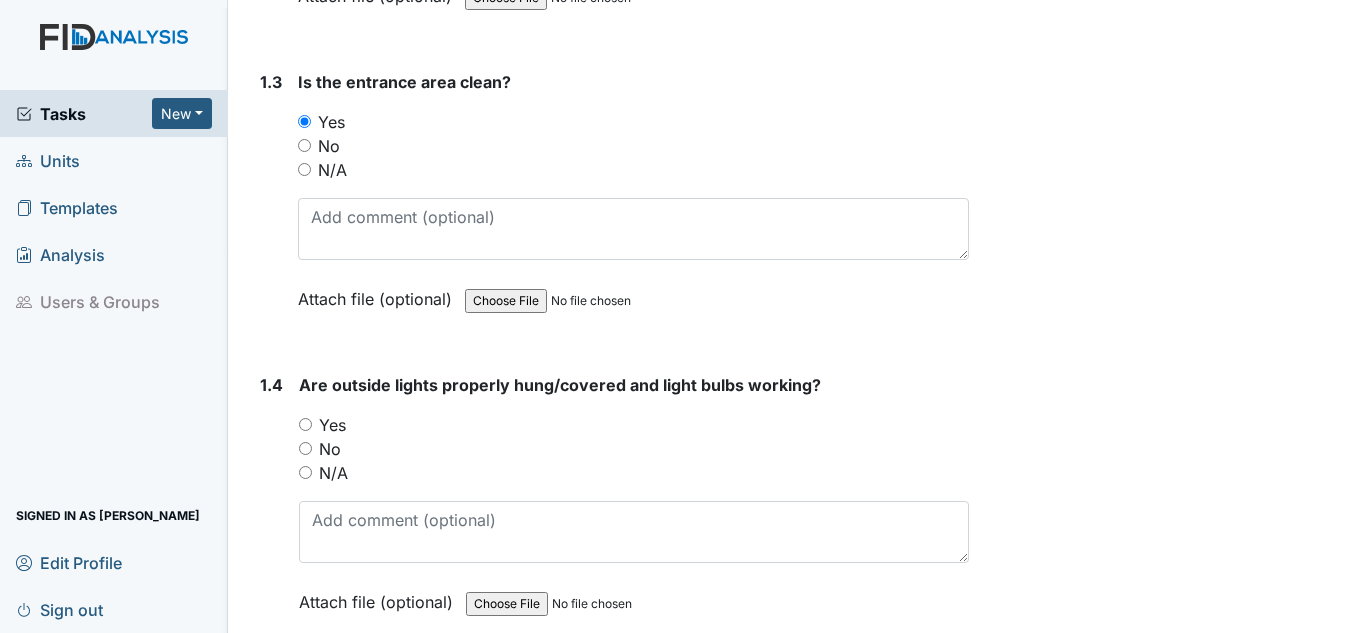 scroll, scrollTop: 900, scrollLeft: 0, axis: vertical 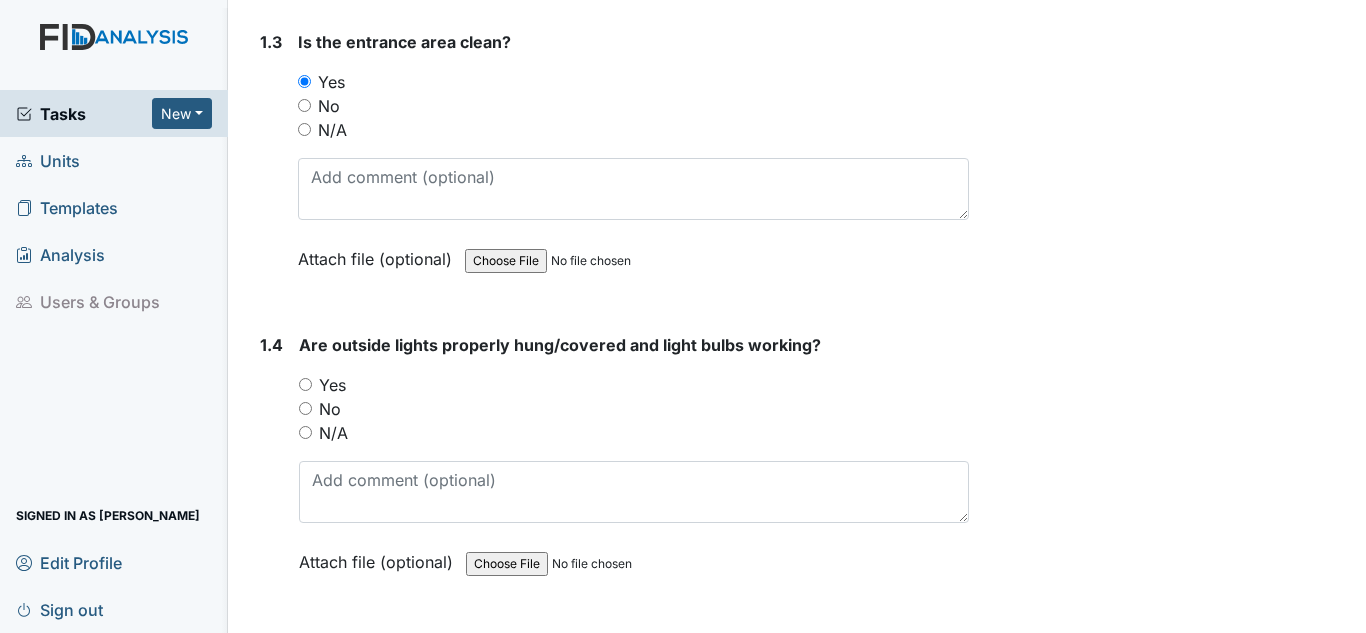 click on "Yes" at bounding box center [332, 385] 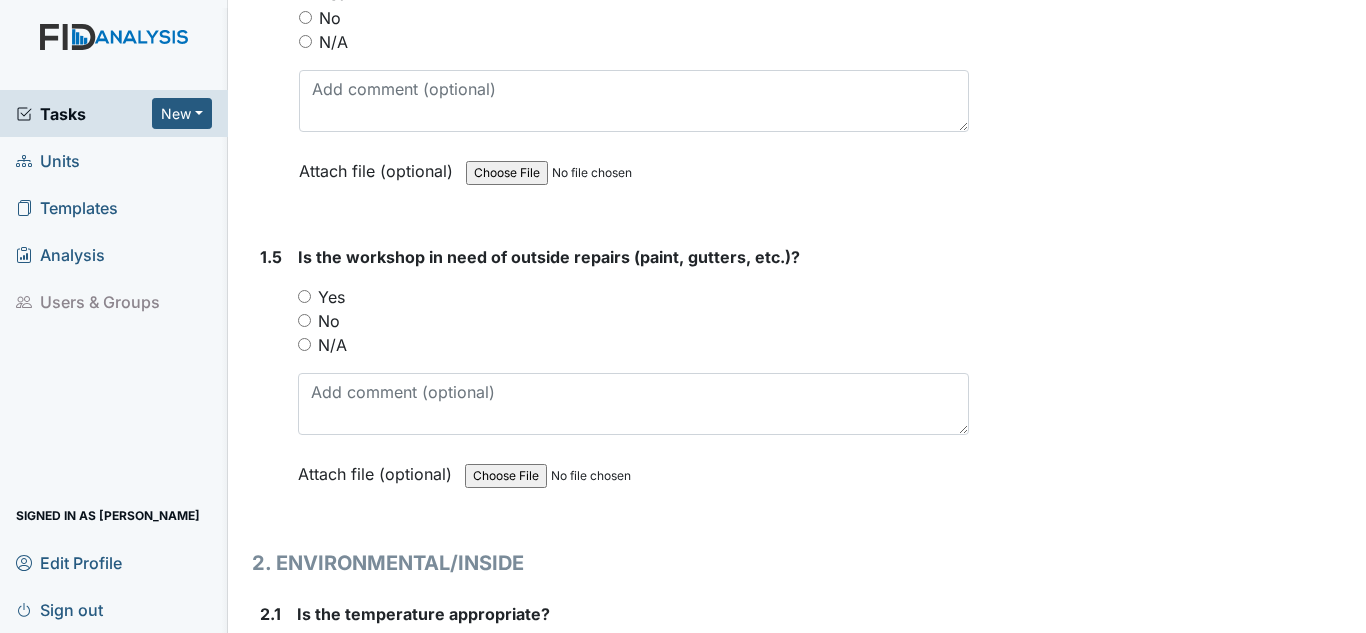 scroll, scrollTop: 1300, scrollLeft: 0, axis: vertical 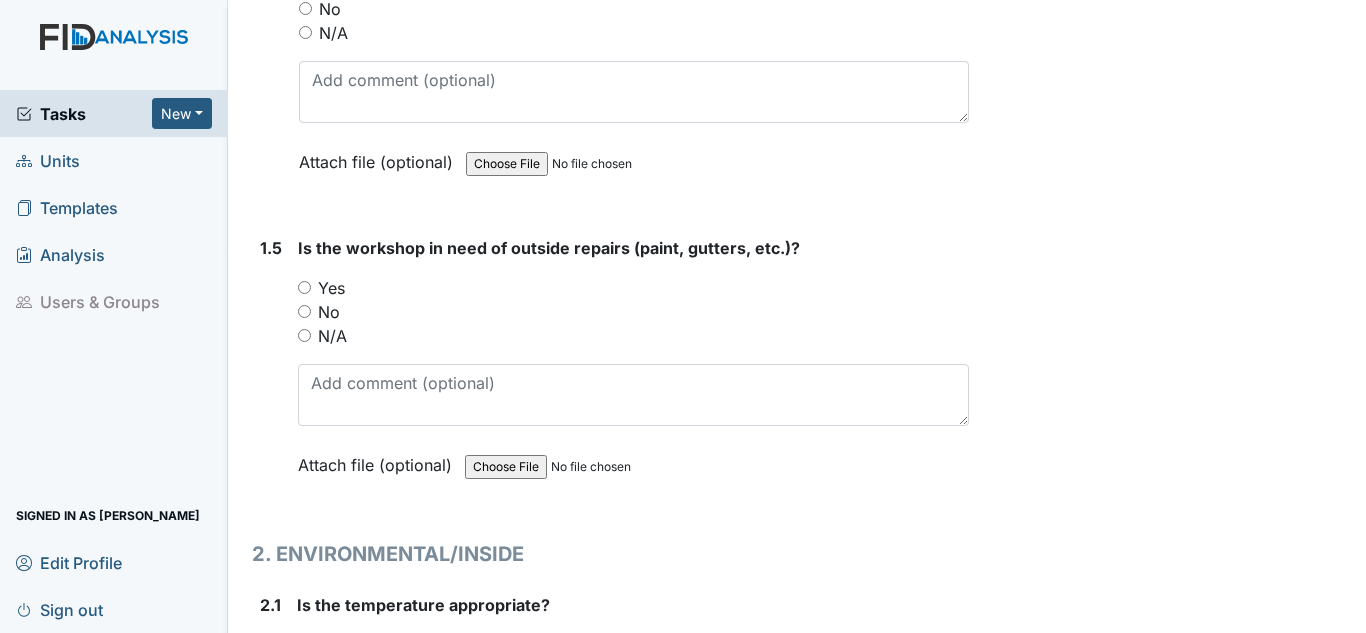 click on "No" at bounding box center [329, 312] 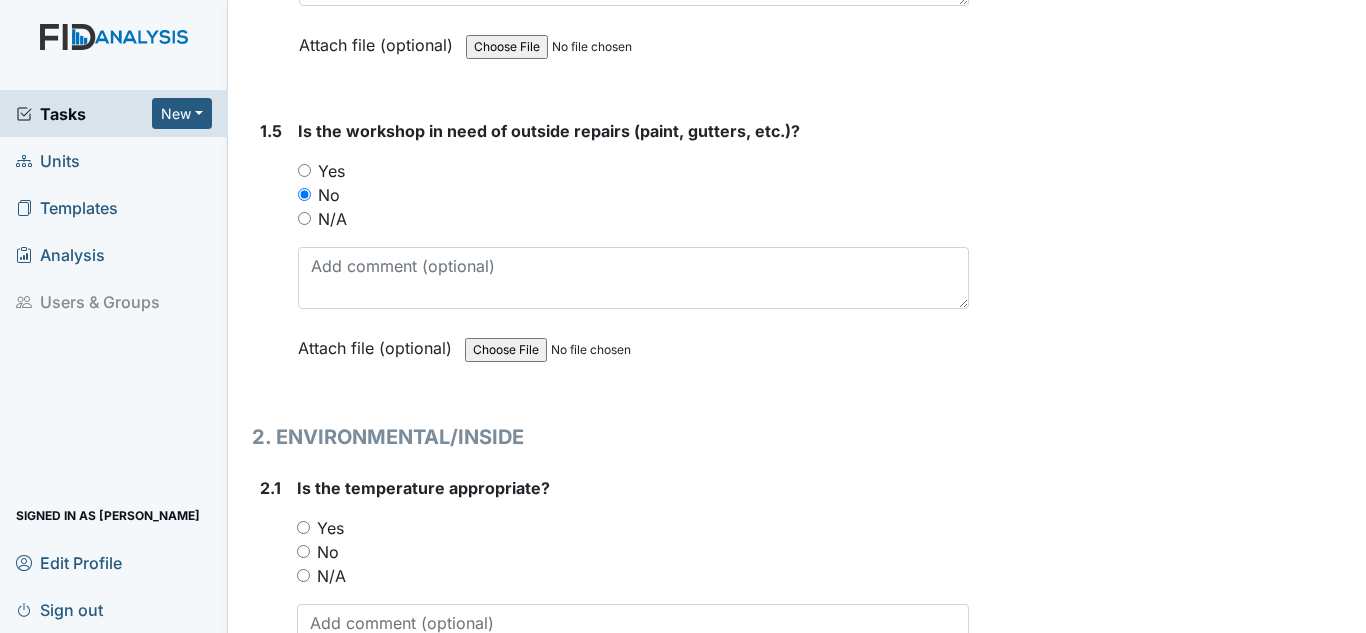 scroll, scrollTop: 1600, scrollLeft: 0, axis: vertical 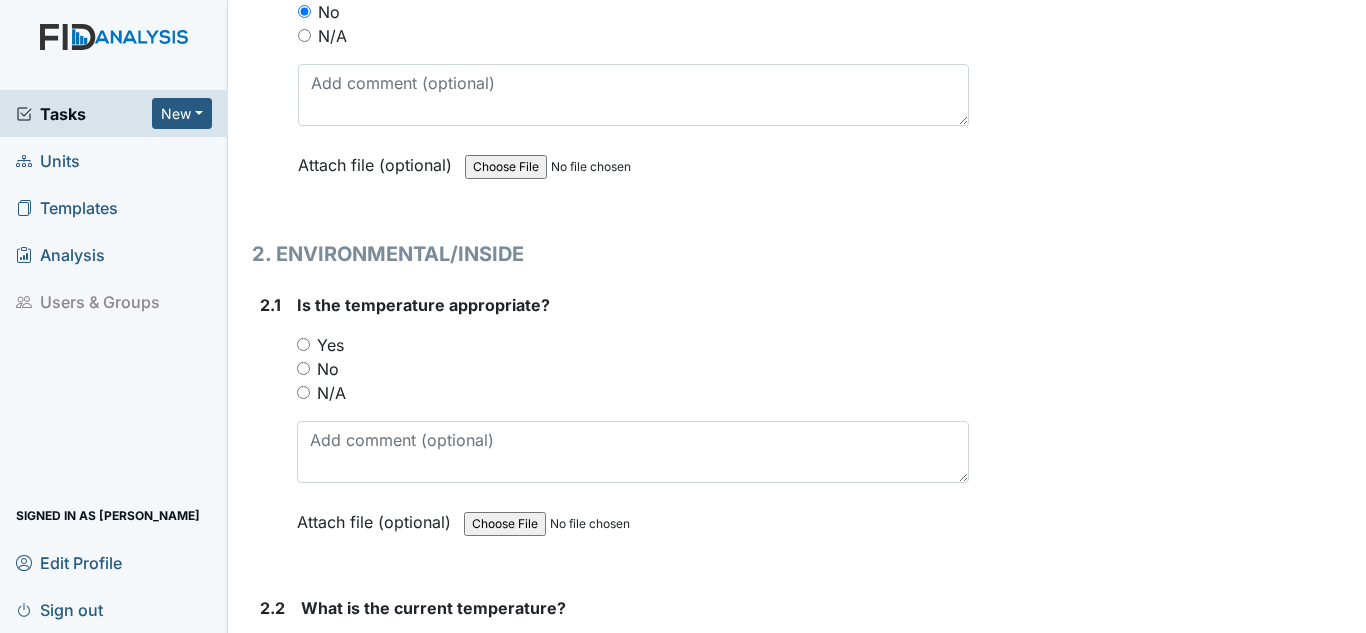 drag, startPoint x: 323, startPoint y: 341, endPoint x: 338, endPoint y: 291, distance: 52.201534 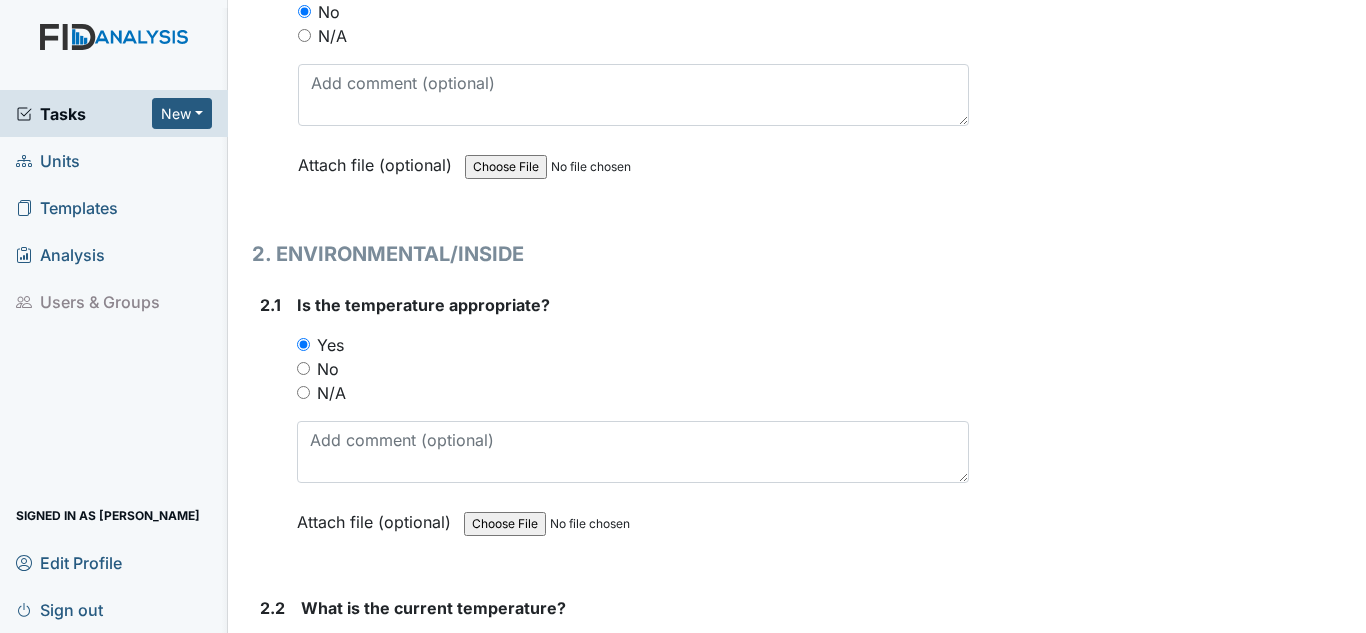scroll, scrollTop: 1900, scrollLeft: 0, axis: vertical 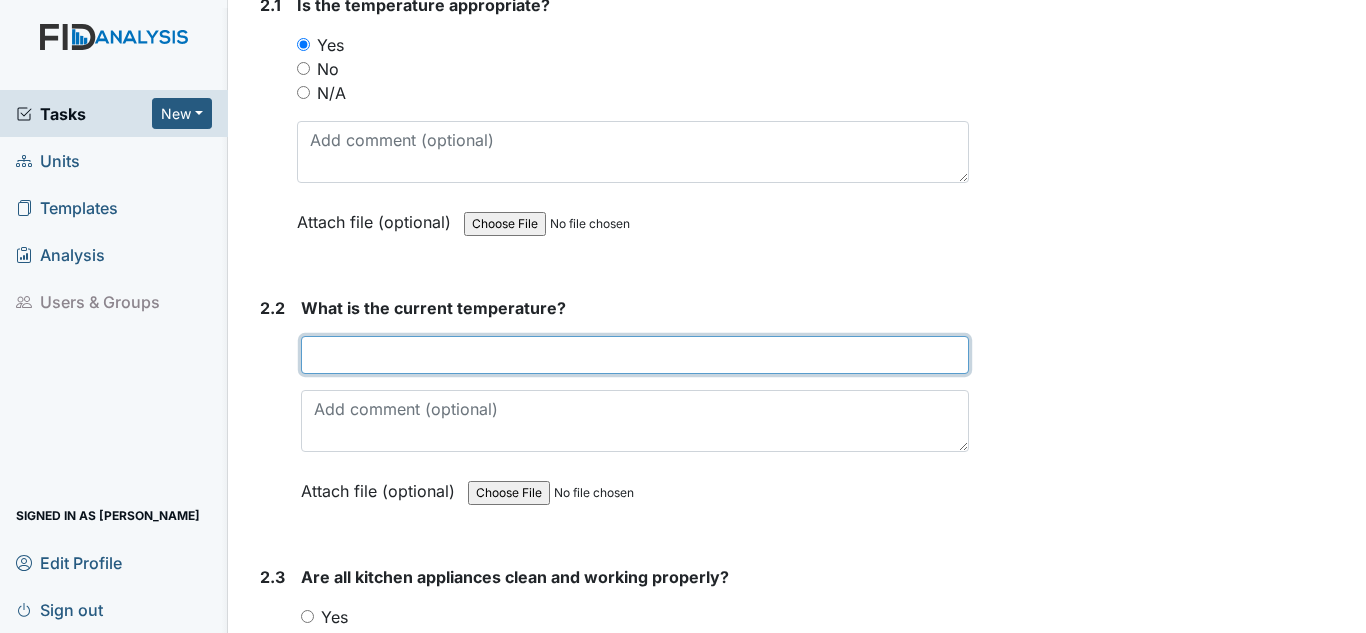 click at bounding box center [635, 355] 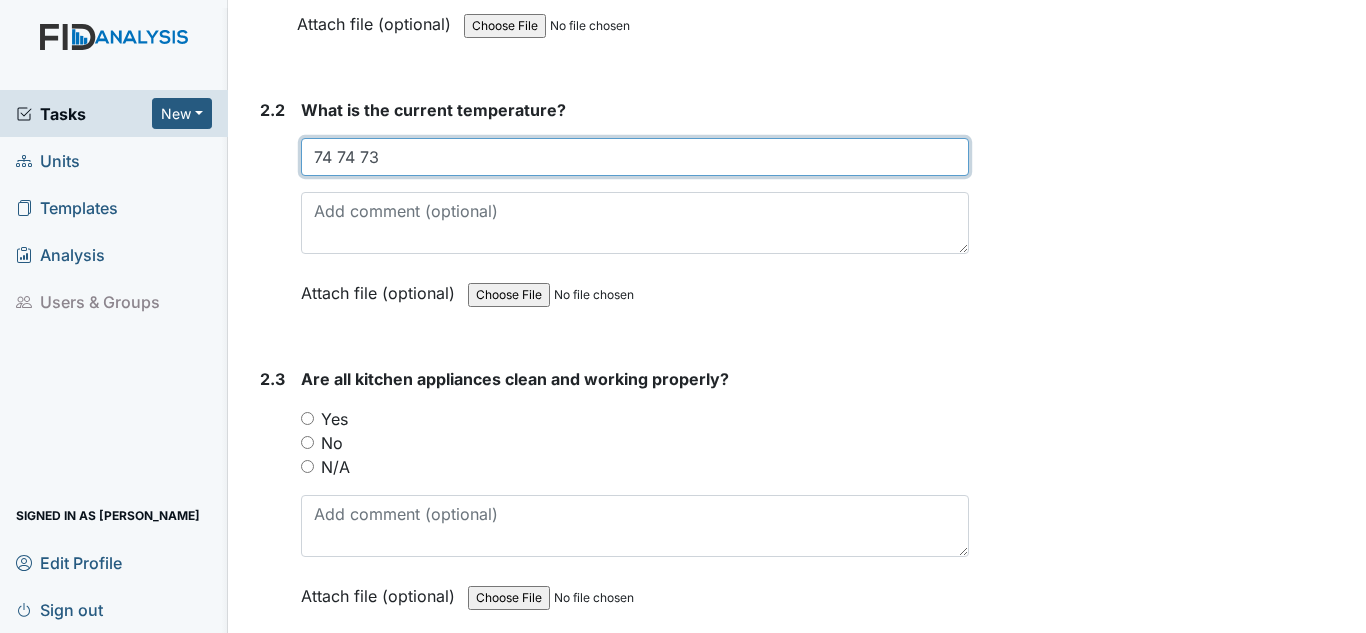 scroll, scrollTop: 2100, scrollLeft: 0, axis: vertical 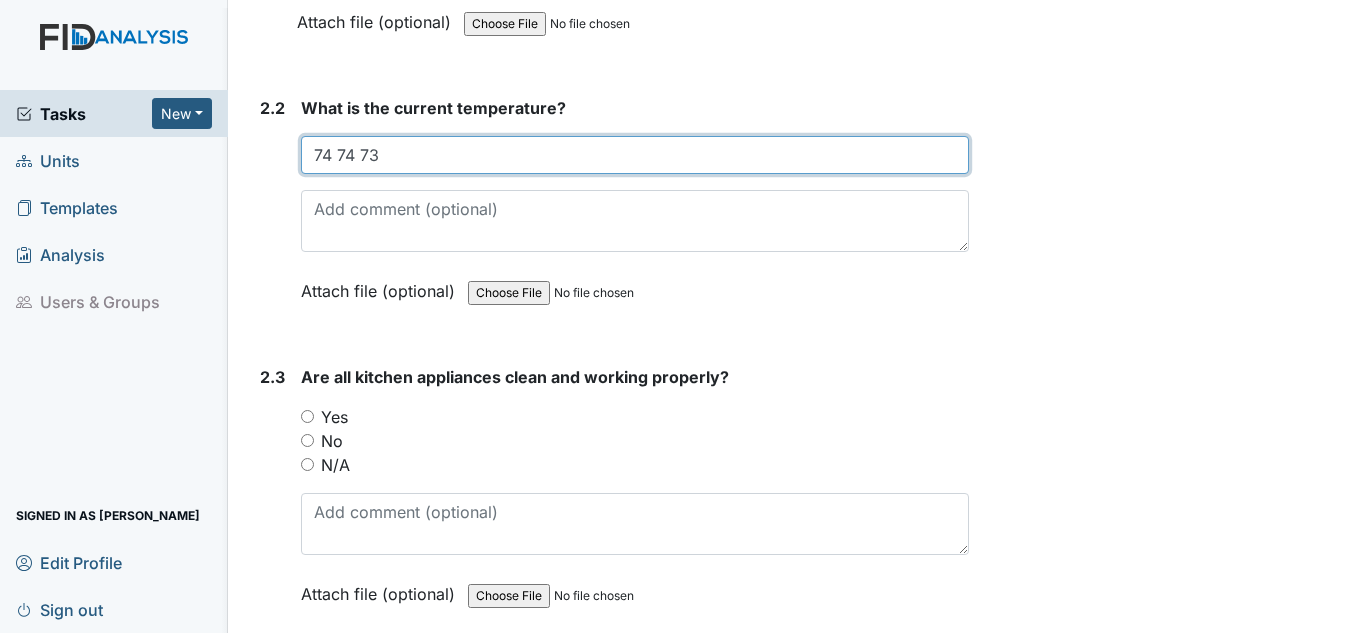 type on "74 74 73" 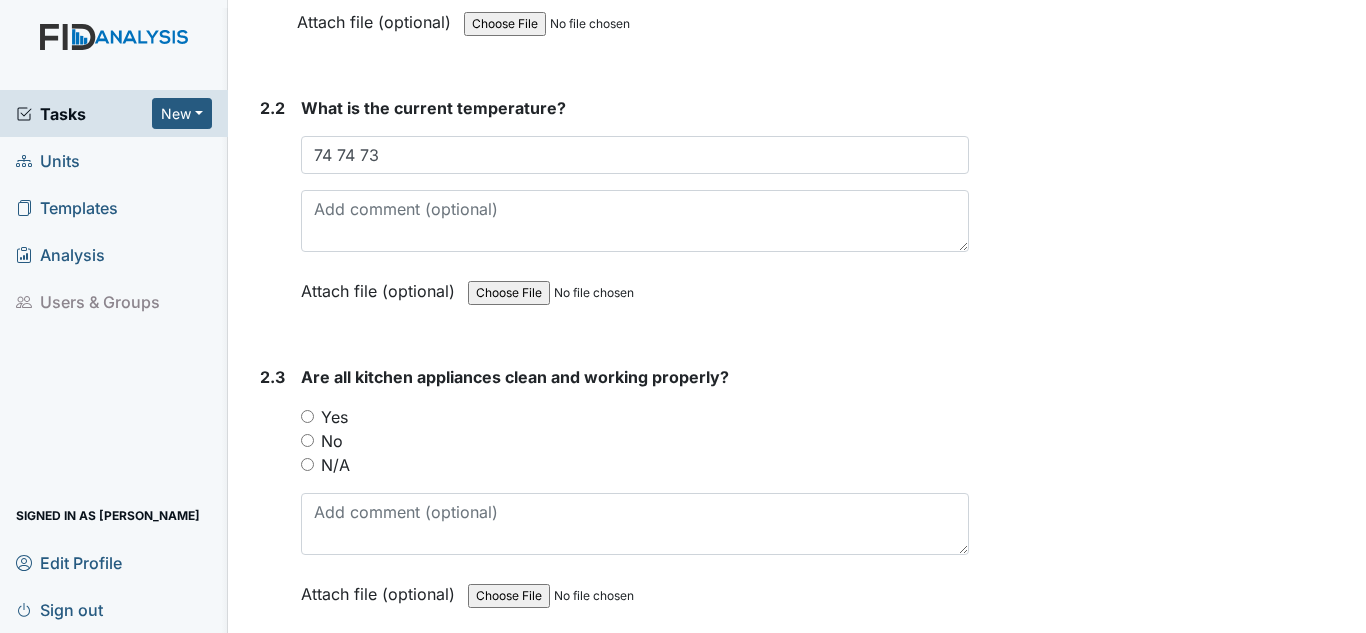 click on "Yes" at bounding box center (334, 417) 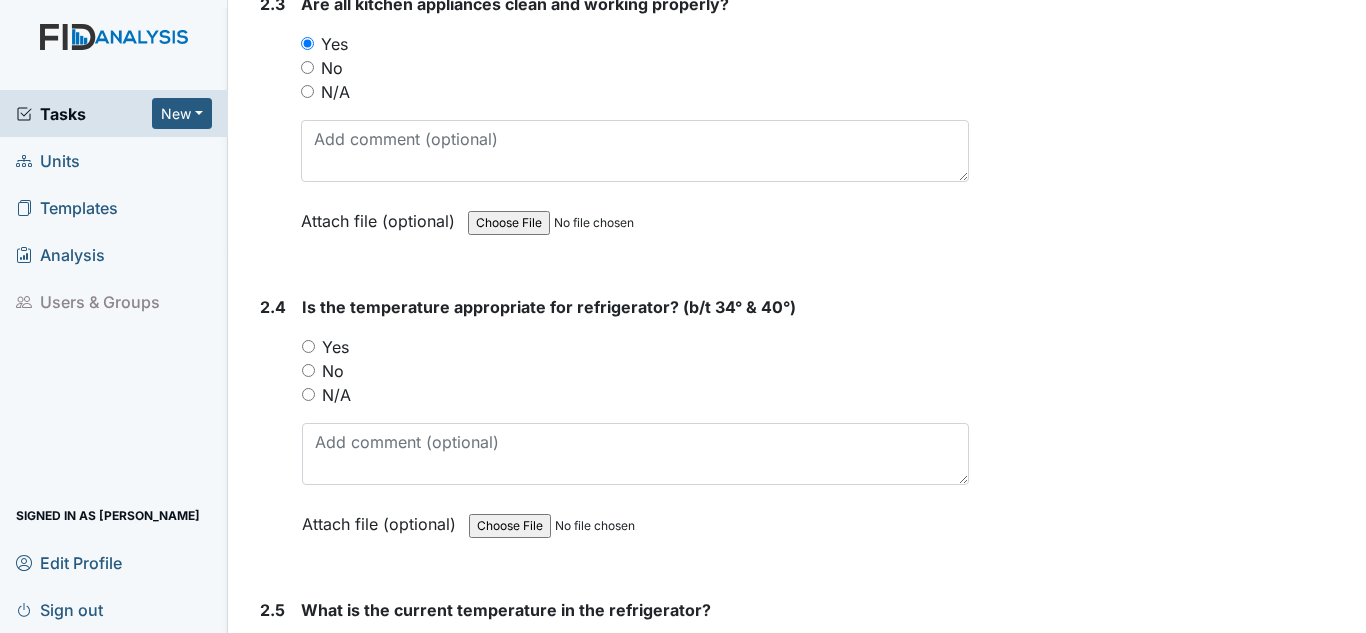 scroll, scrollTop: 2500, scrollLeft: 0, axis: vertical 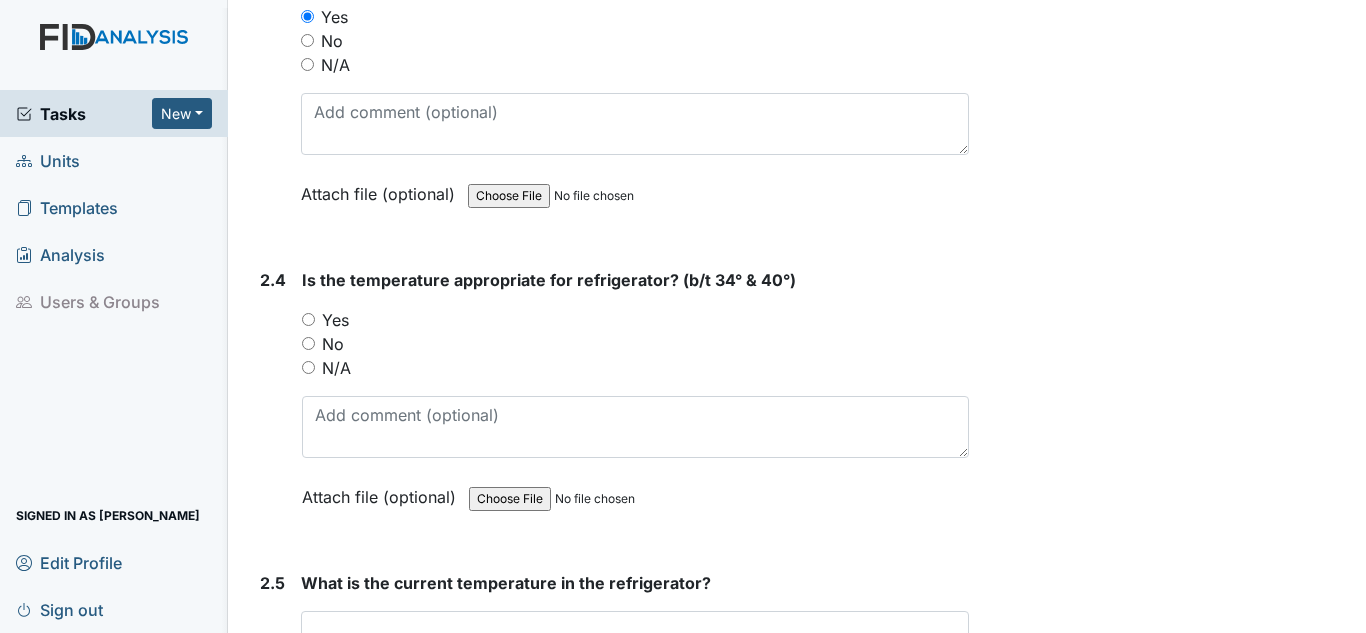 click on "Yes" at bounding box center [335, 320] 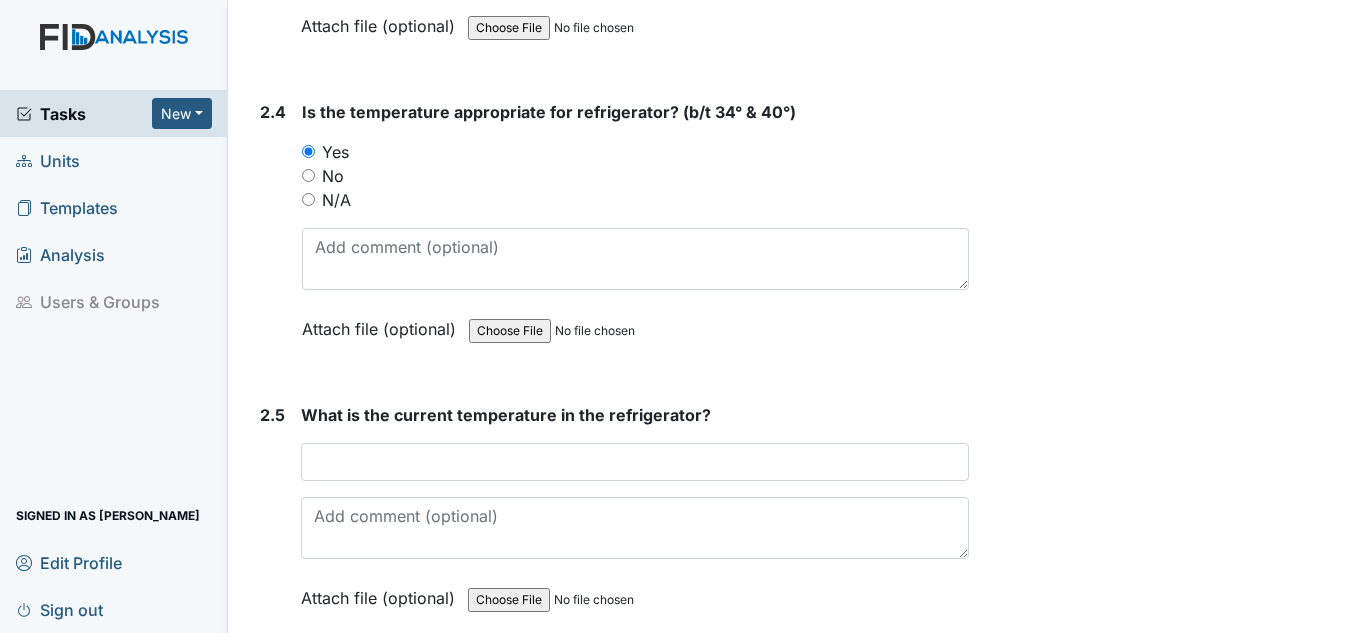 scroll, scrollTop: 2700, scrollLeft: 0, axis: vertical 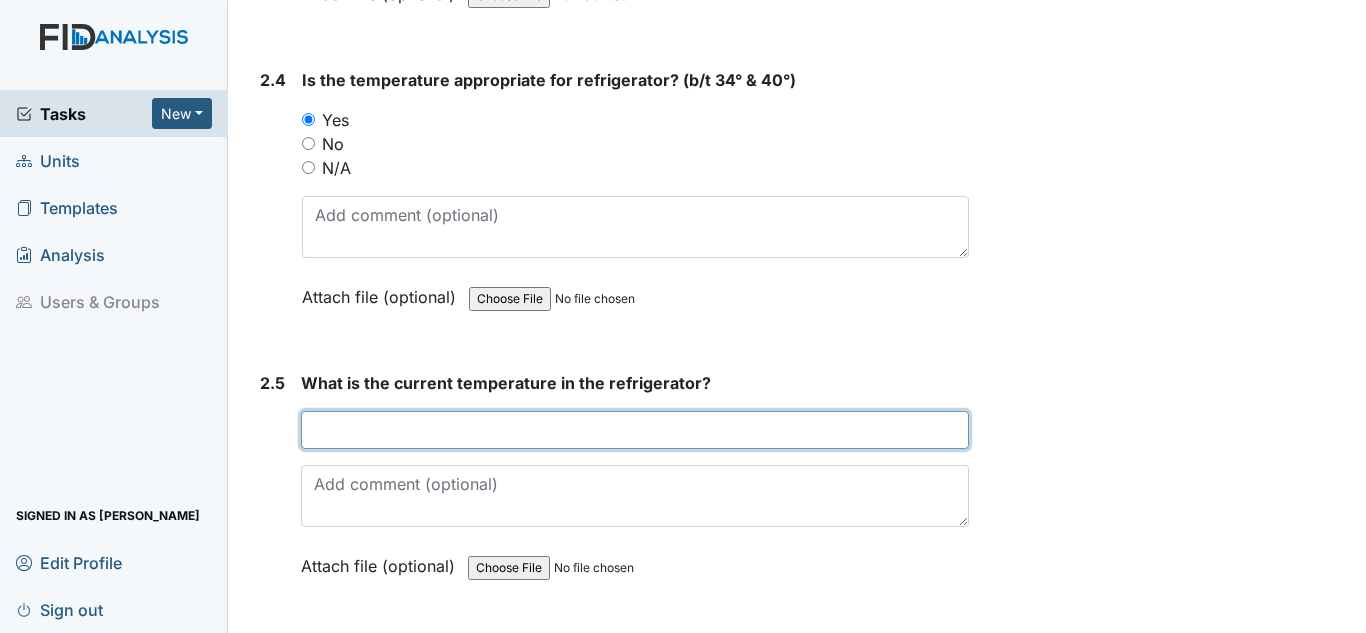 click at bounding box center (635, 430) 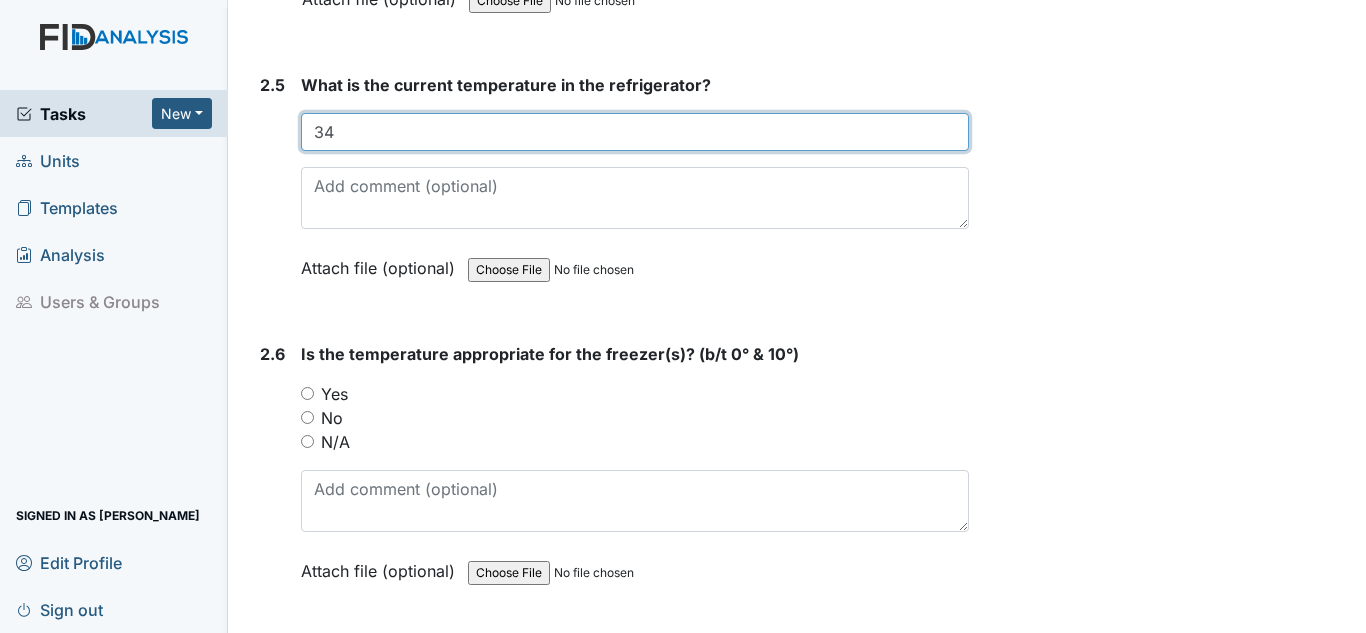scroll, scrollTop: 3000, scrollLeft: 0, axis: vertical 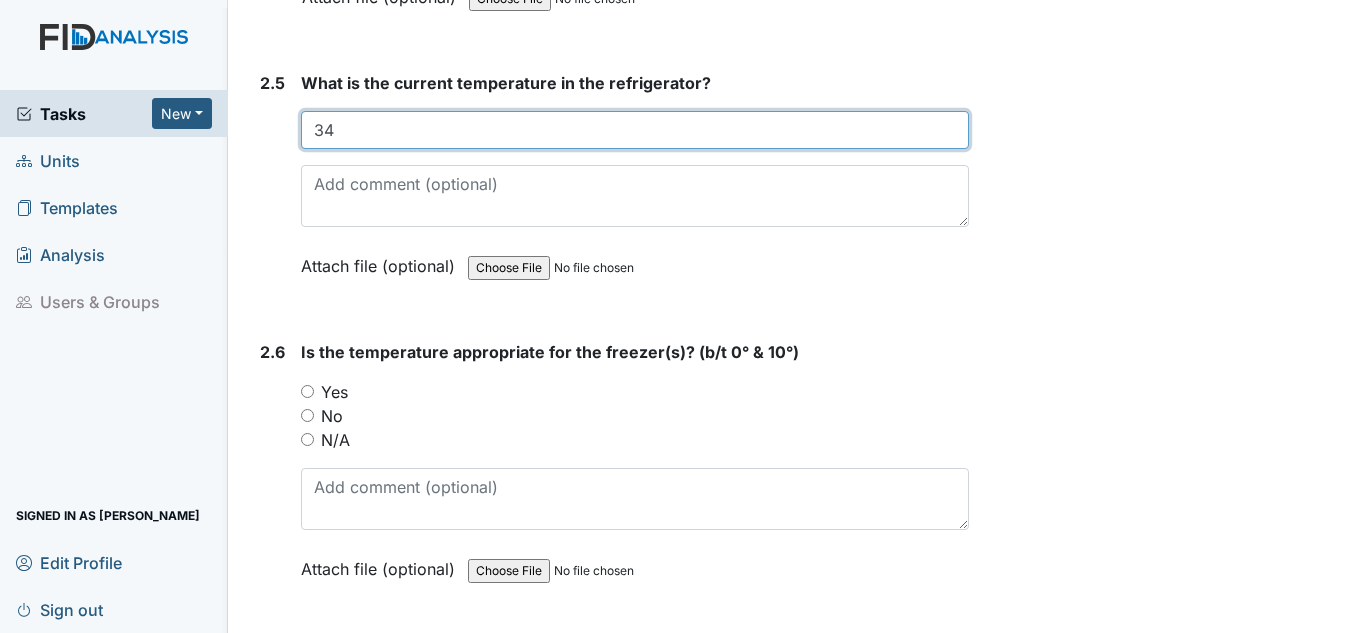type on "34" 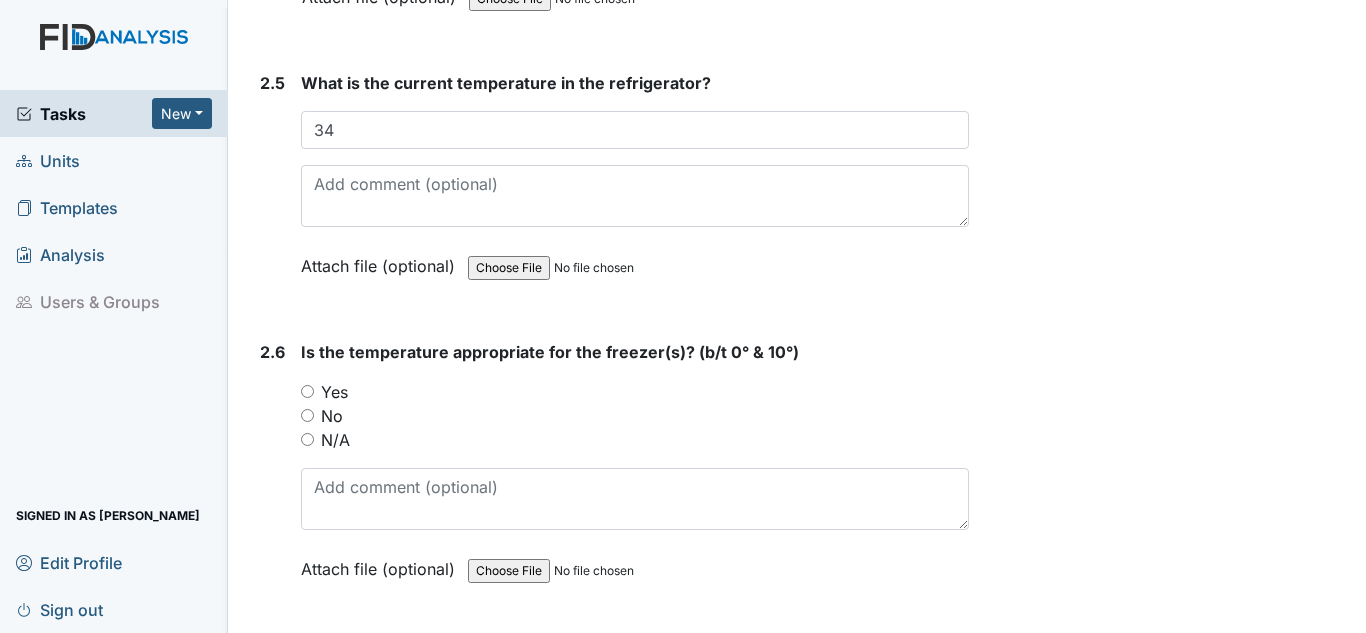 click on "Yes" at bounding box center (334, 392) 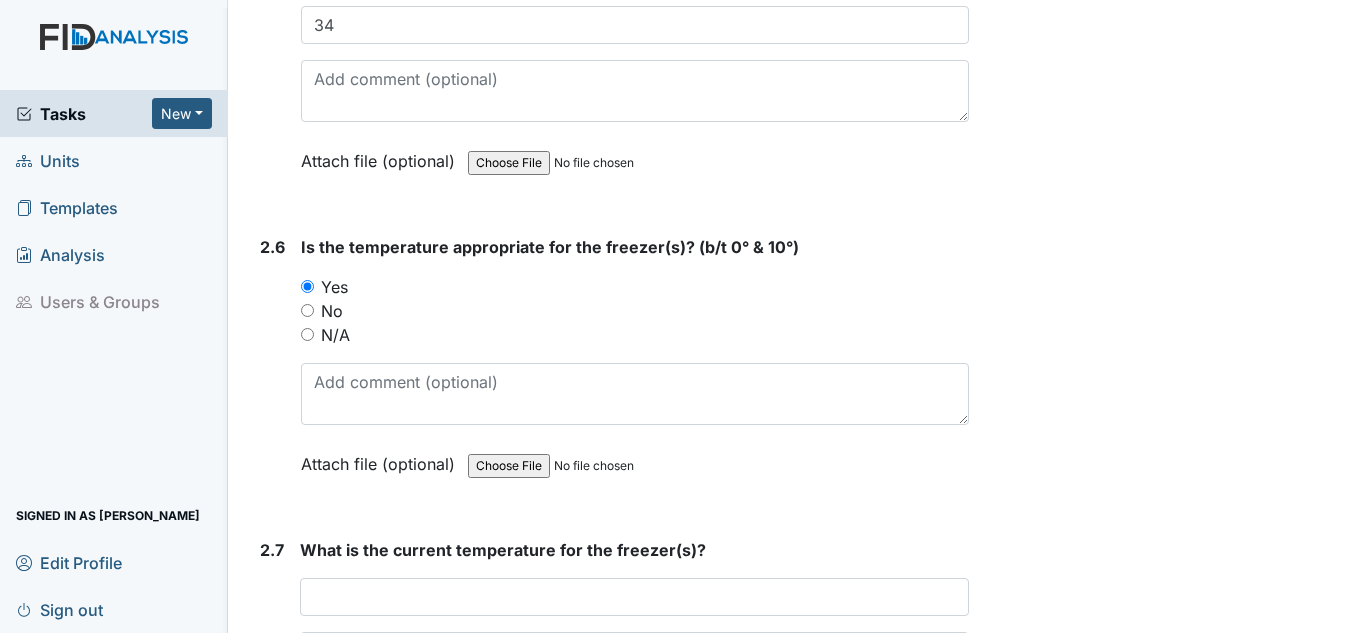scroll, scrollTop: 3300, scrollLeft: 0, axis: vertical 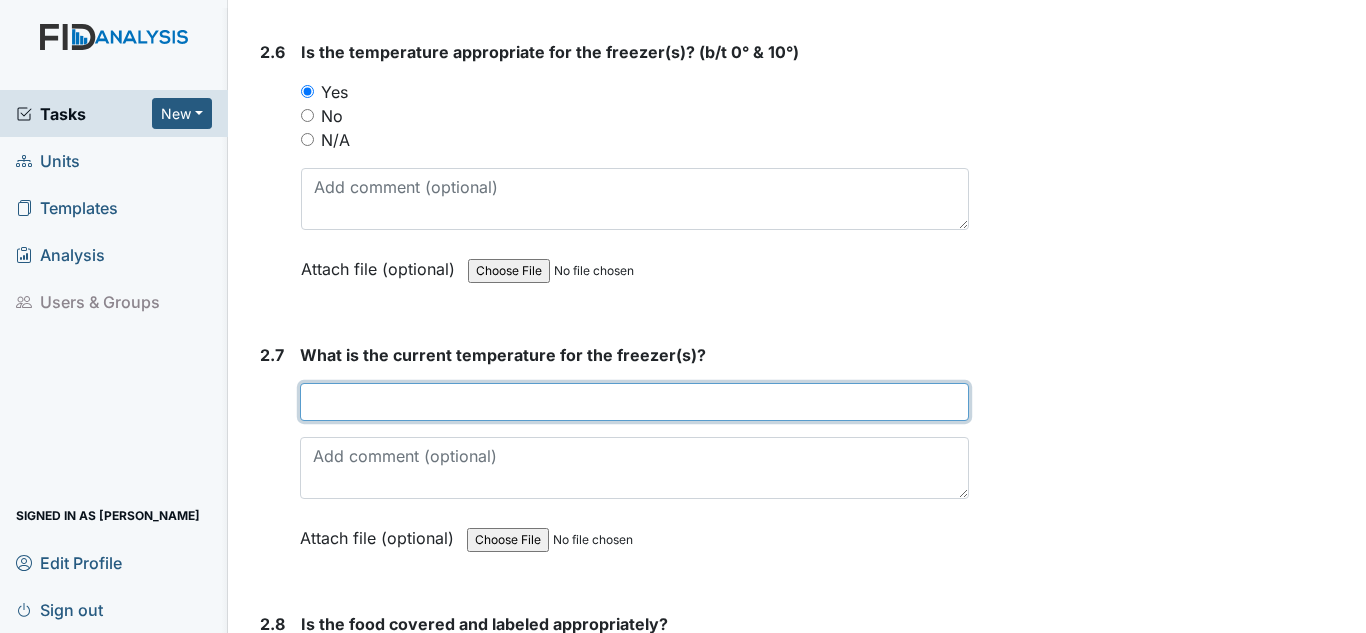 click at bounding box center [634, 402] 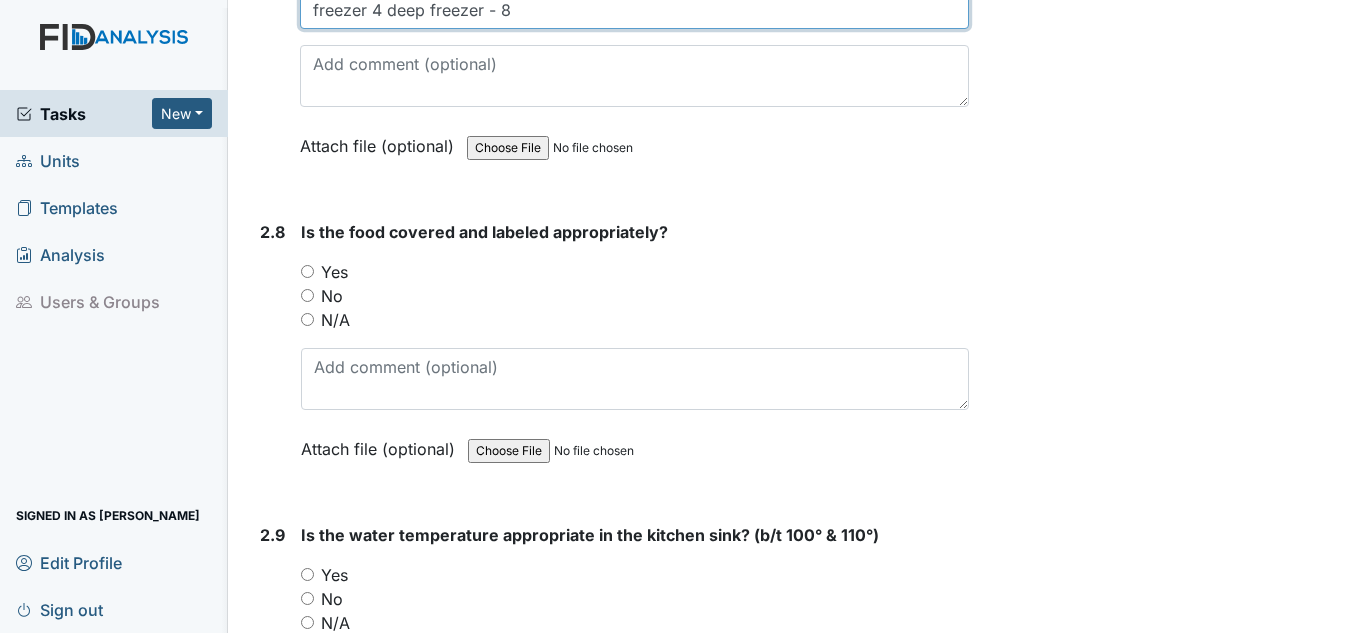 scroll, scrollTop: 3700, scrollLeft: 0, axis: vertical 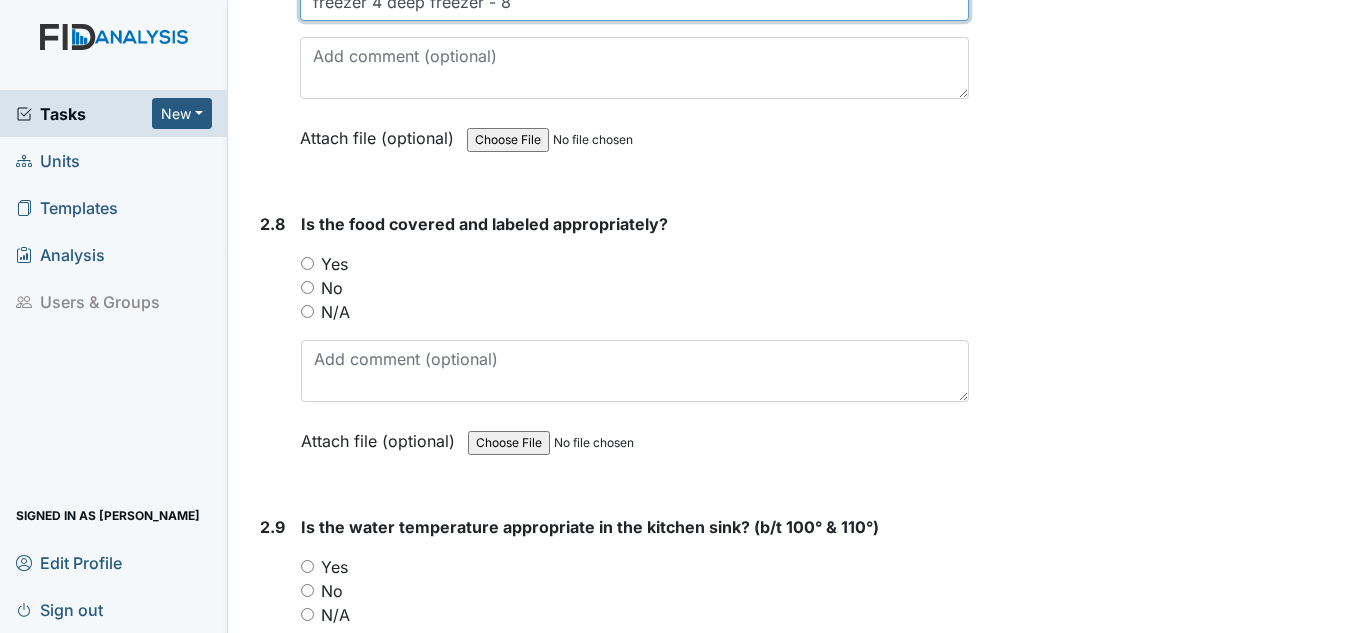 type on "freezer 4 deep freezer - 8" 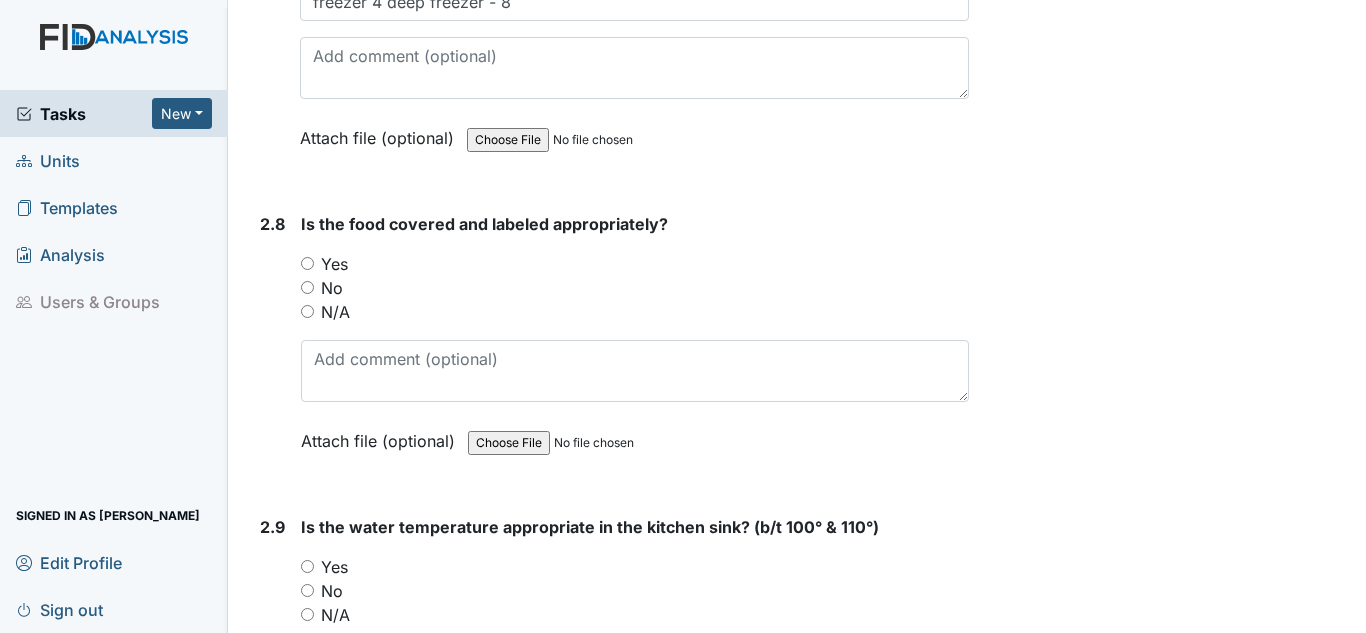 click on "Yes" at bounding box center [334, 264] 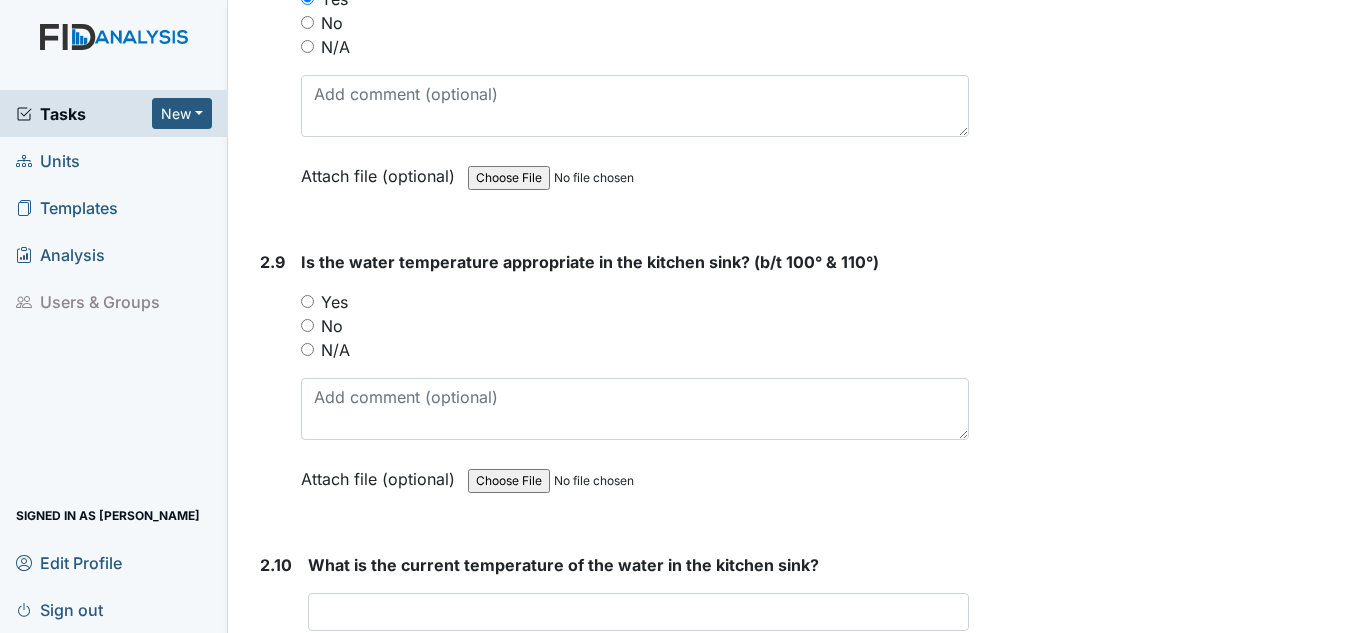 scroll, scrollTop: 4000, scrollLeft: 0, axis: vertical 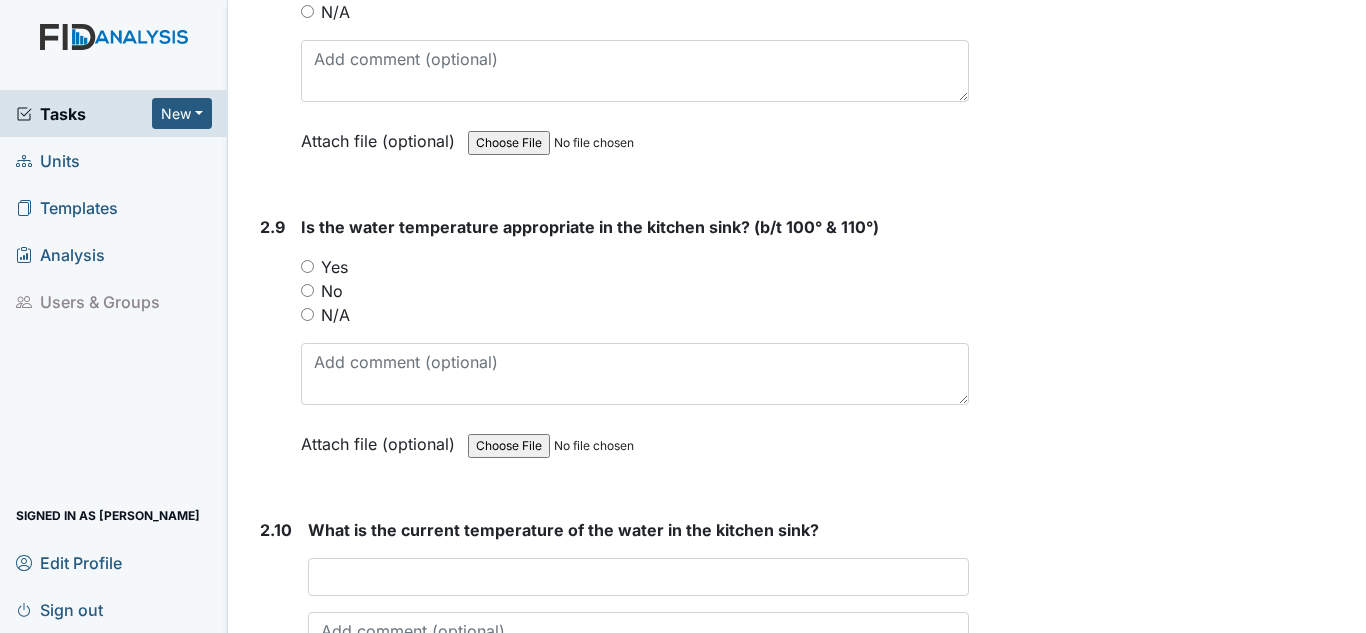 click on "Yes" at bounding box center [334, 267] 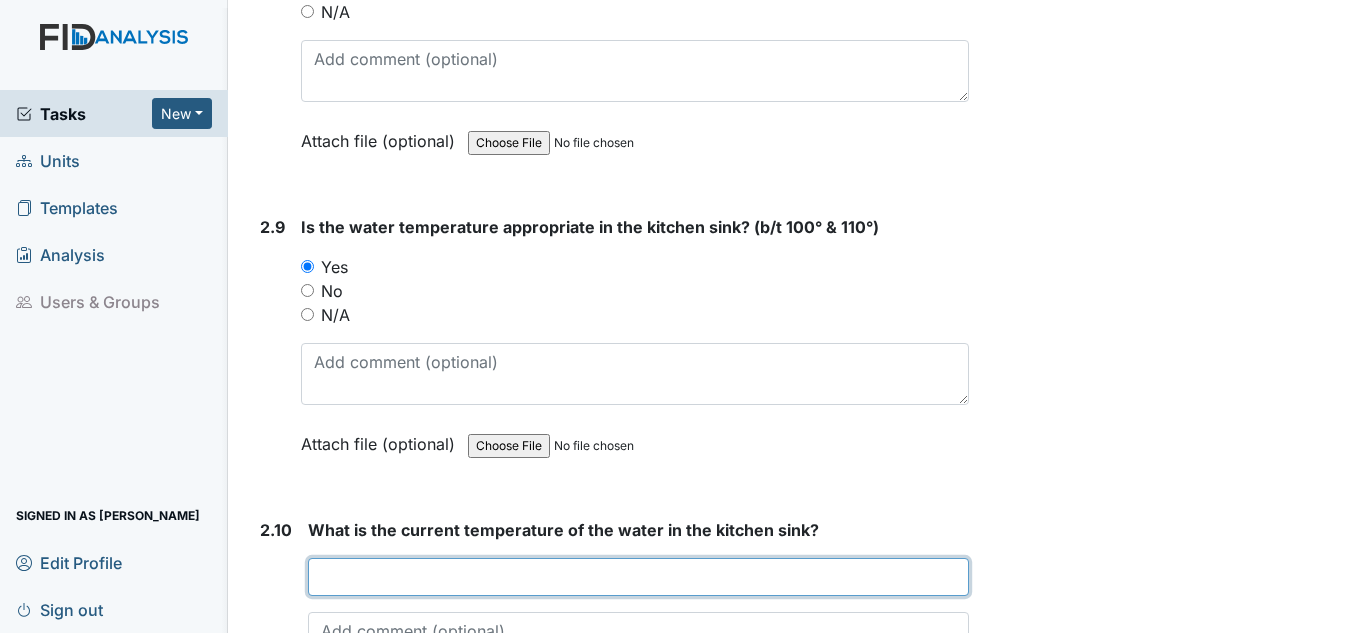 click at bounding box center (638, 577) 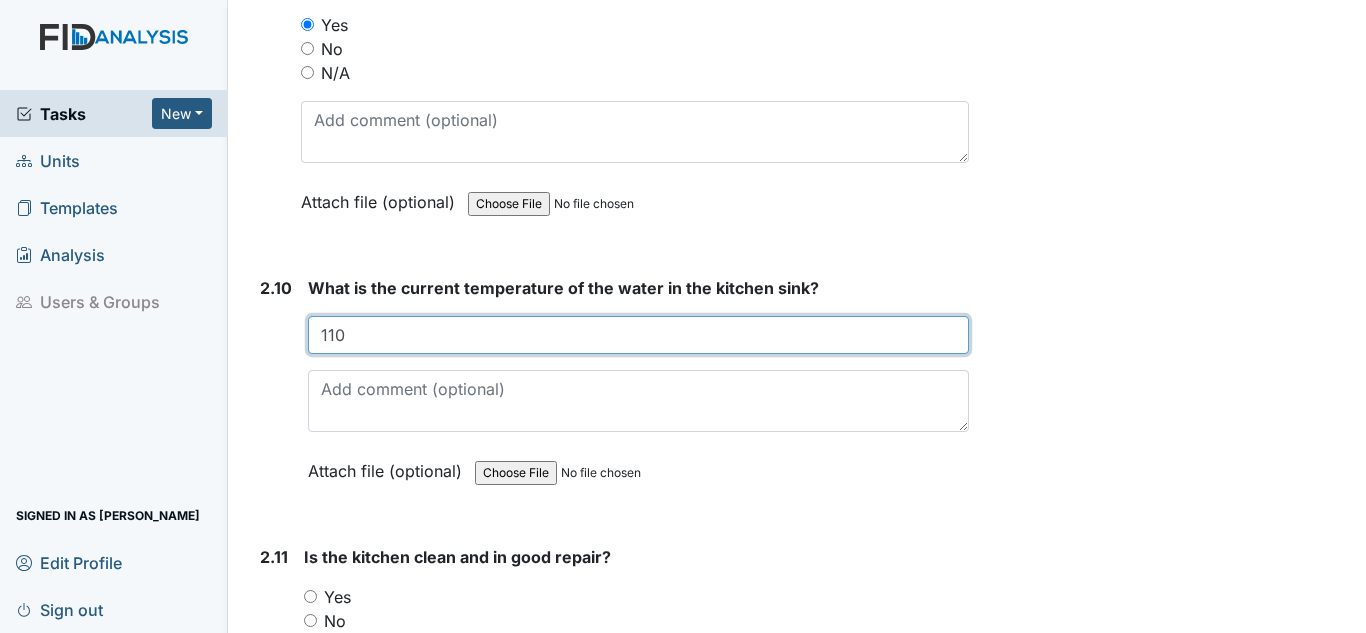 scroll, scrollTop: 4300, scrollLeft: 0, axis: vertical 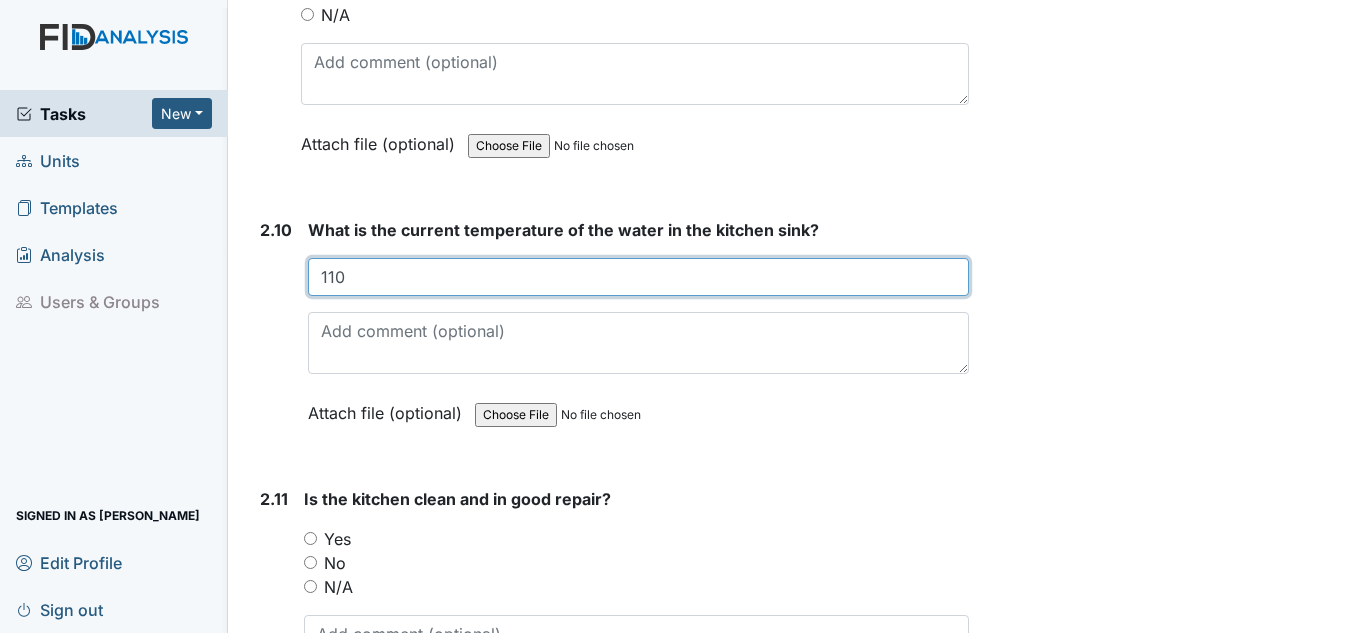 type on "110" 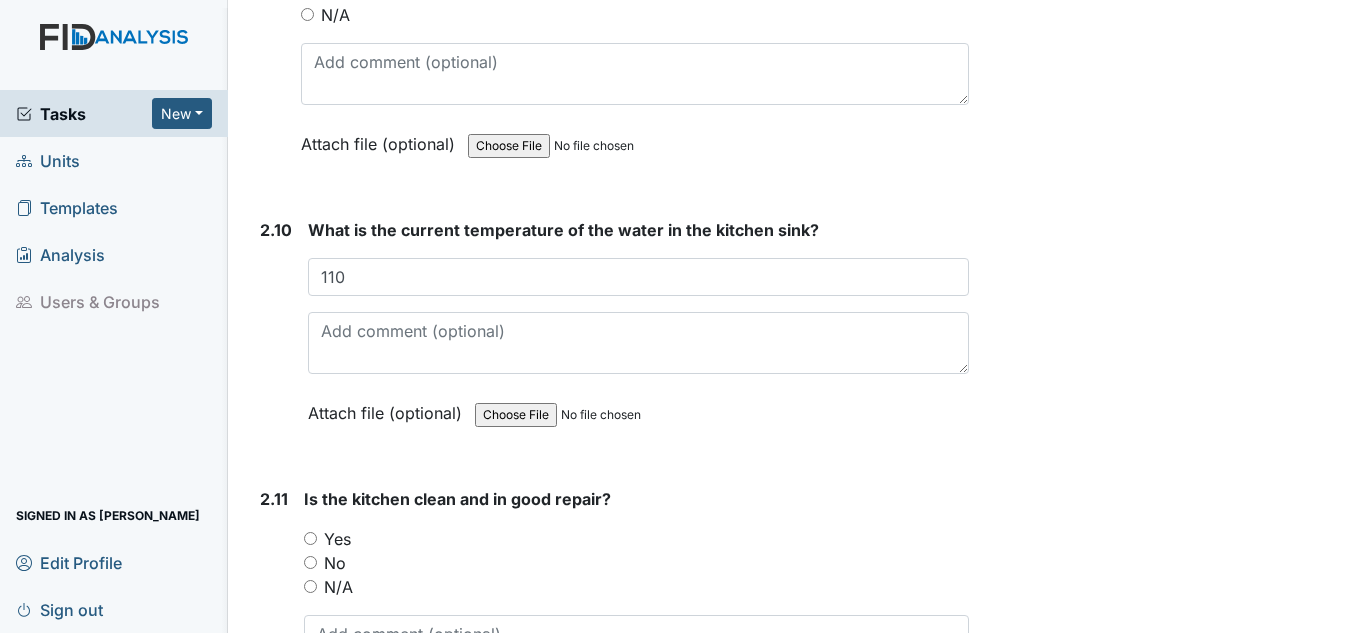 click on "Yes" at bounding box center [337, 539] 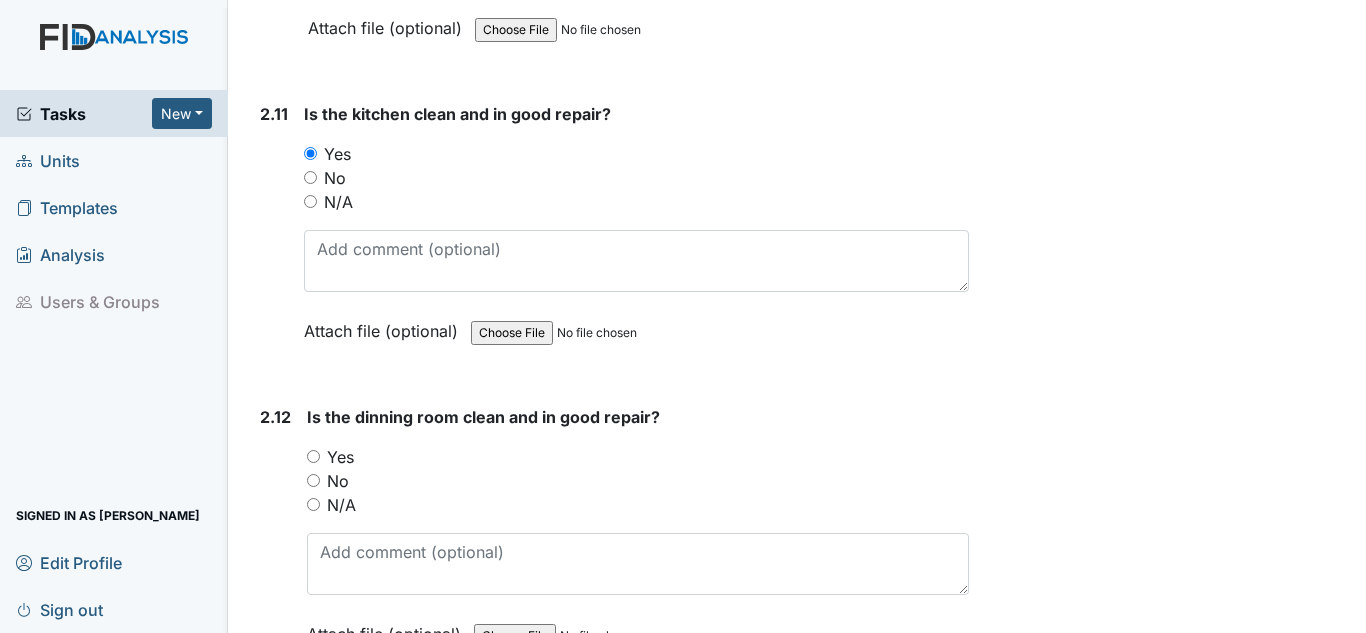 scroll, scrollTop: 4700, scrollLeft: 0, axis: vertical 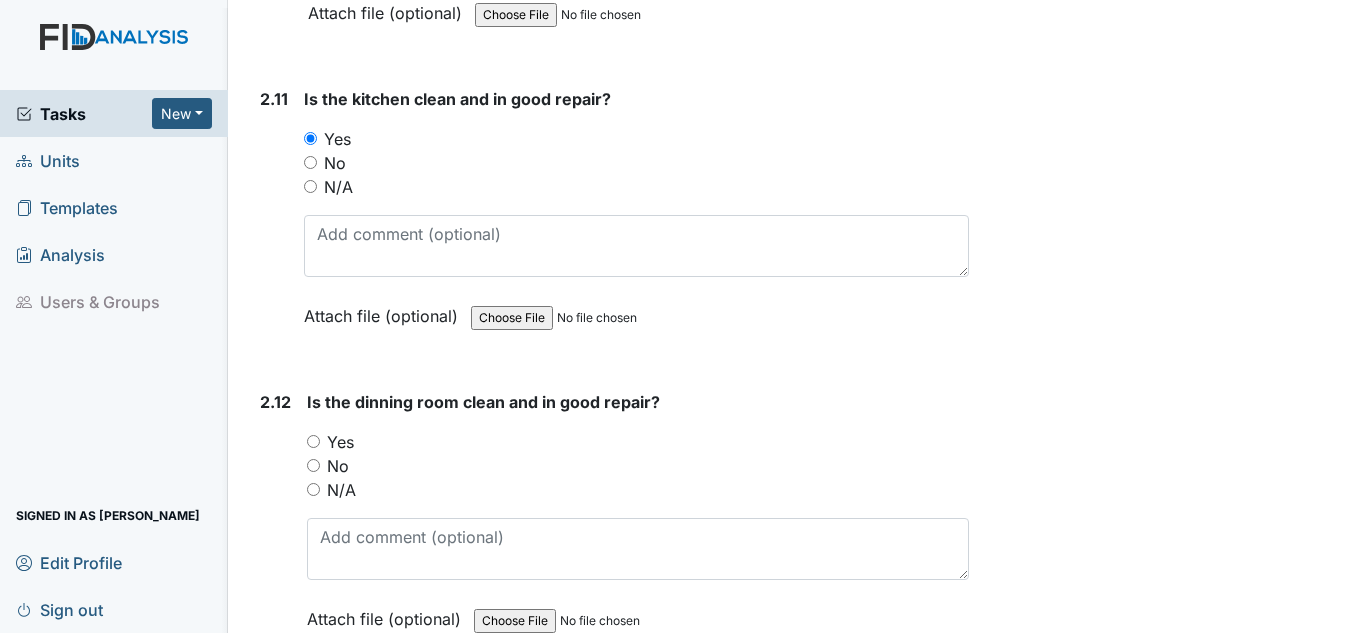 click on "Yes" at bounding box center (340, 442) 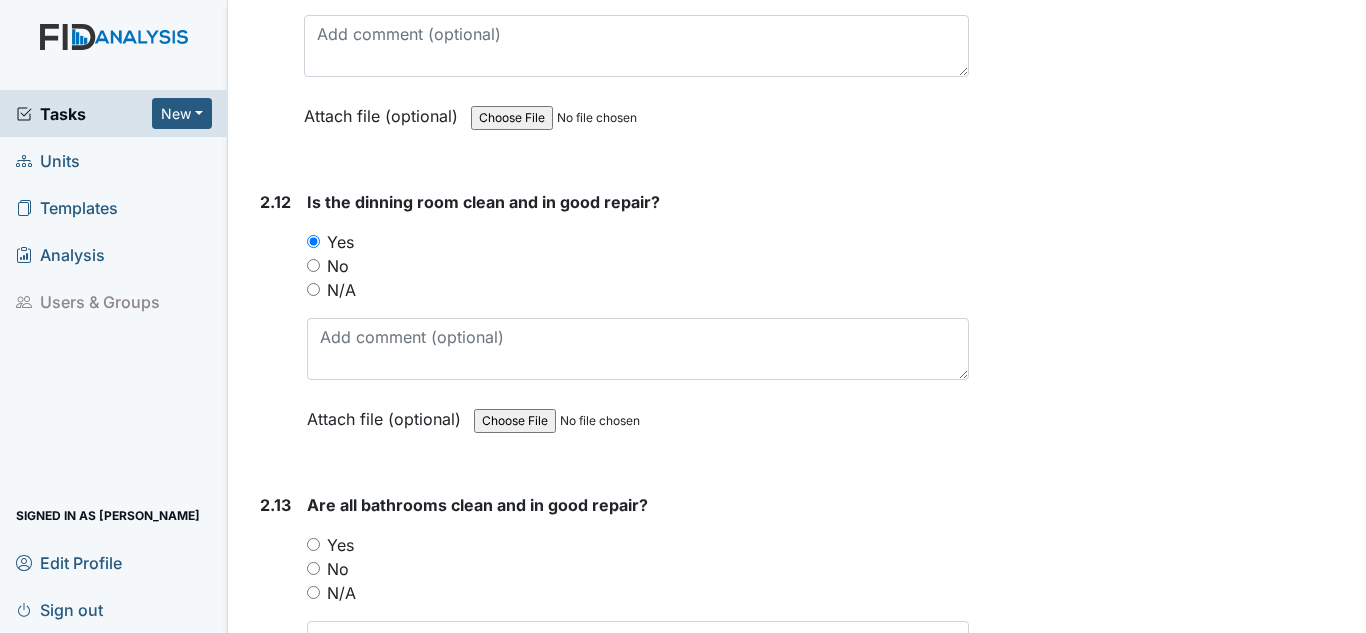 scroll, scrollTop: 5000, scrollLeft: 0, axis: vertical 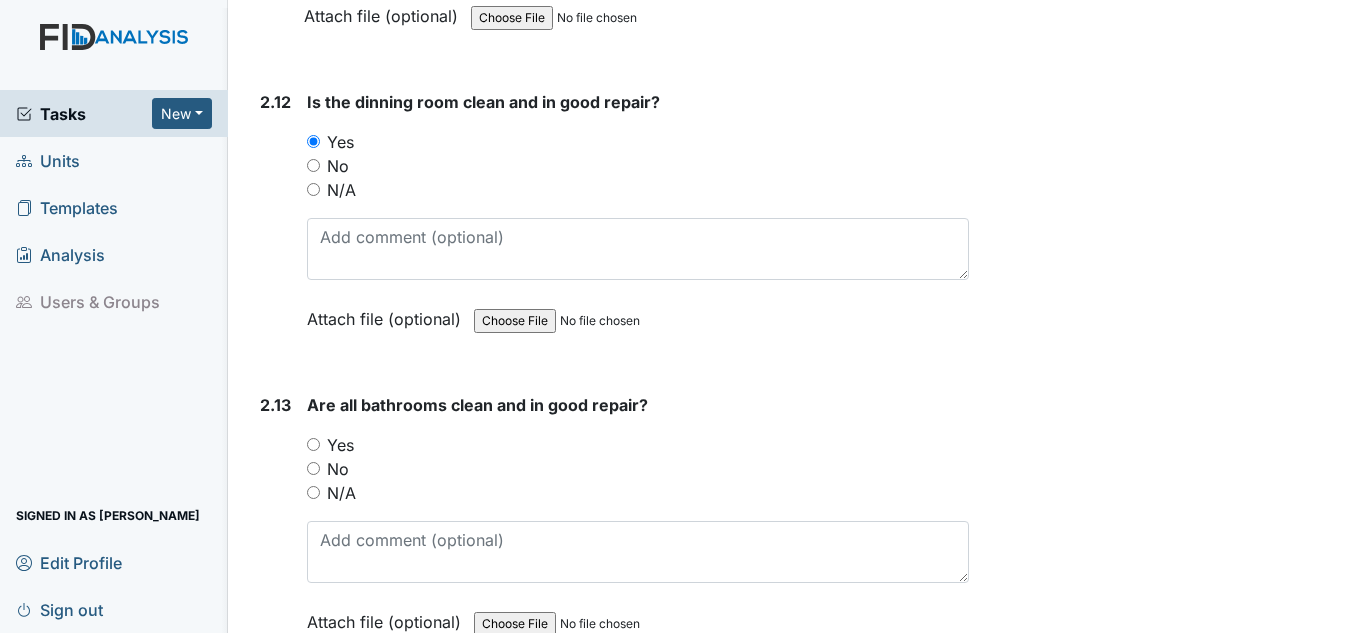 click on "Yes" at bounding box center (340, 445) 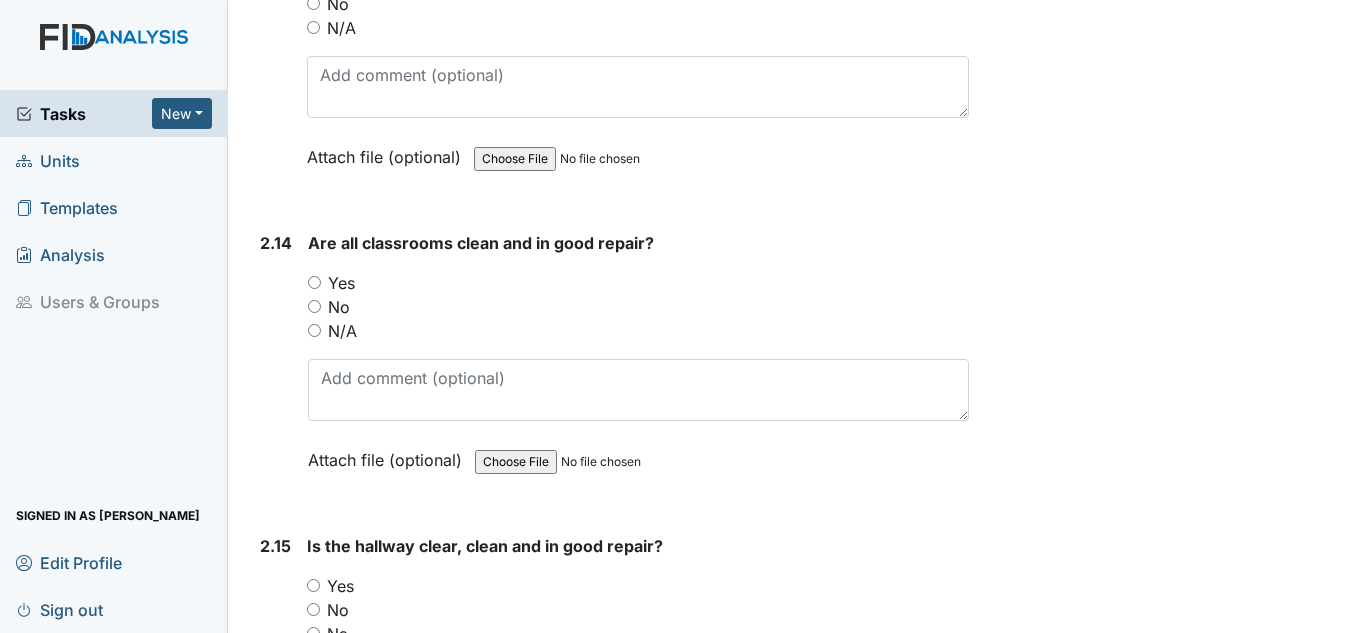 scroll, scrollTop: 5500, scrollLeft: 0, axis: vertical 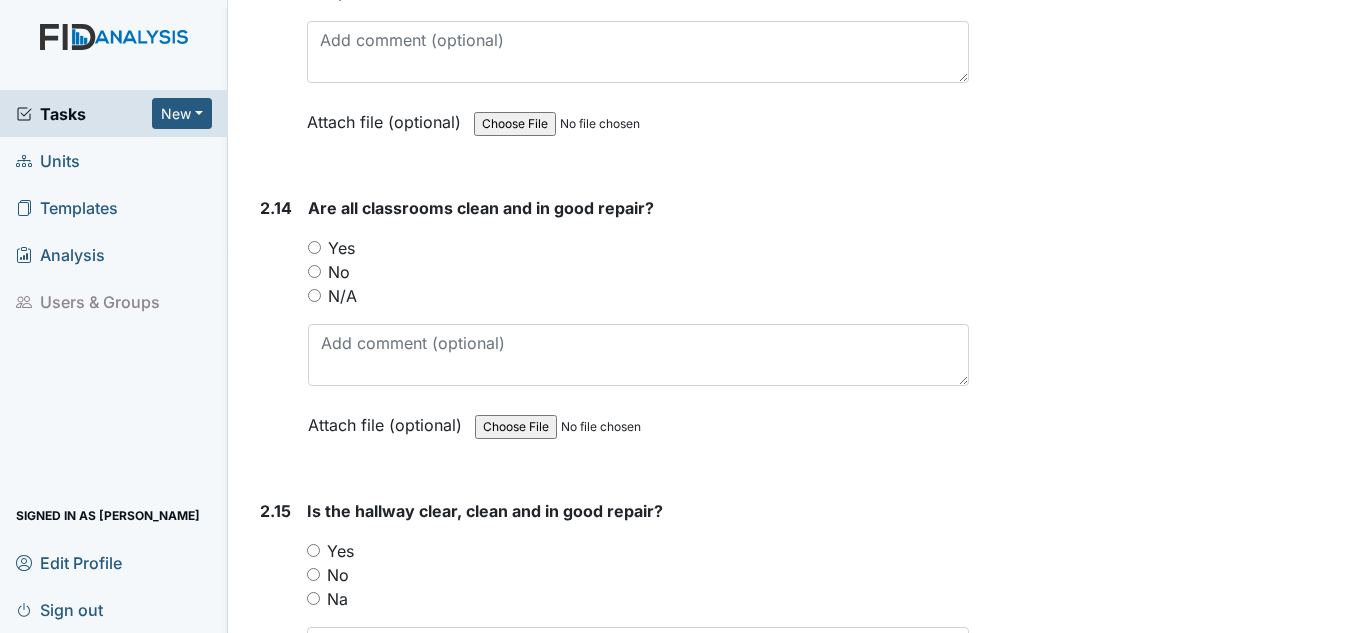 click on "Yes" at bounding box center (341, 248) 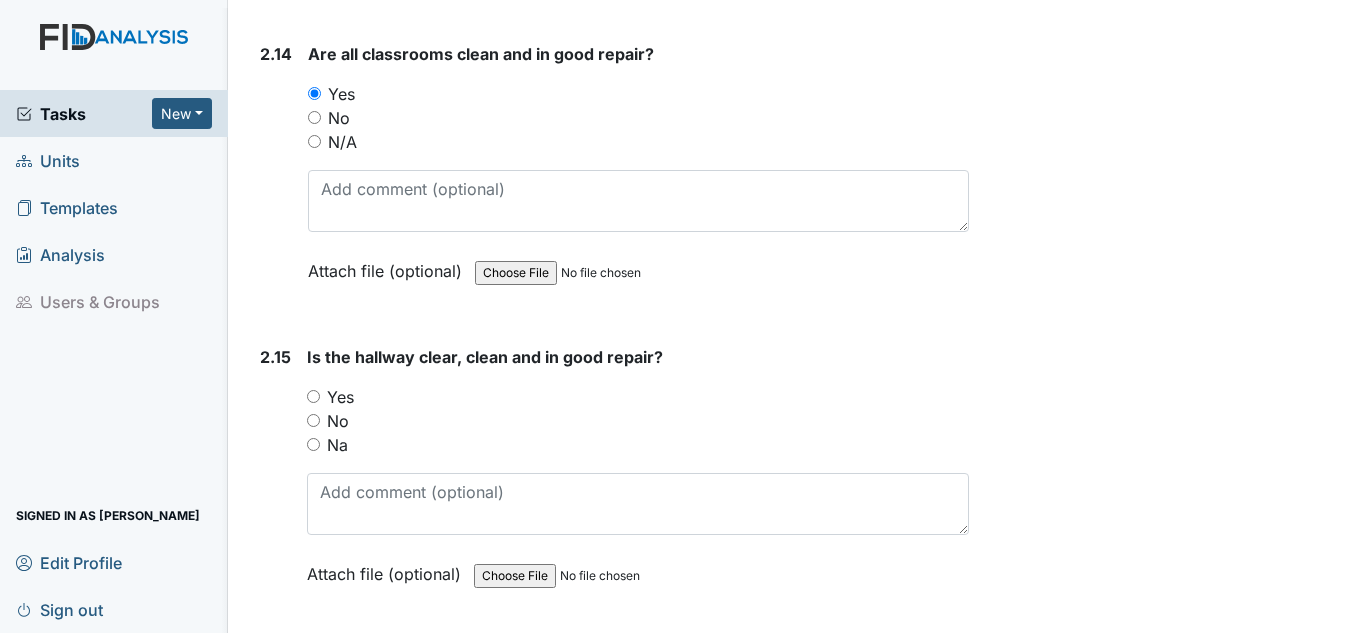 scroll, scrollTop: 5800, scrollLeft: 0, axis: vertical 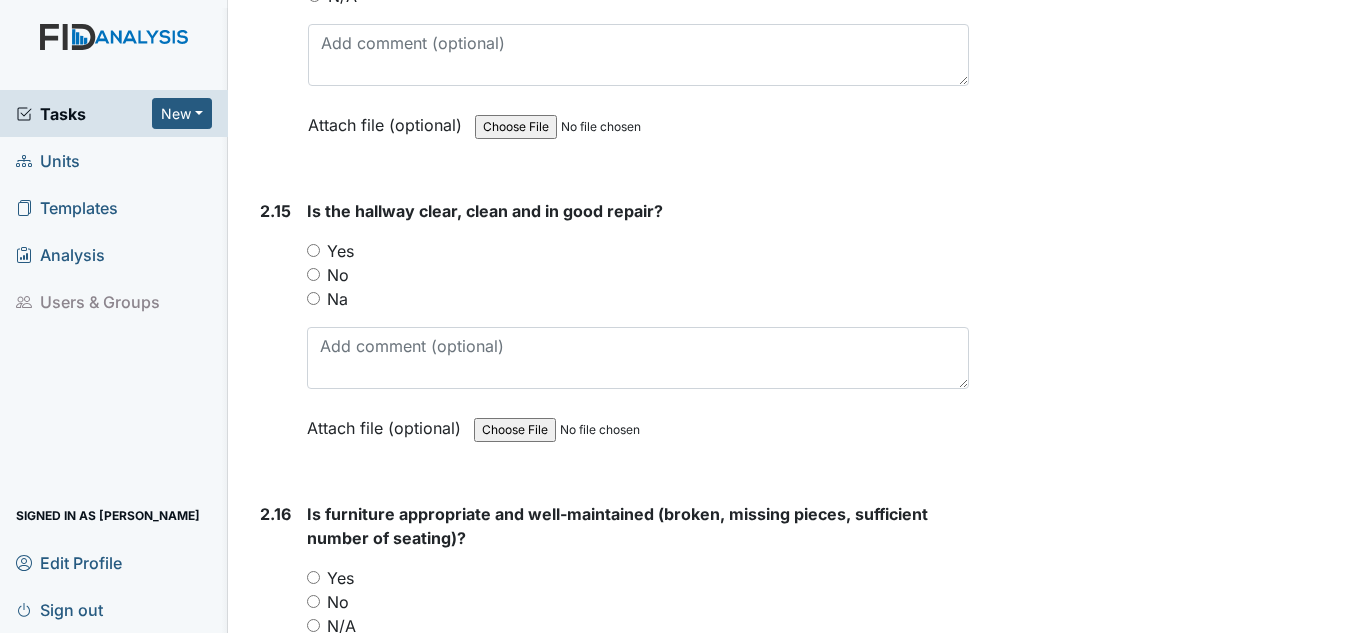 click on "Yes" at bounding box center (340, 251) 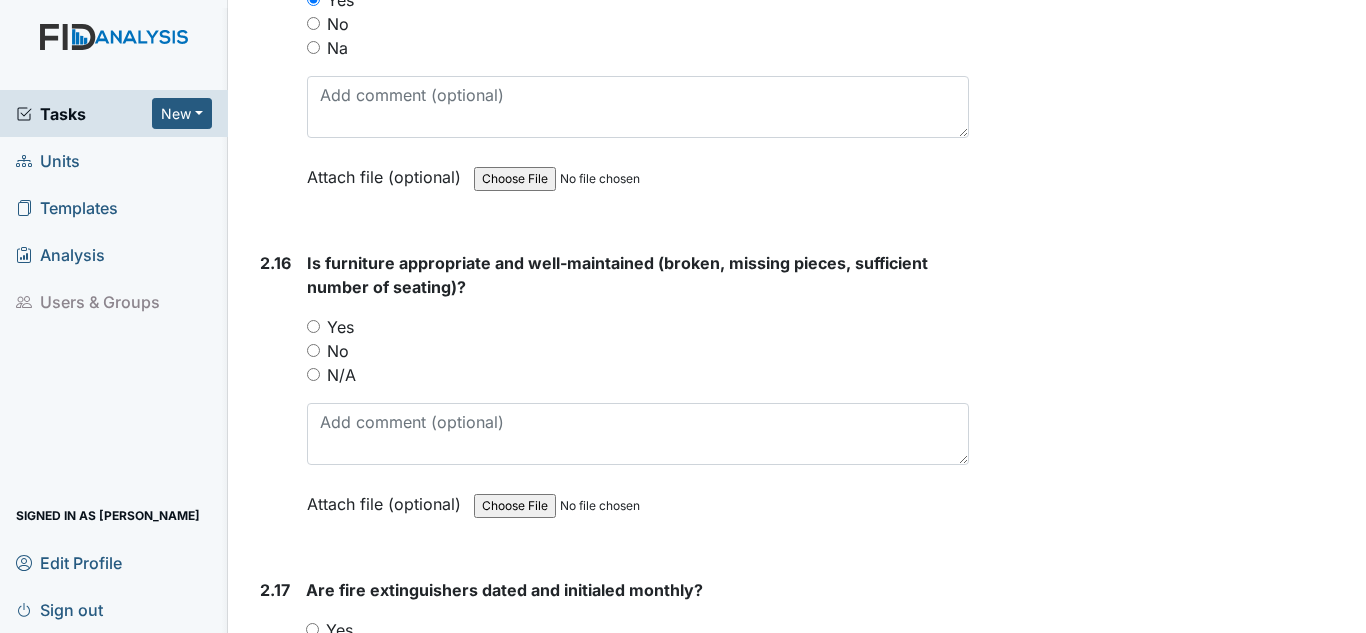 scroll, scrollTop: 6100, scrollLeft: 0, axis: vertical 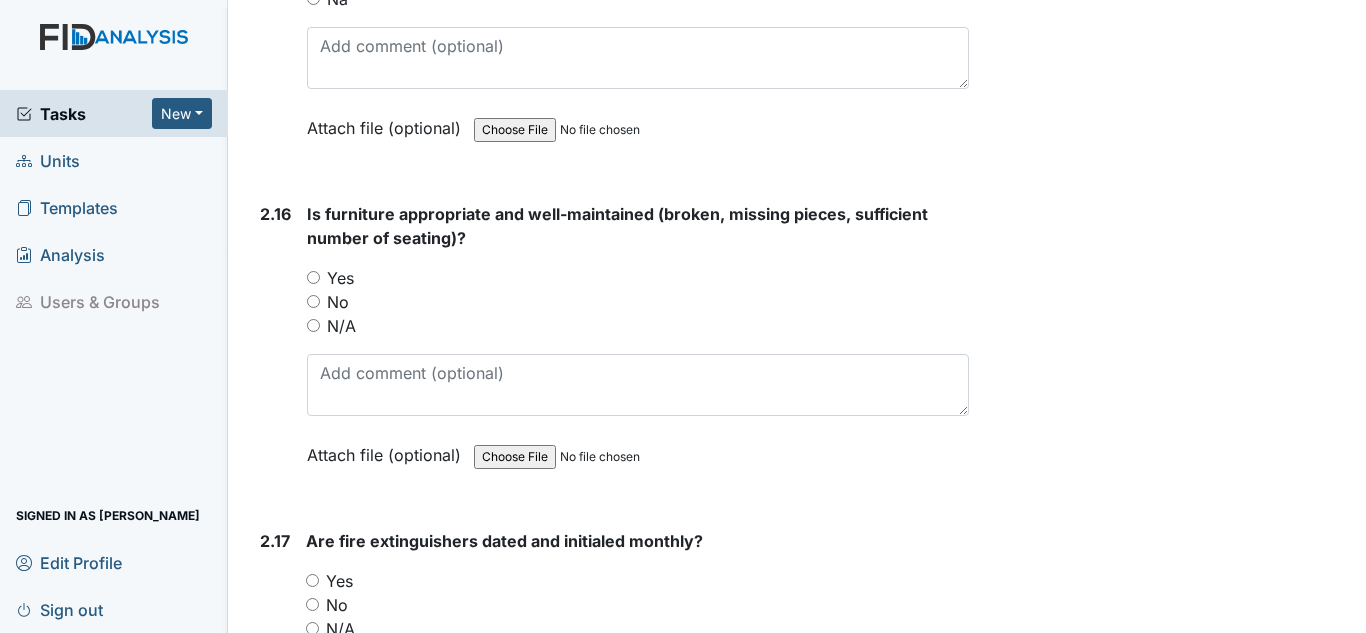 click on "Yes" at bounding box center (340, 278) 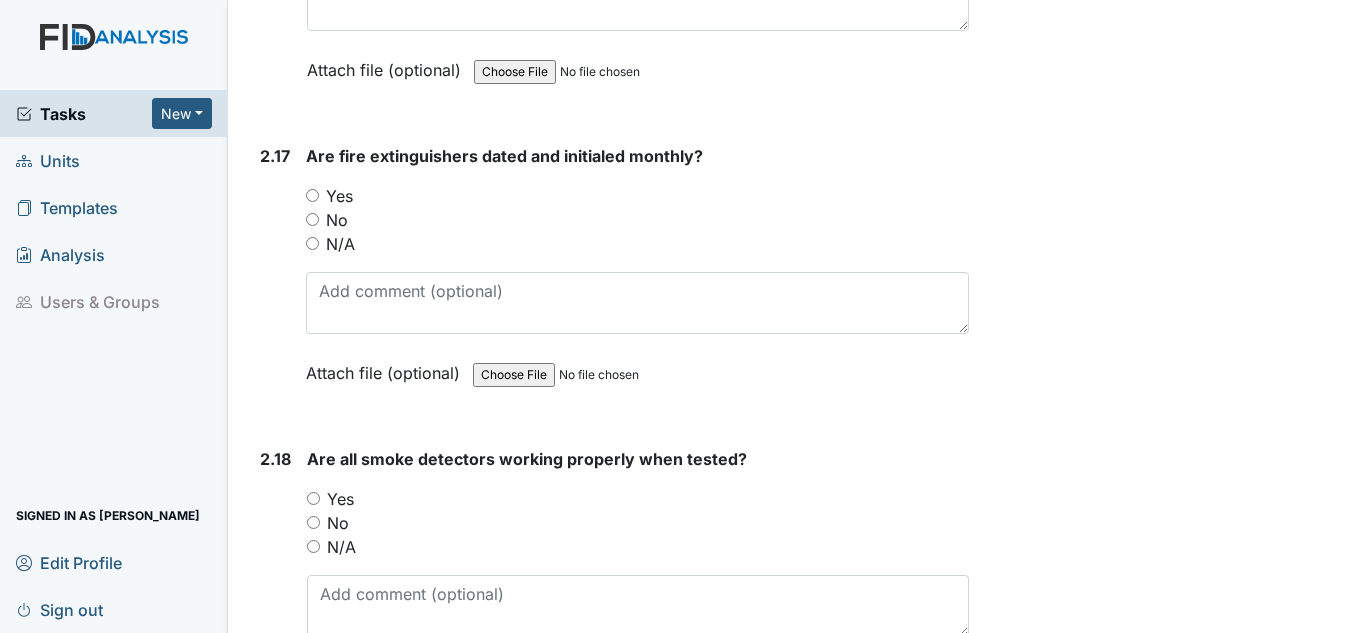 scroll, scrollTop: 6500, scrollLeft: 0, axis: vertical 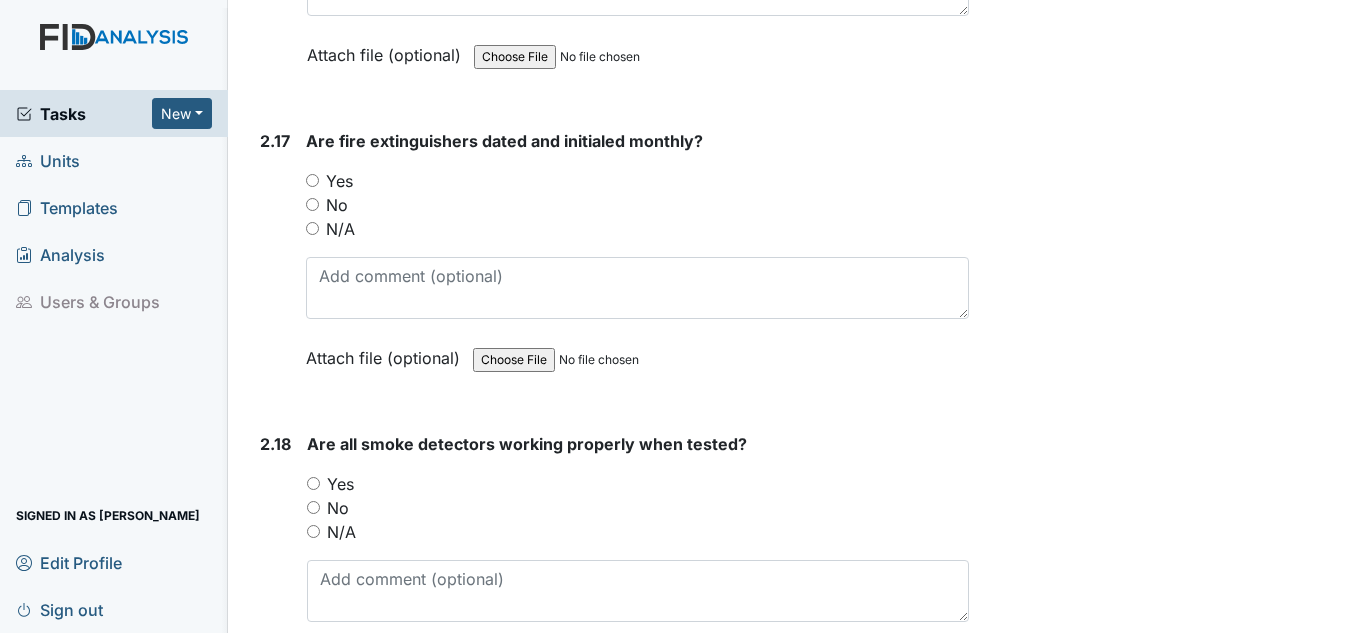 click on "Yes" at bounding box center (312, 180) 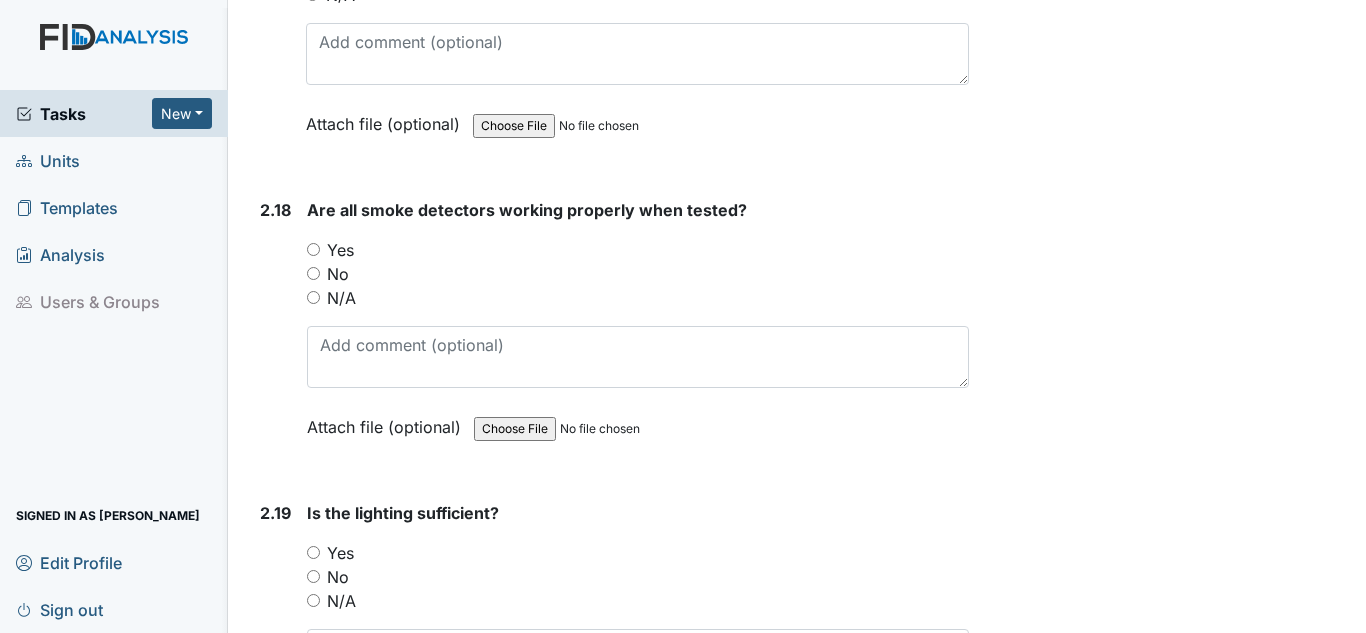 scroll, scrollTop: 6800, scrollLeft: 0, axis: vertical 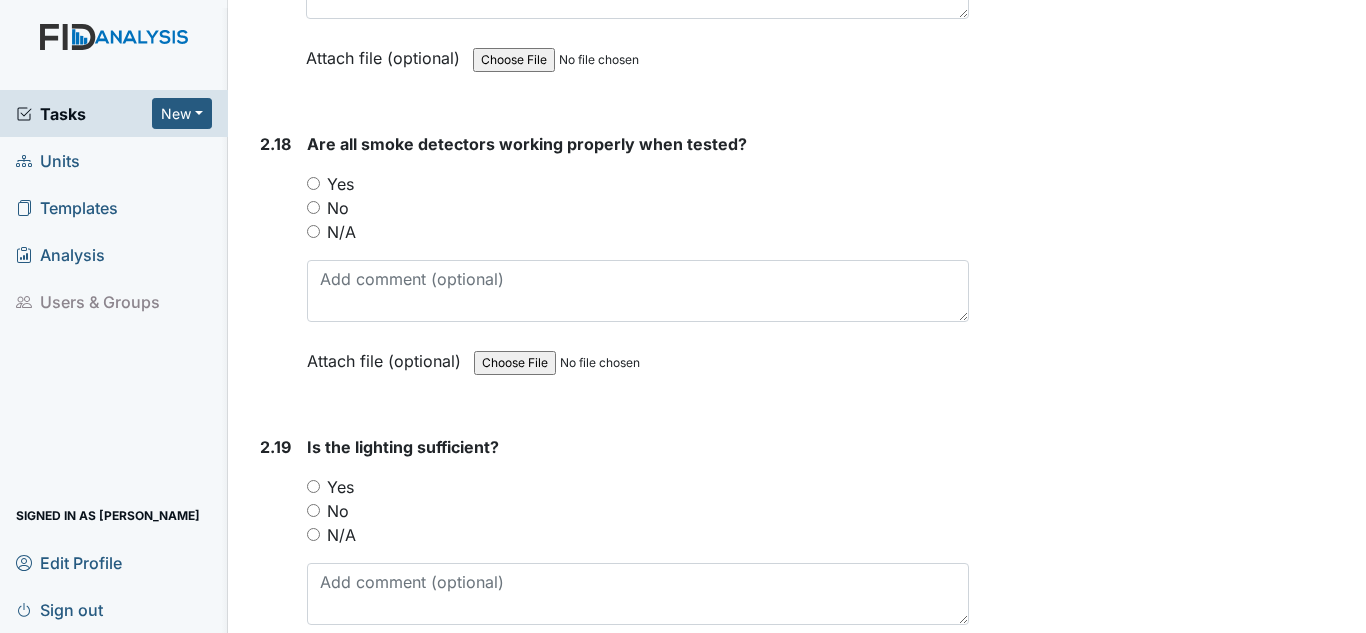 click on "Yes" at bounding box center [340, 184] 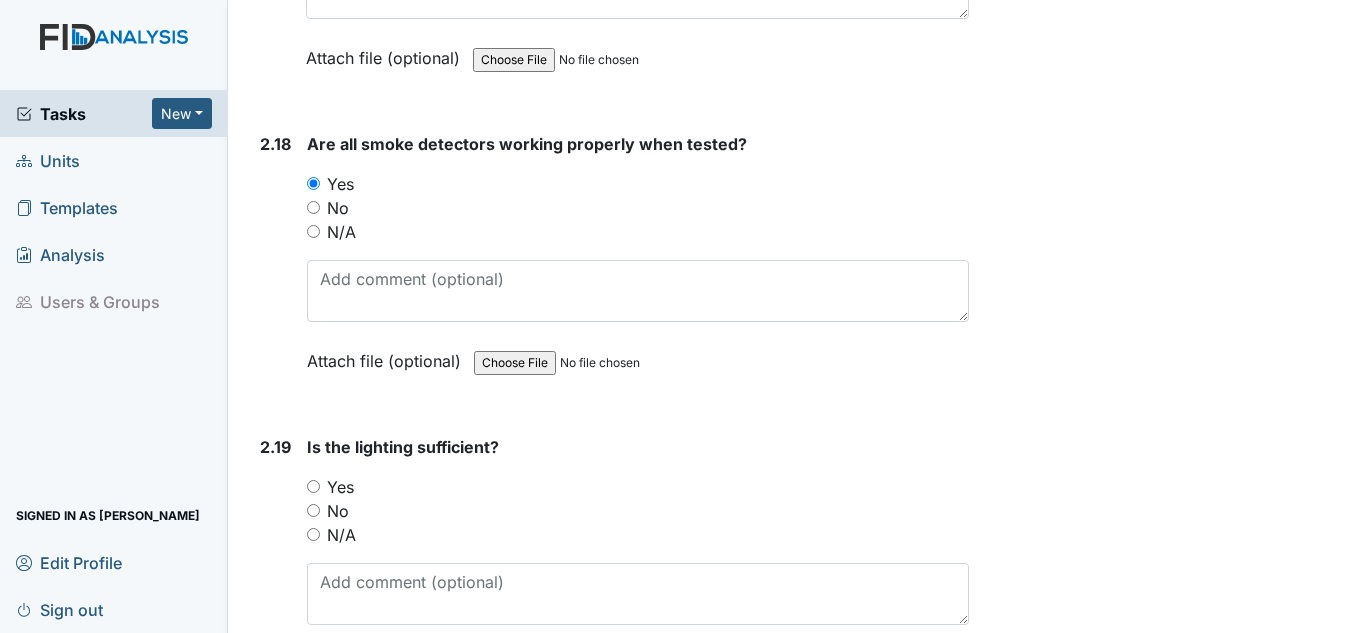 click on "Yes" at bounding box center [340, 487] 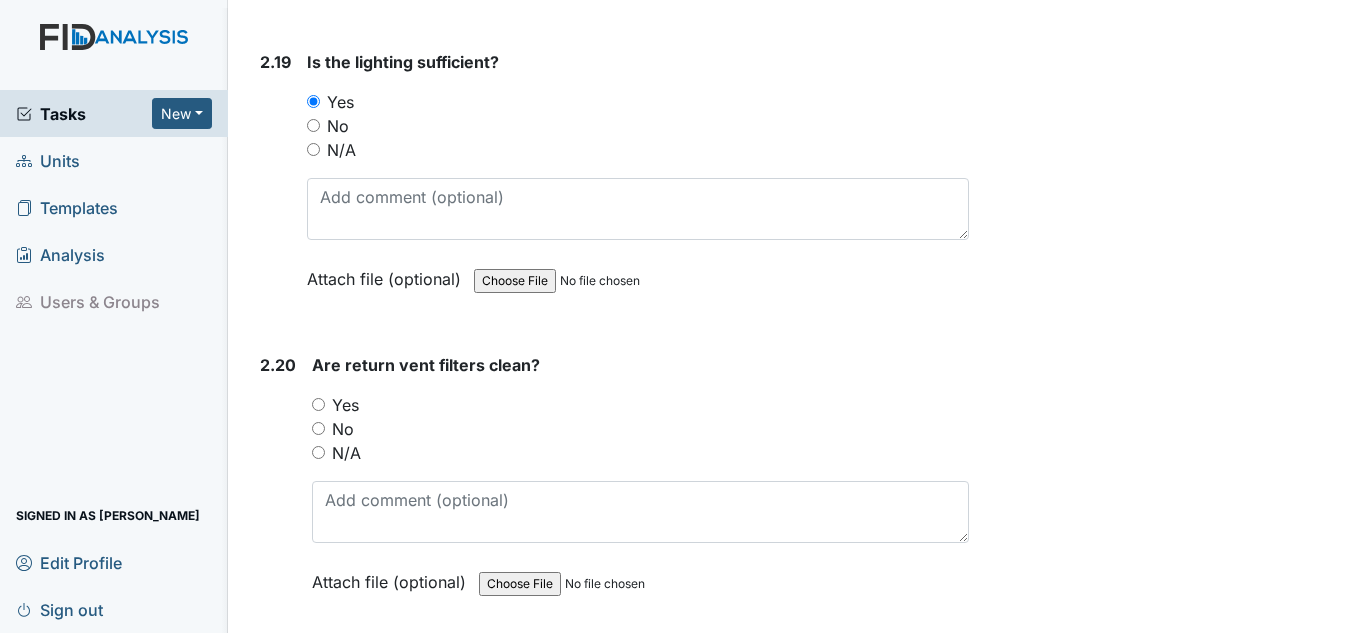 scroll, scrollTop: 7400, scrollLeft: 0, axis: vertical 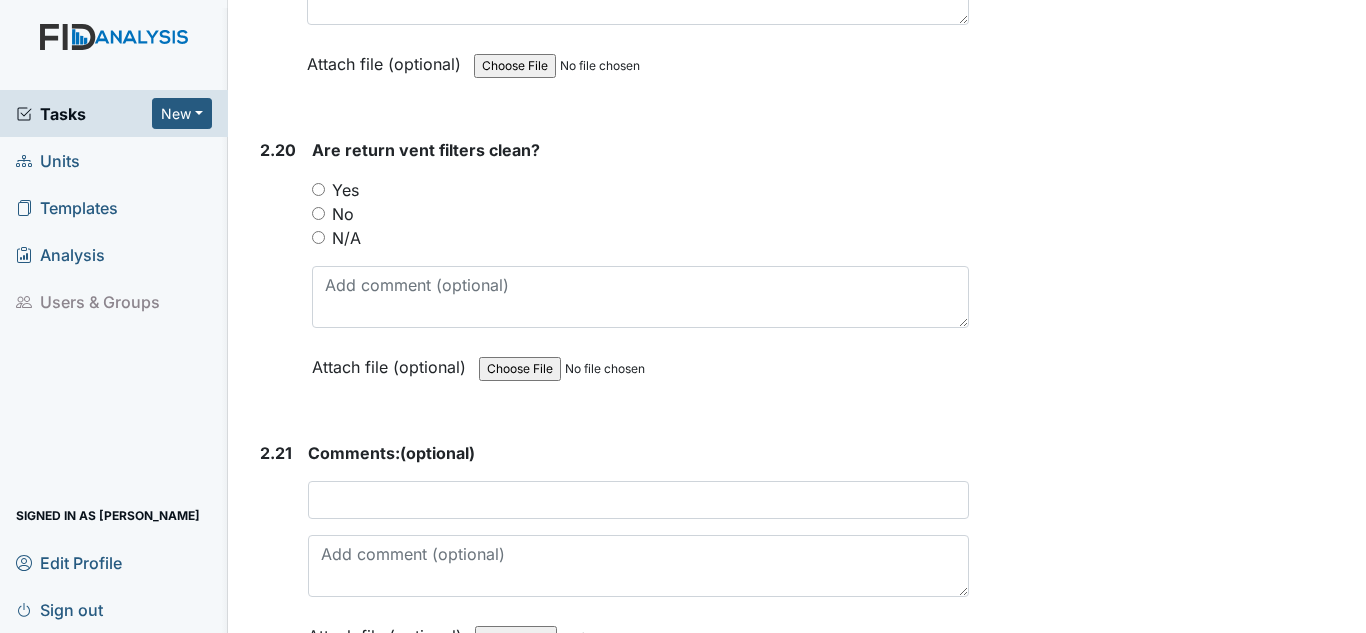 click on "You must select one of the below options.
Yes
No
N/A" at bounding box center (640, 214) 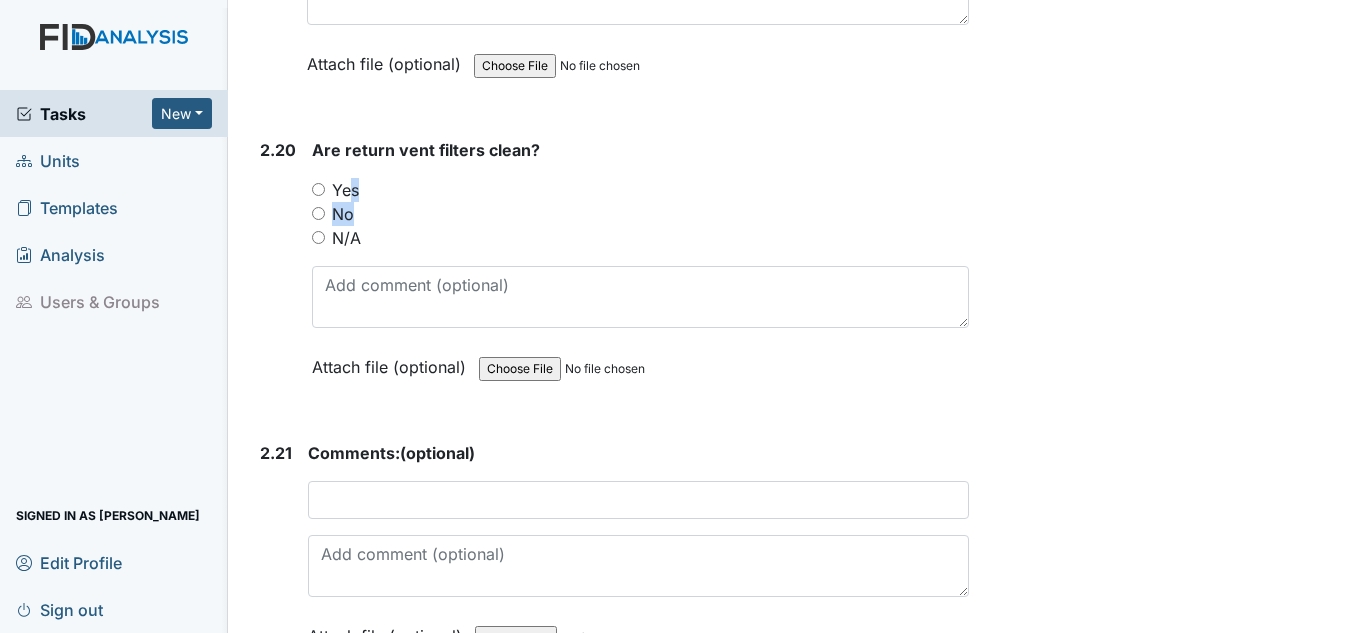 click on "Yes" at bounding box center (345, 190) 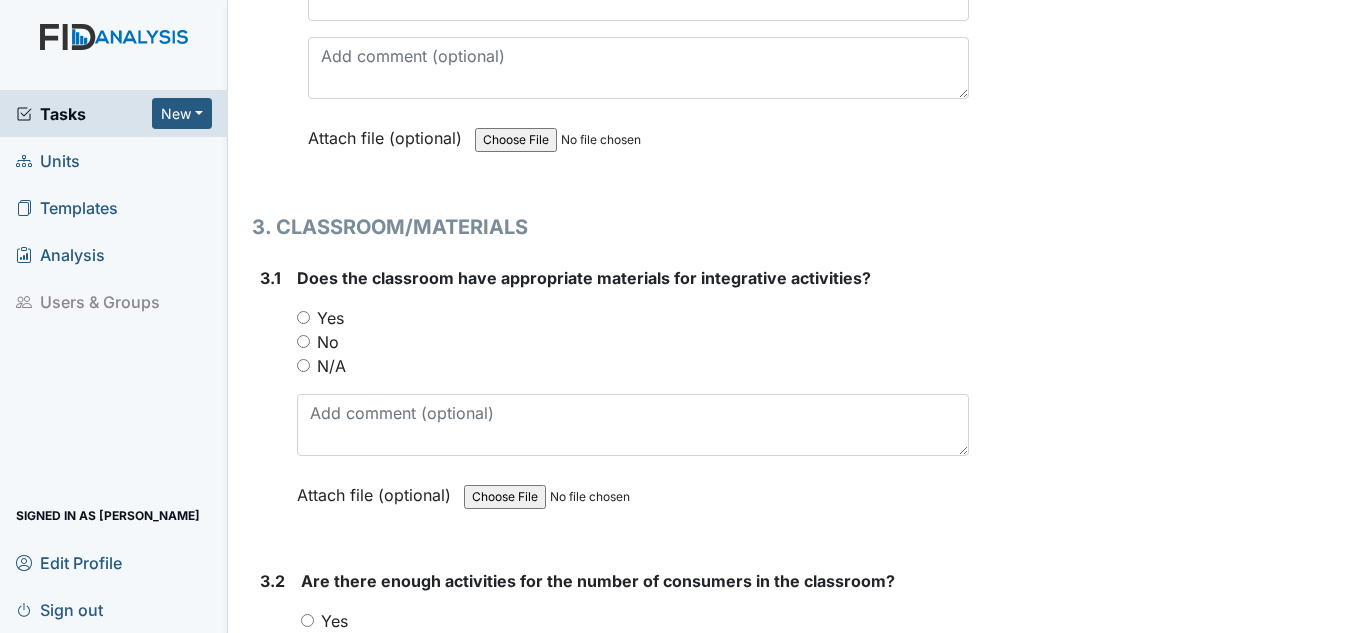 scroll, scrollTop: 7900, scrollLeft: 0, axis: vertical 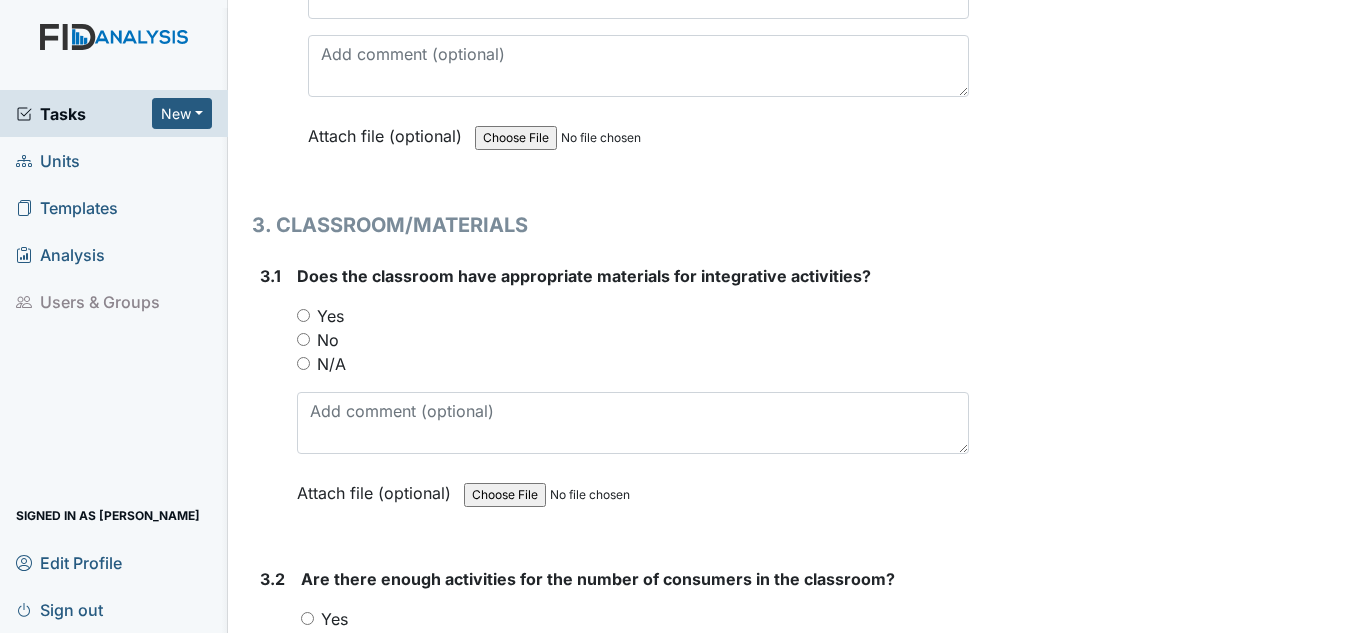 click on "Yes" at bounding box center [330, 316] 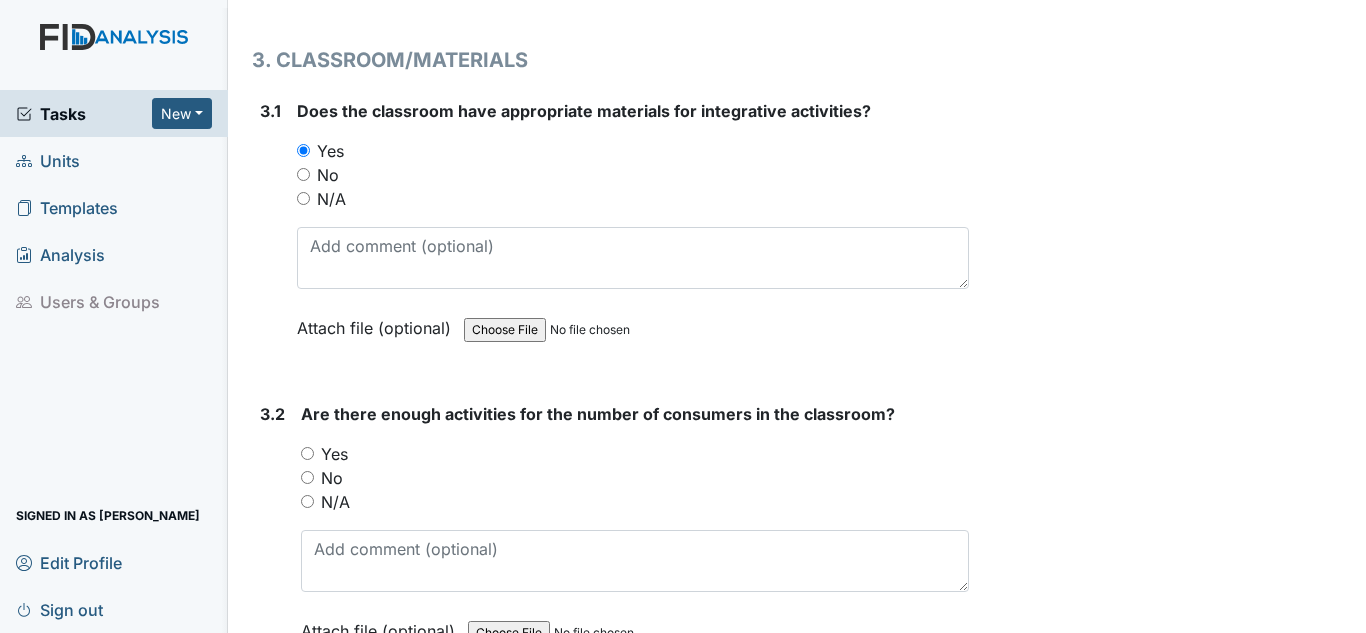 scroll, scrollTop: 8100, scrollLeft: 0, axis: vertical 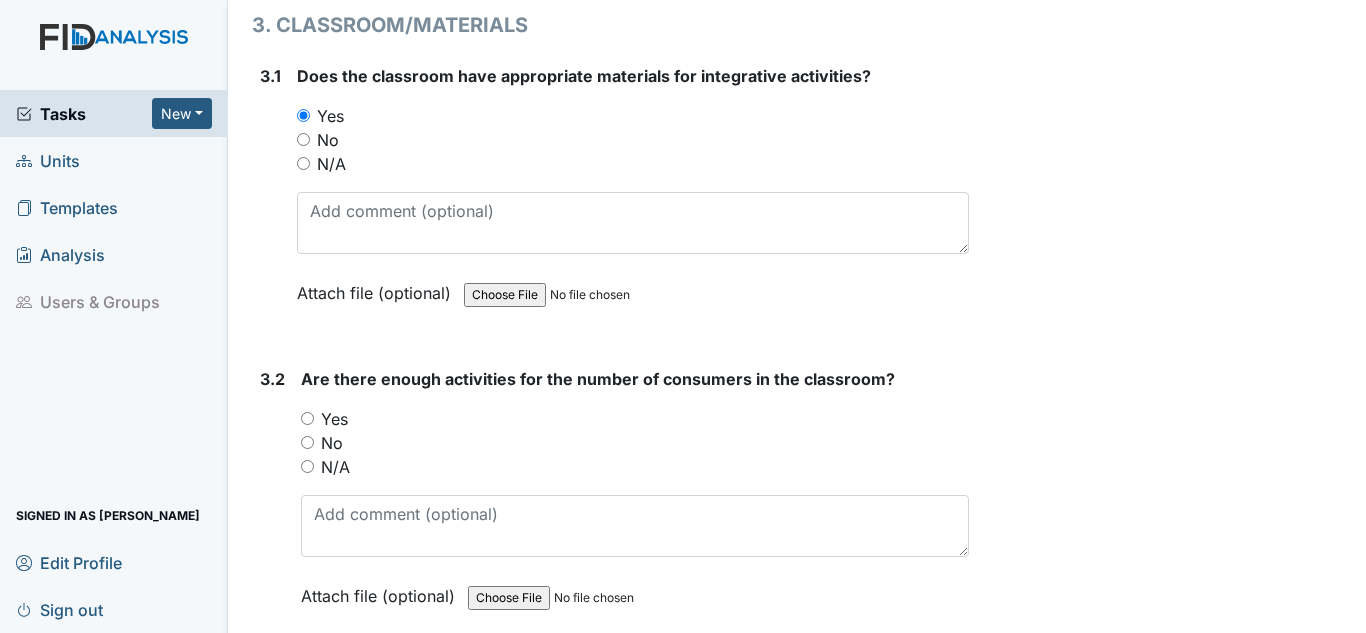 click on "Yes" at bounding box center [334, 419] 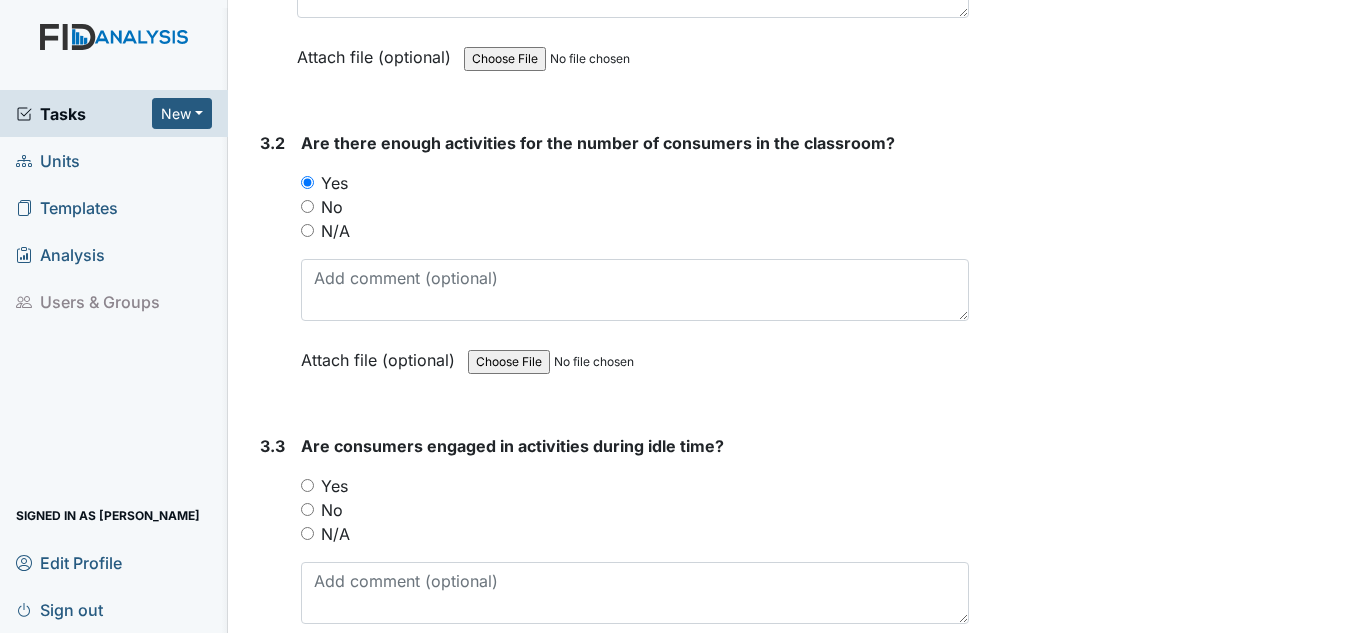 scroll, scrollTop: 8400, scrollLeft: 0, axis: vertical 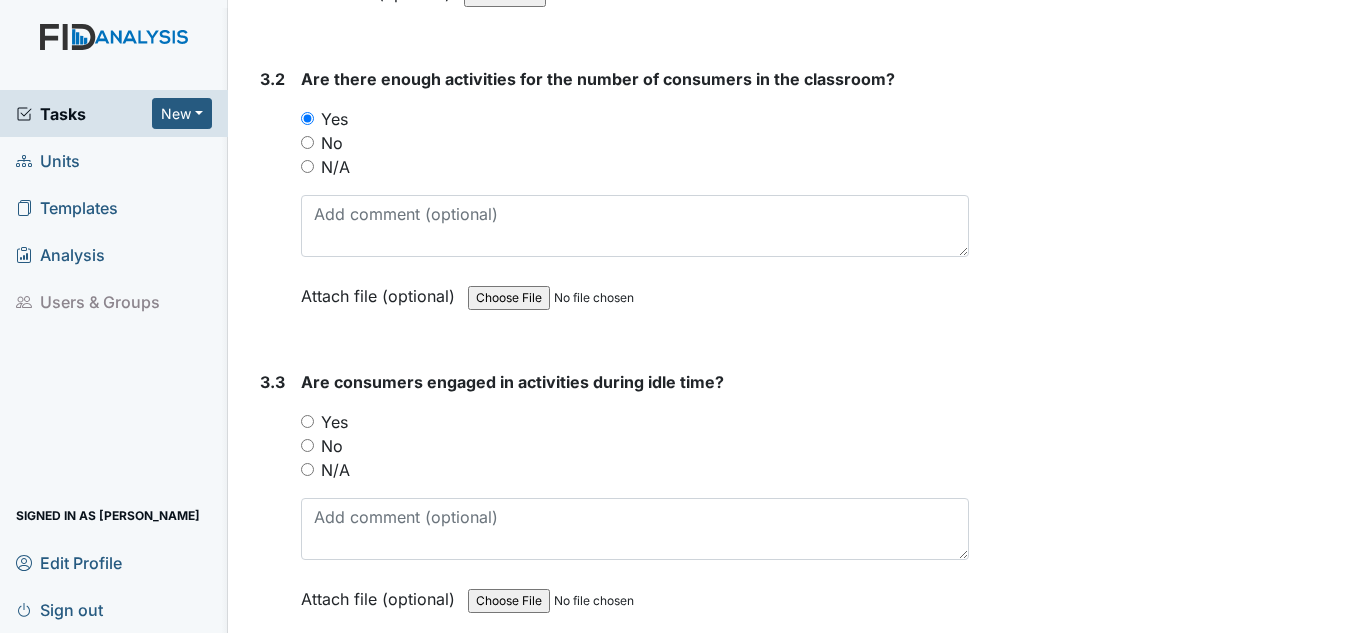 click on "Yes" at bounding box center (334, 422) 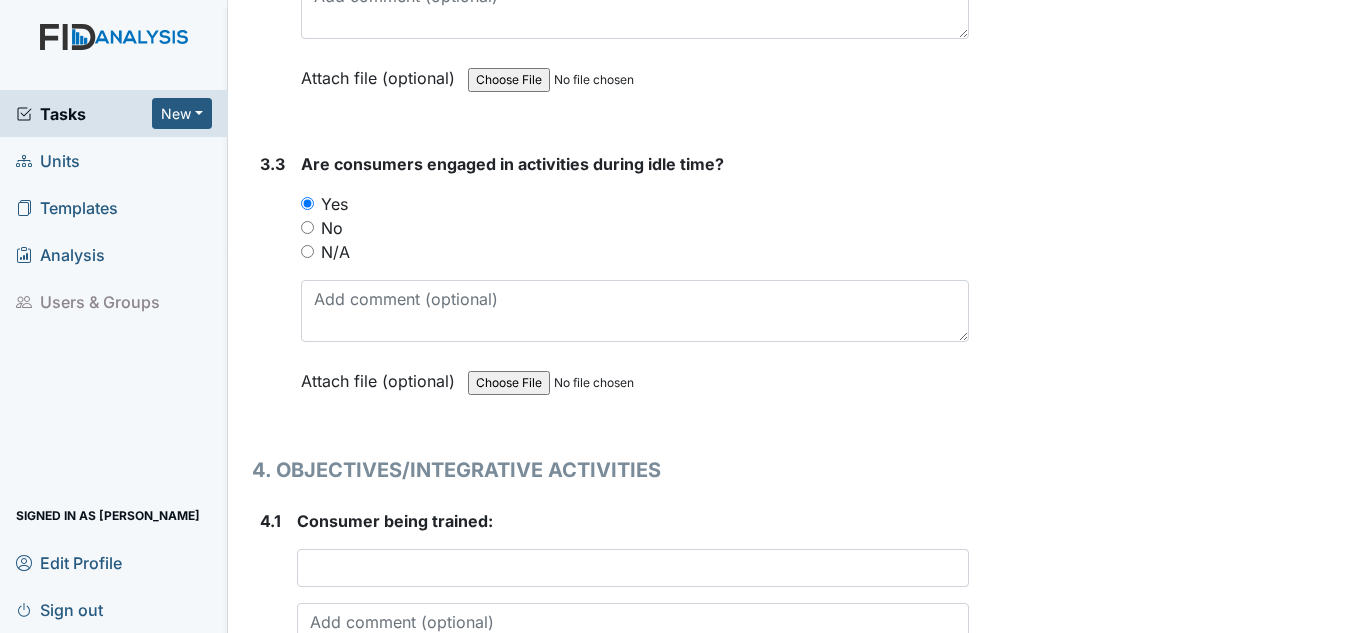 scroll, scrollTop: 8800, scrollLeft: 0, axis: vertical 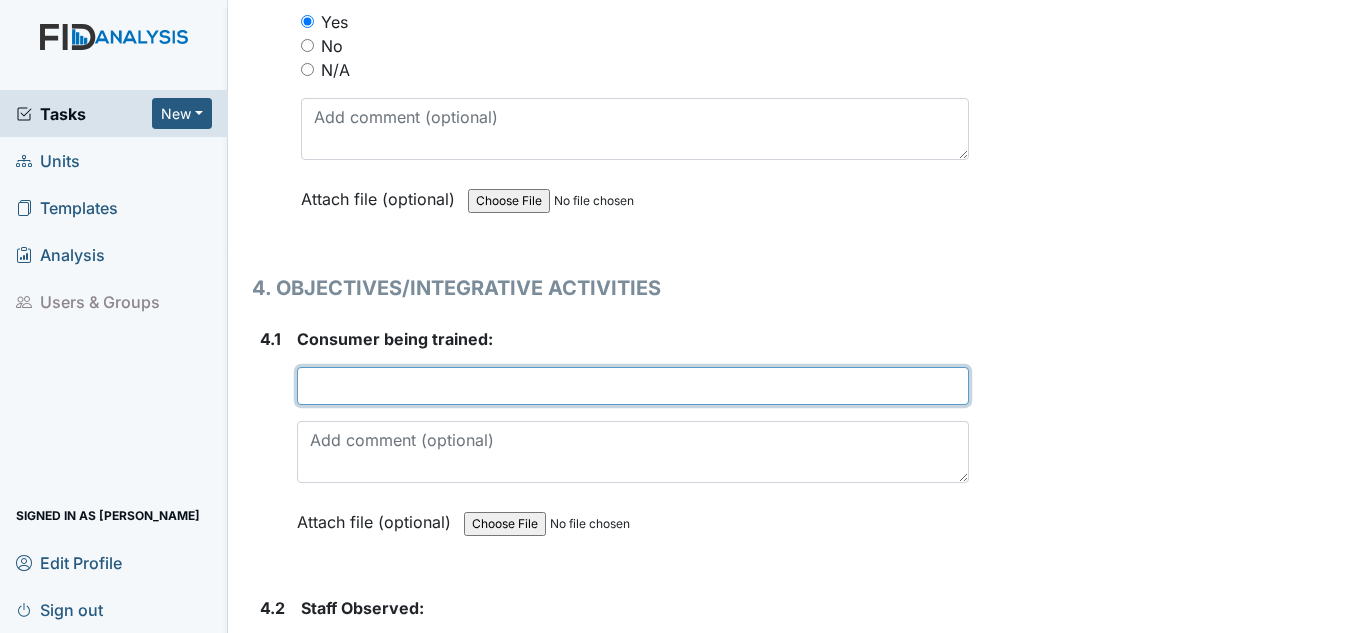 click at bounding box center (633, 386) 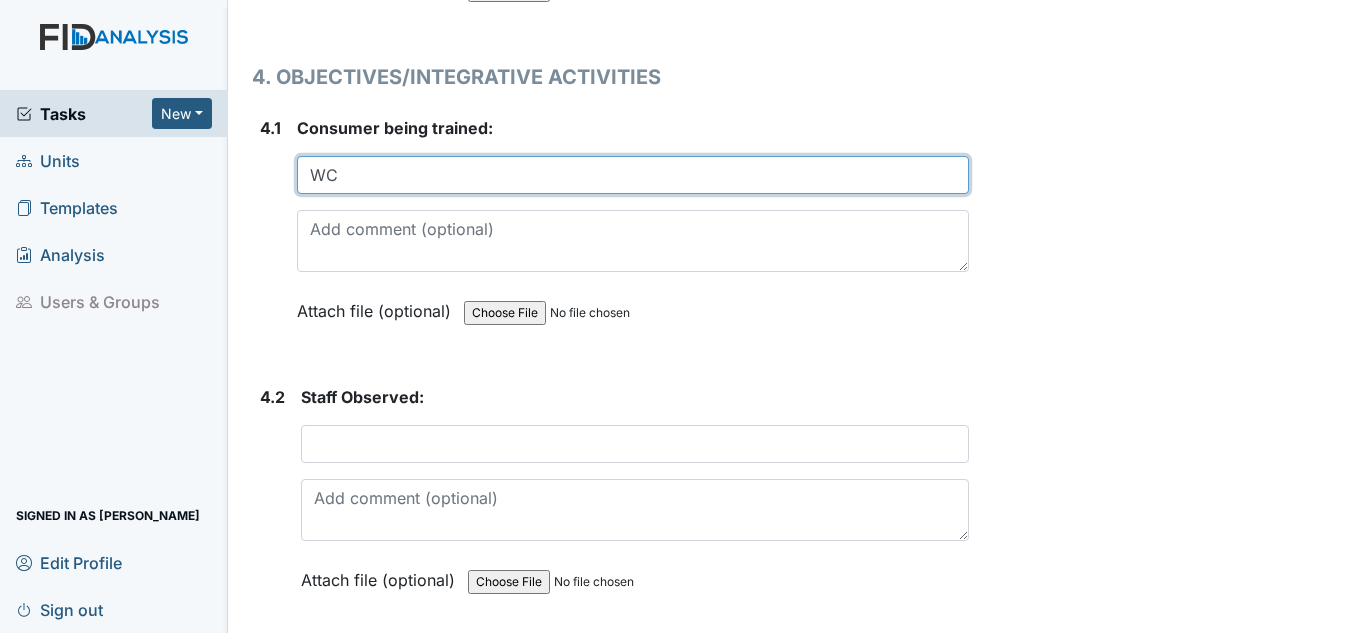 scroll, scrollTop: 9100, scrollLeft: 0, axis: vertical 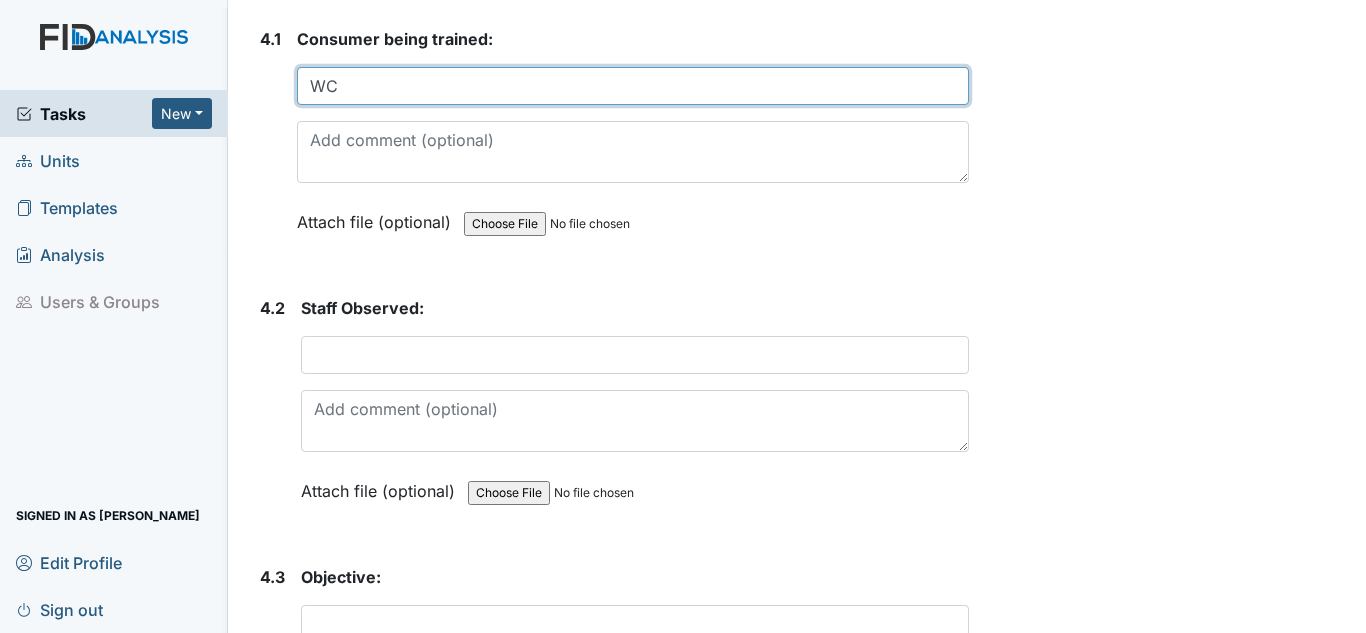 type on "WC" 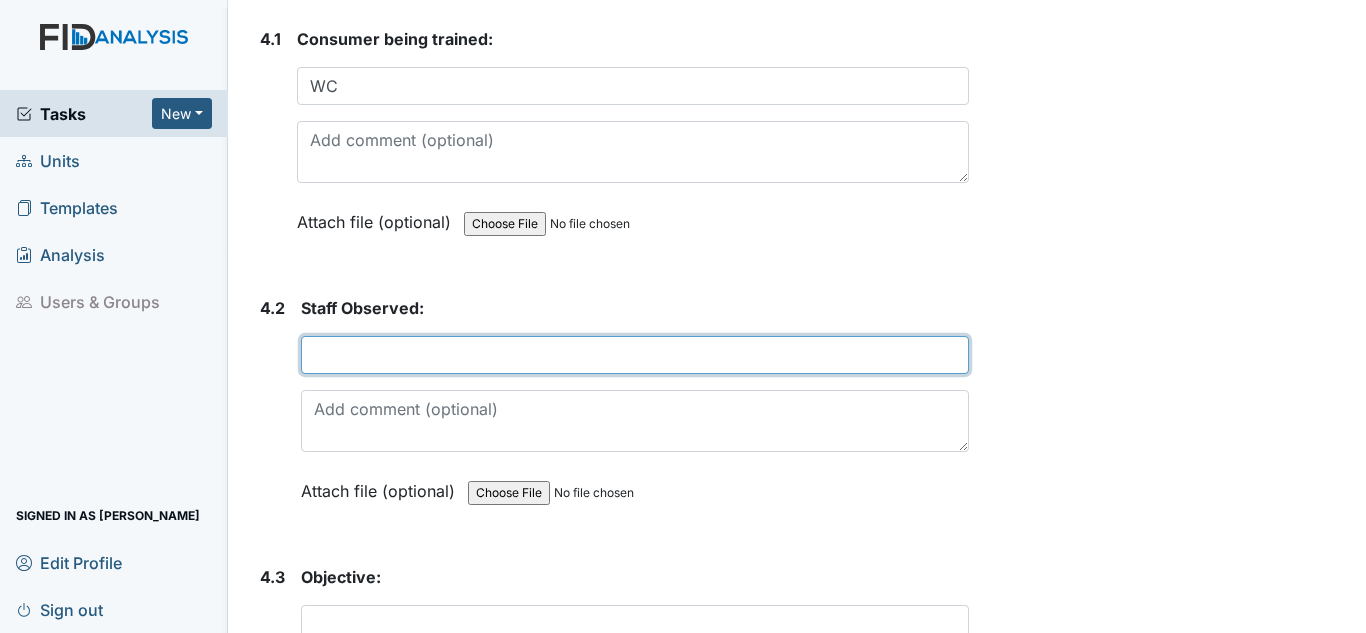 click at bounding box center [635, 355] 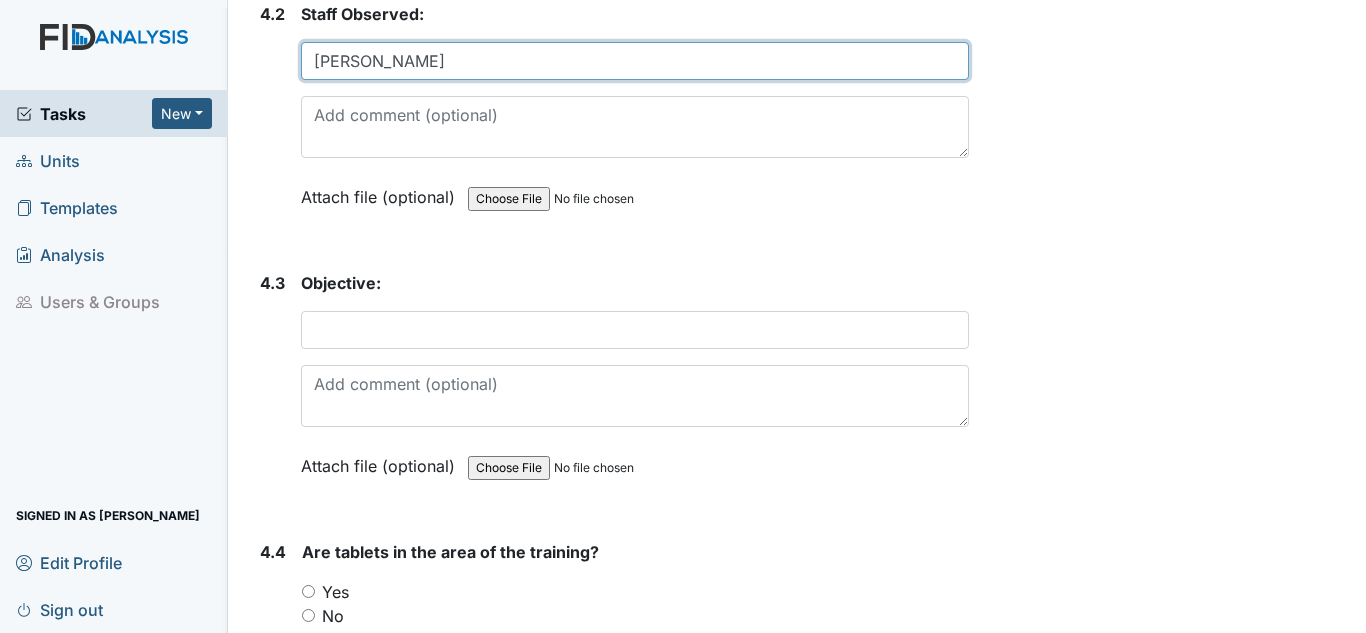 scroll, scrollTop: 9400, scrollLeft: 0, axis: vertical 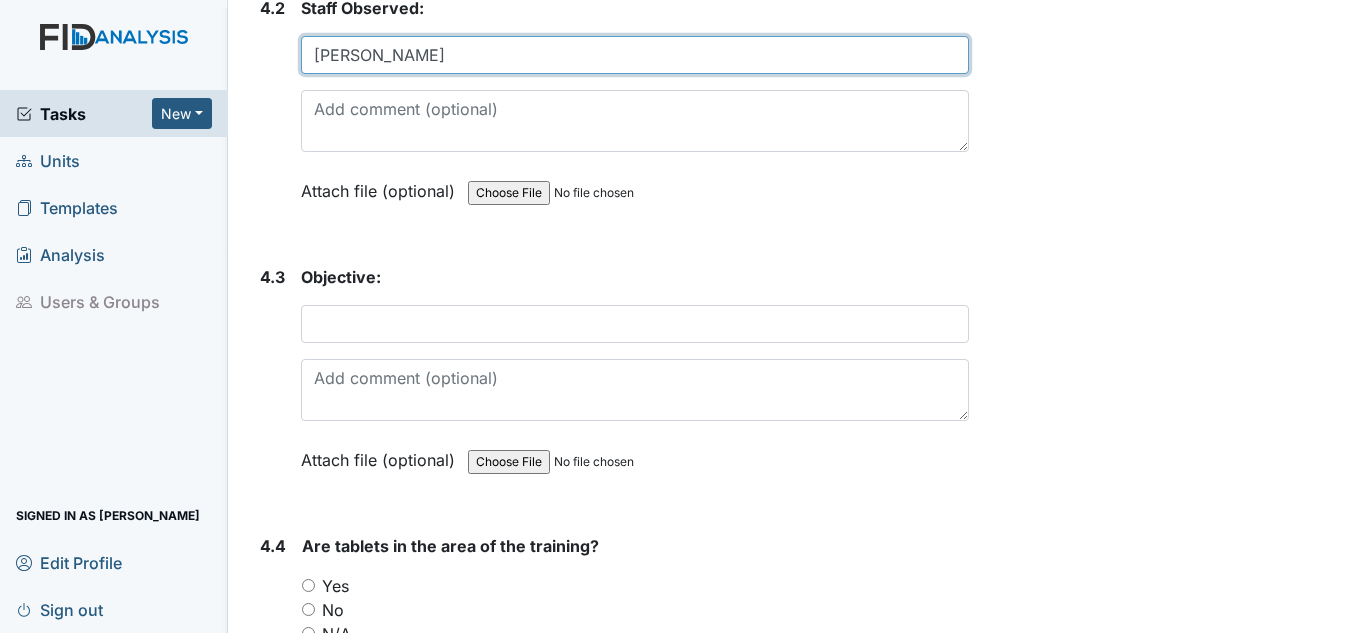 type on "E. Stephenson" 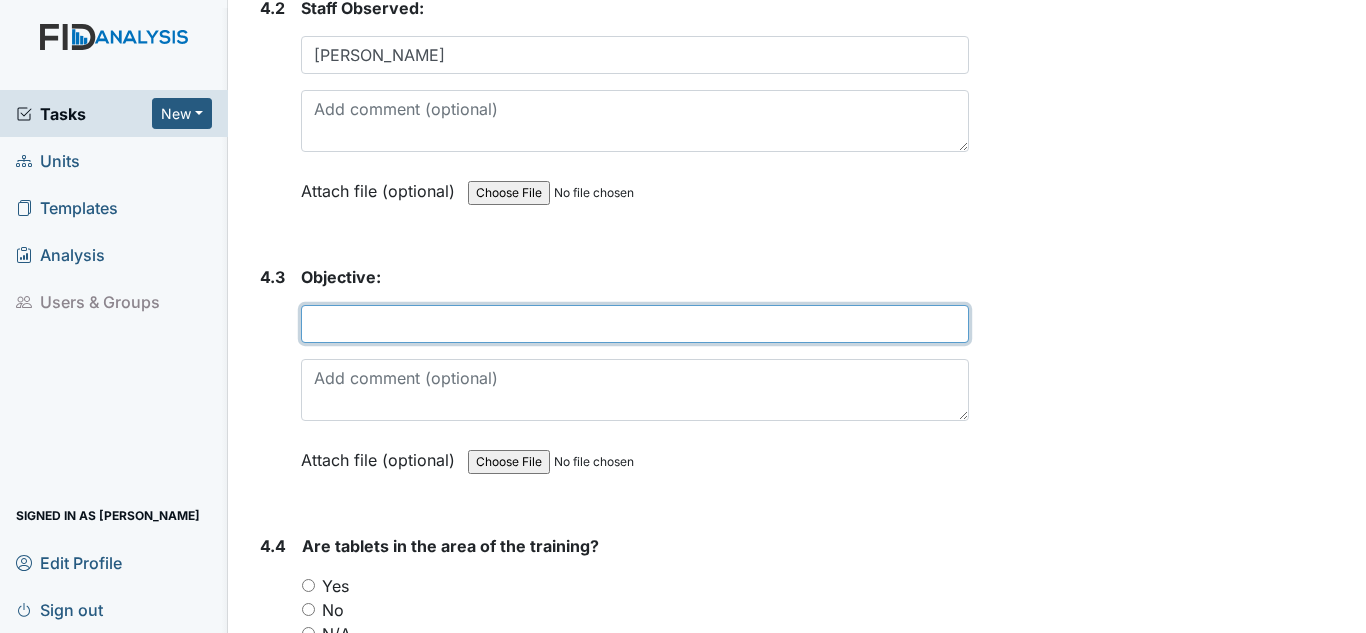 click at bounding box center (635, 324) 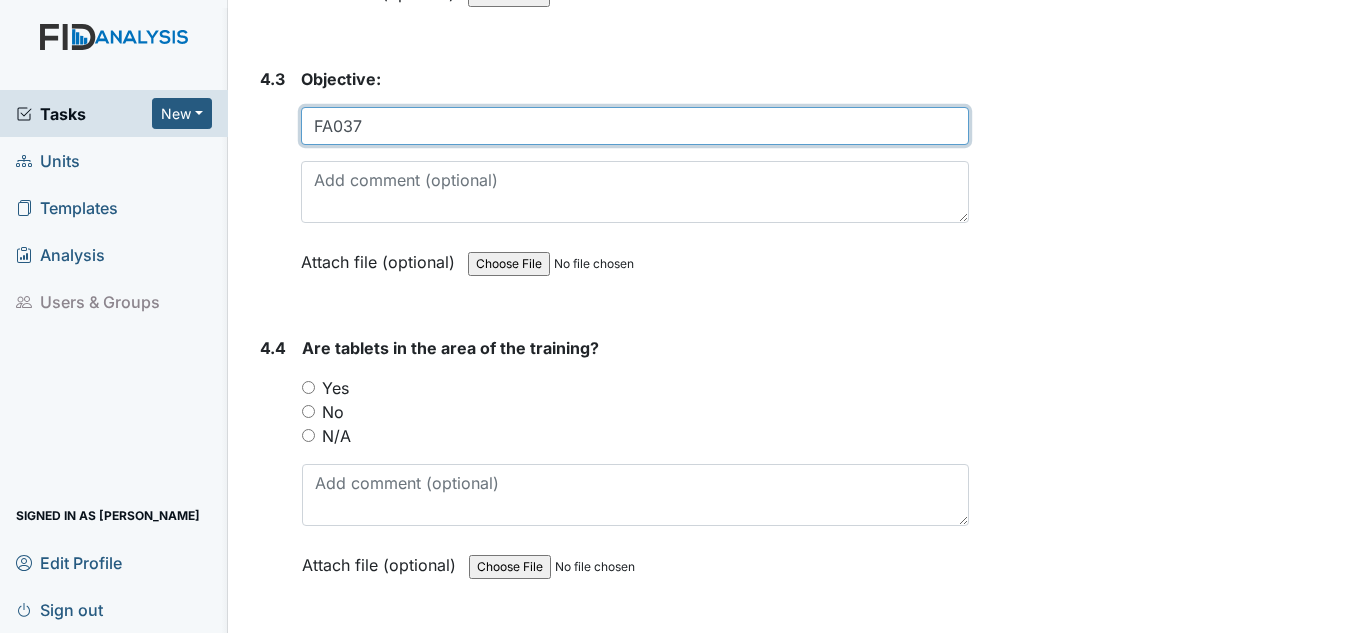 scroll, scrollTop: 9600, scrollLeft: 0, axis: vertical 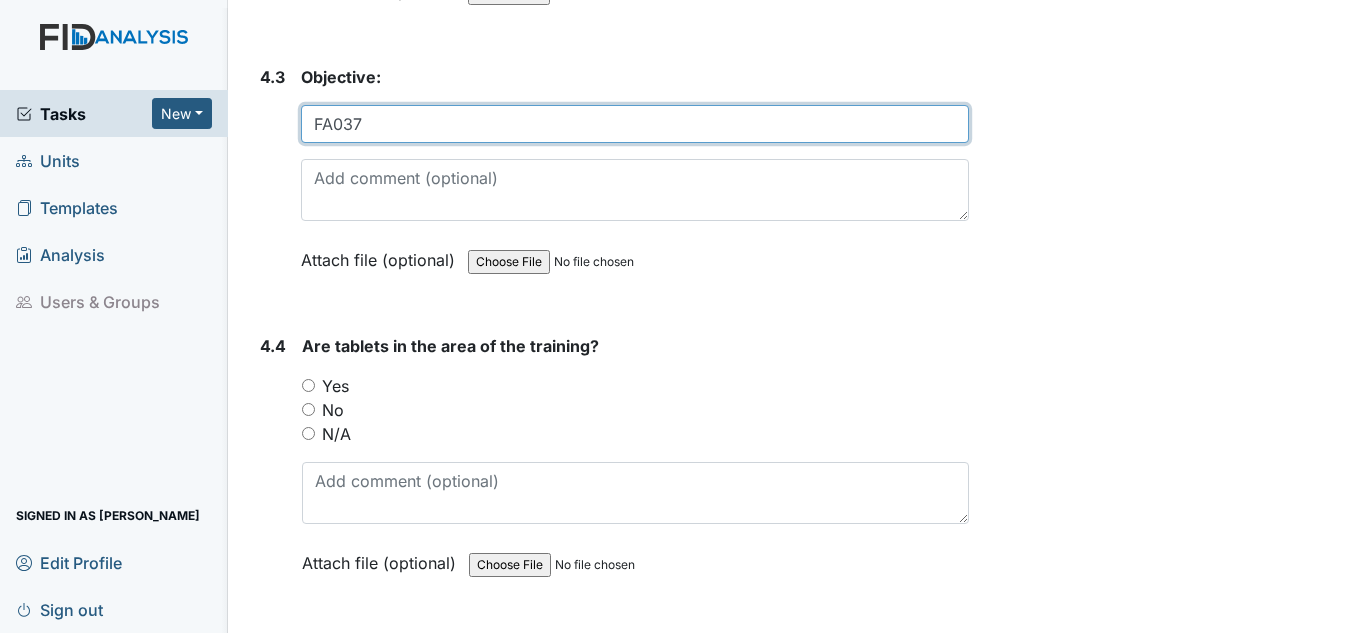 type on "FA037" 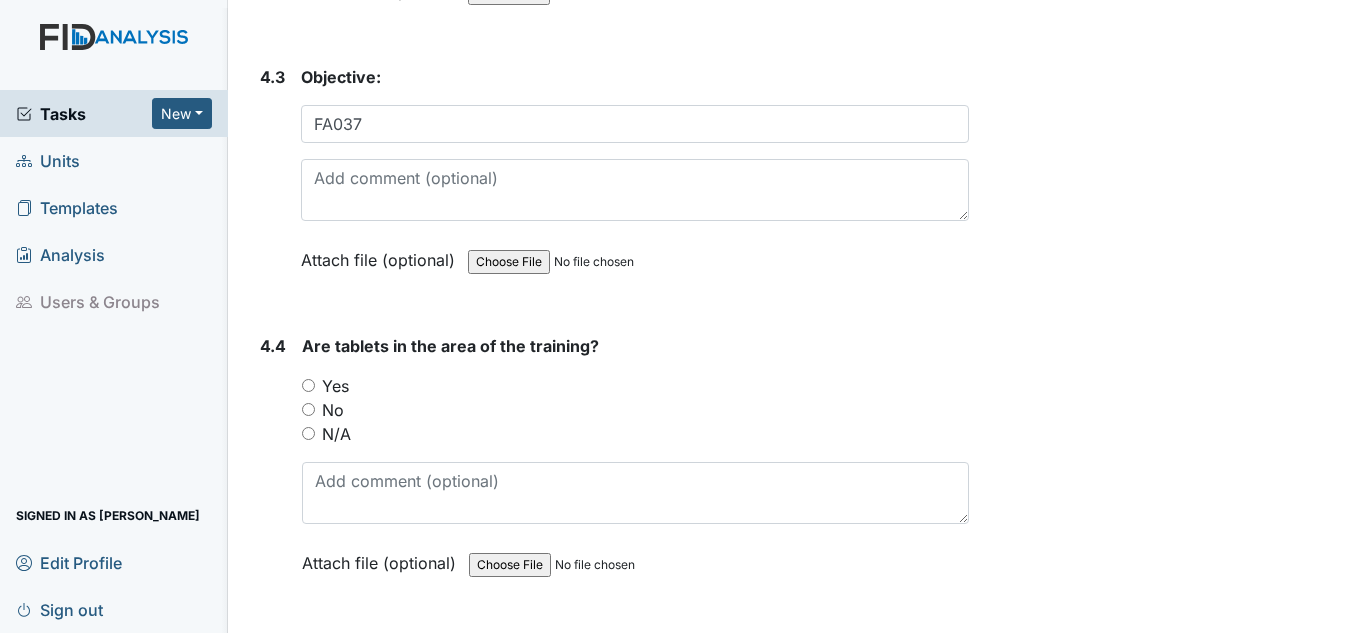 click on "Yes" at bounding box center [335, 386] 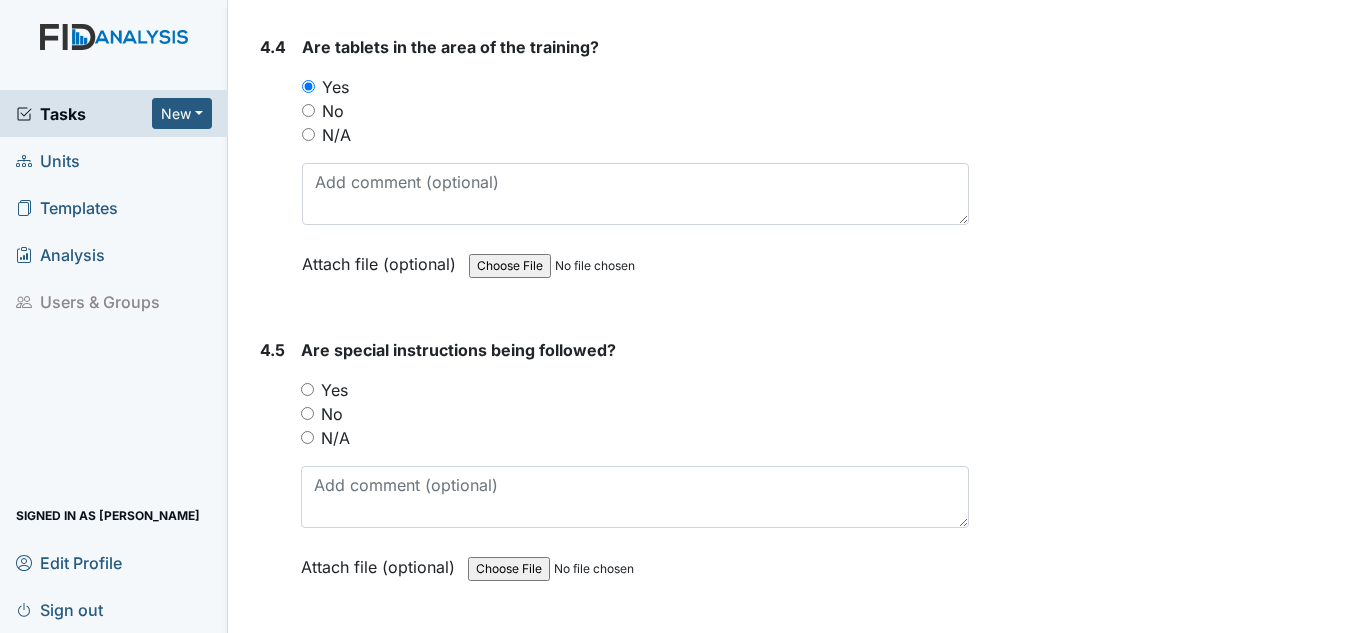 scroll, scrollTop: 9900, scrollLeft: 0, axis: vertical 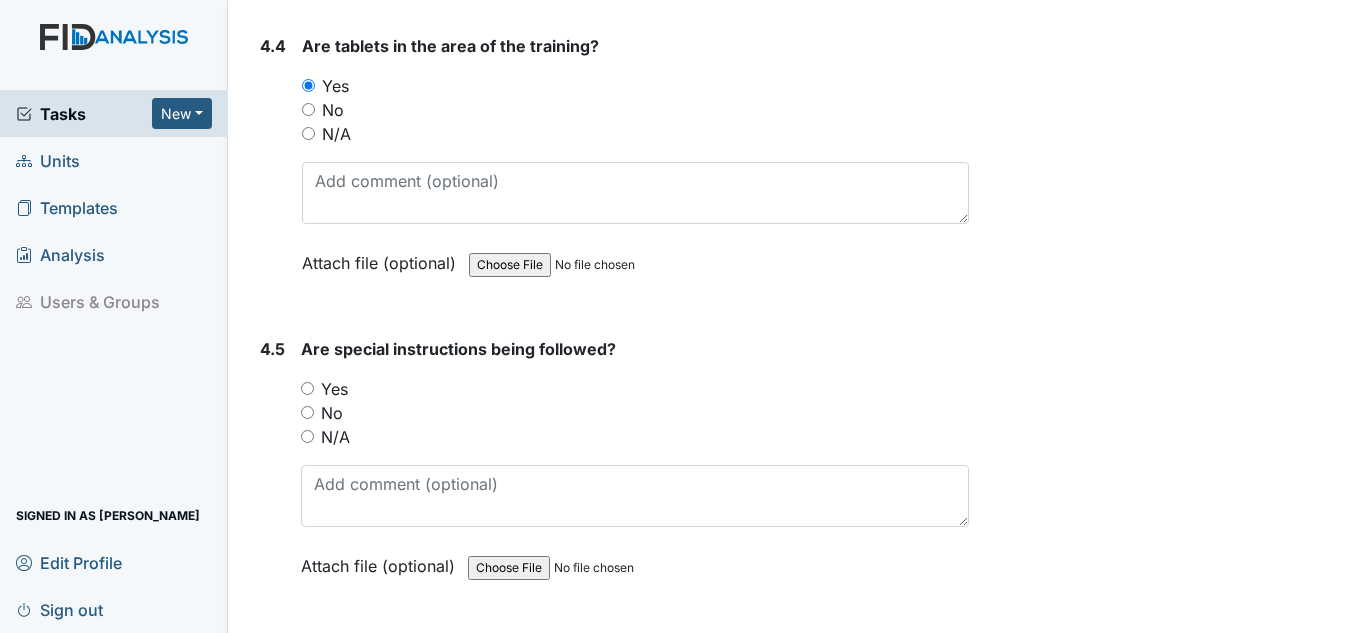 click on "Yes" at bounding box center [334, 389] 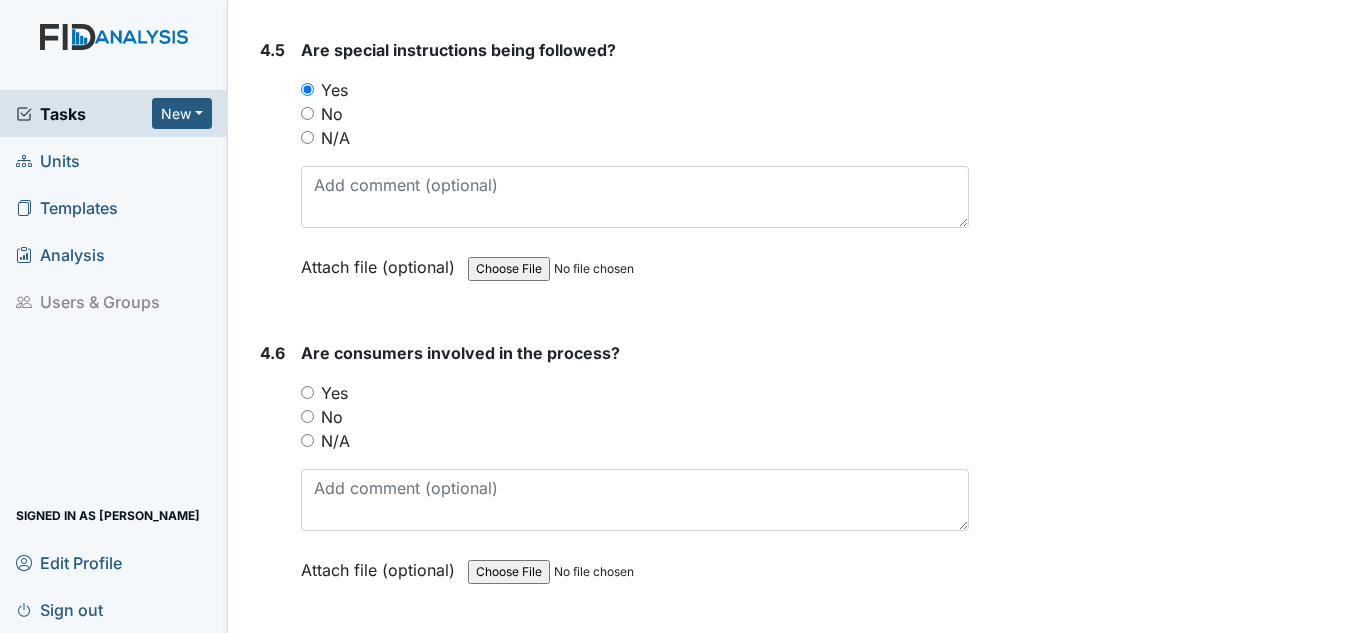 scroll, scrollTop: 10200, scrollLeft: 0, axis: vertical 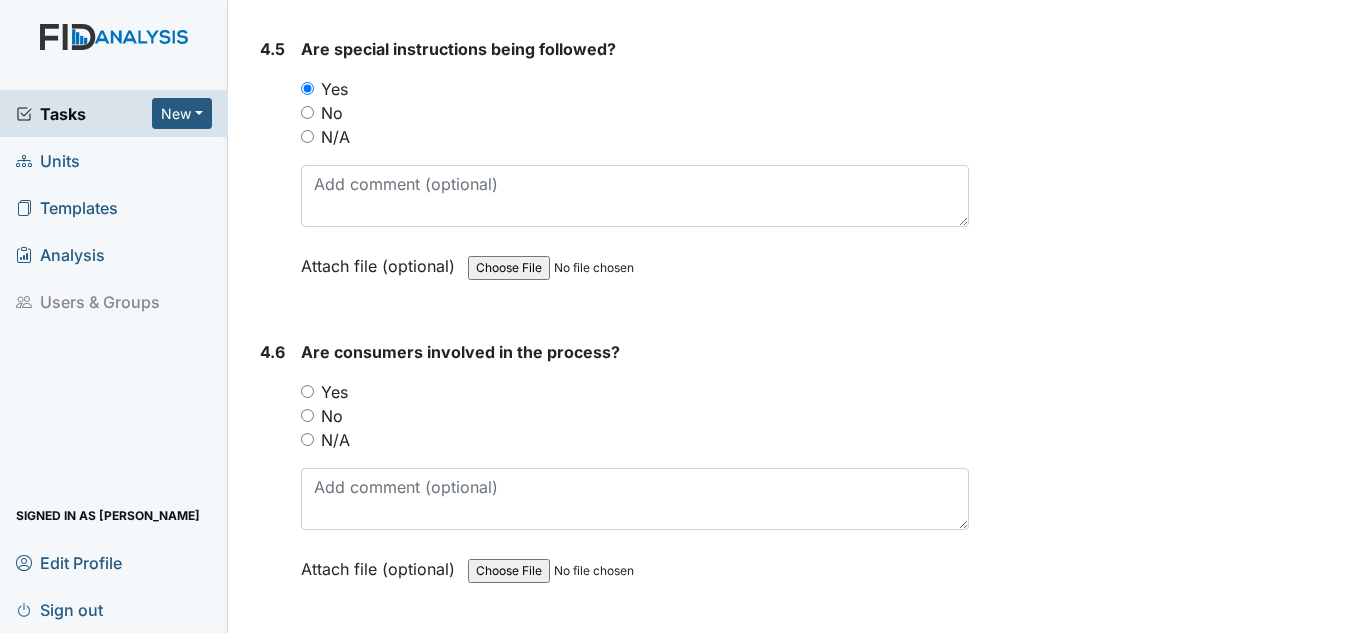 click on "Yes" at bounding box center [334, 392] 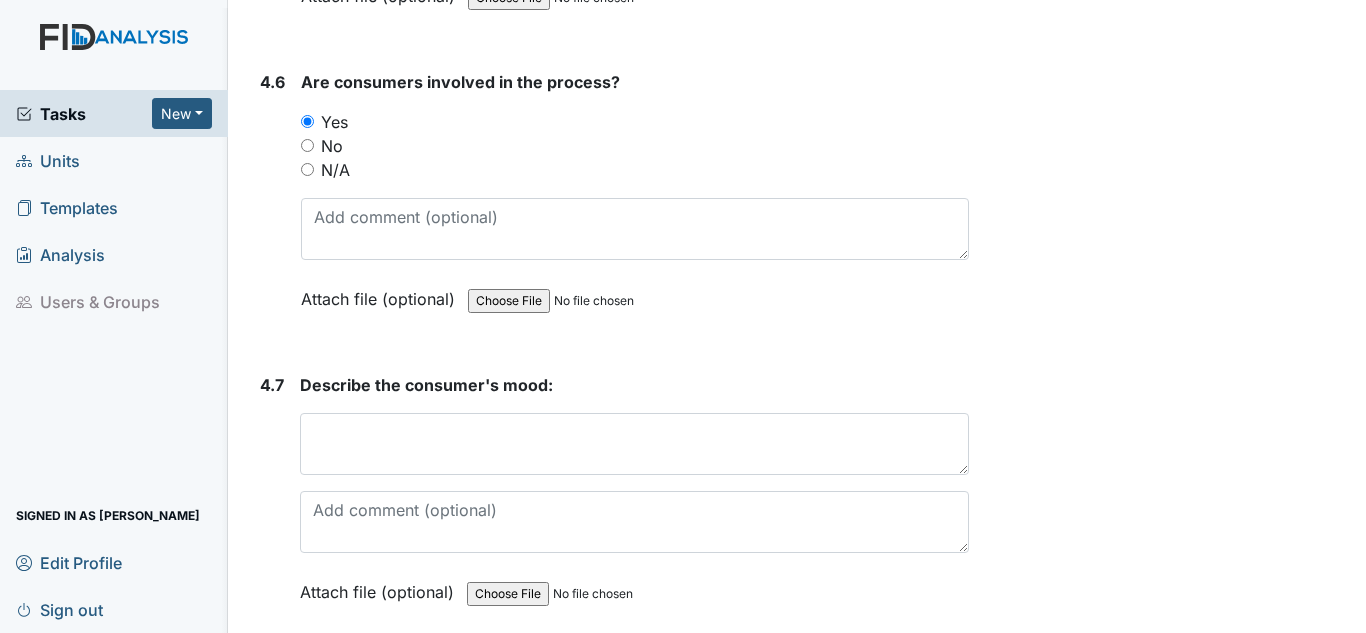 scroll, scrollTop: 10500, scrollLeft: 0, axis: vertical 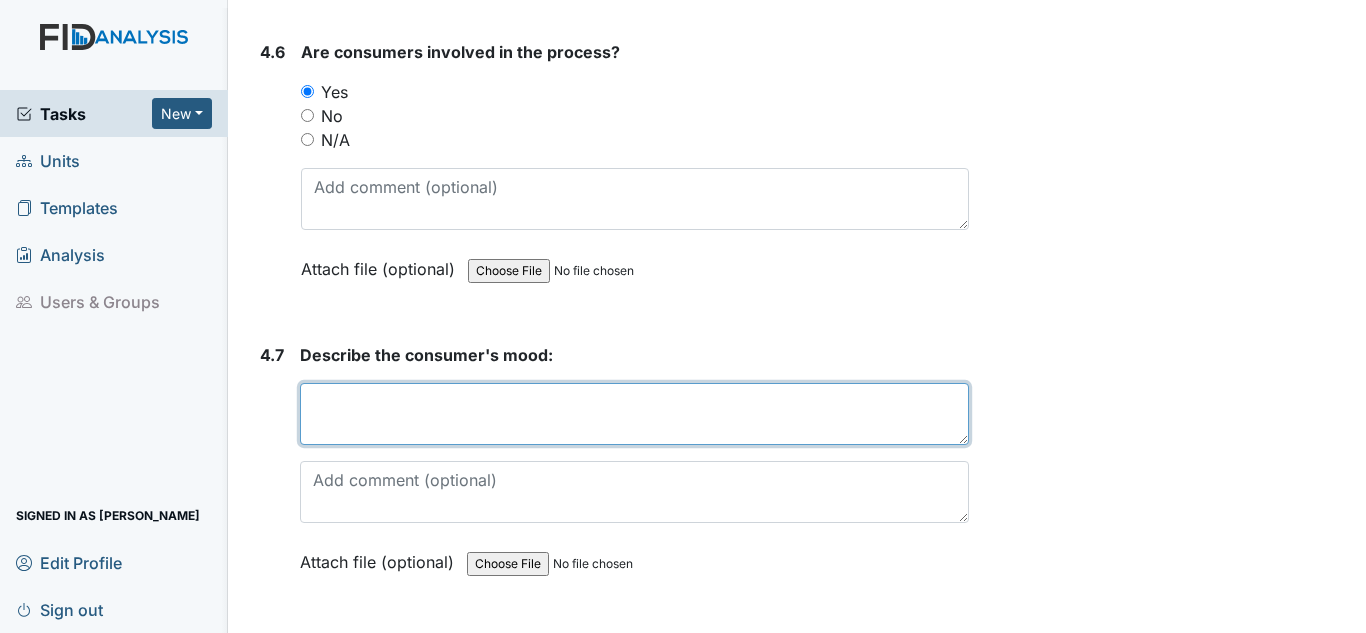 click at bounding box center [634, 414] 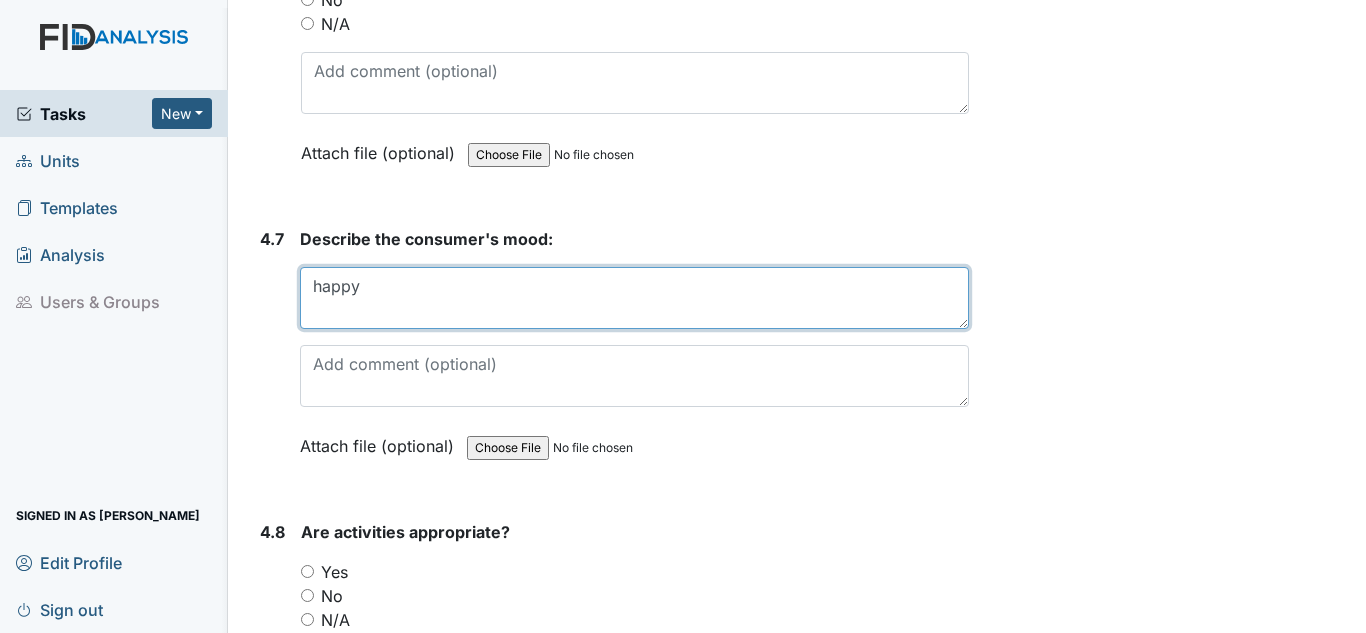 scroll, scrollTop: 10800, scrollLeft: 0, axis: vertical 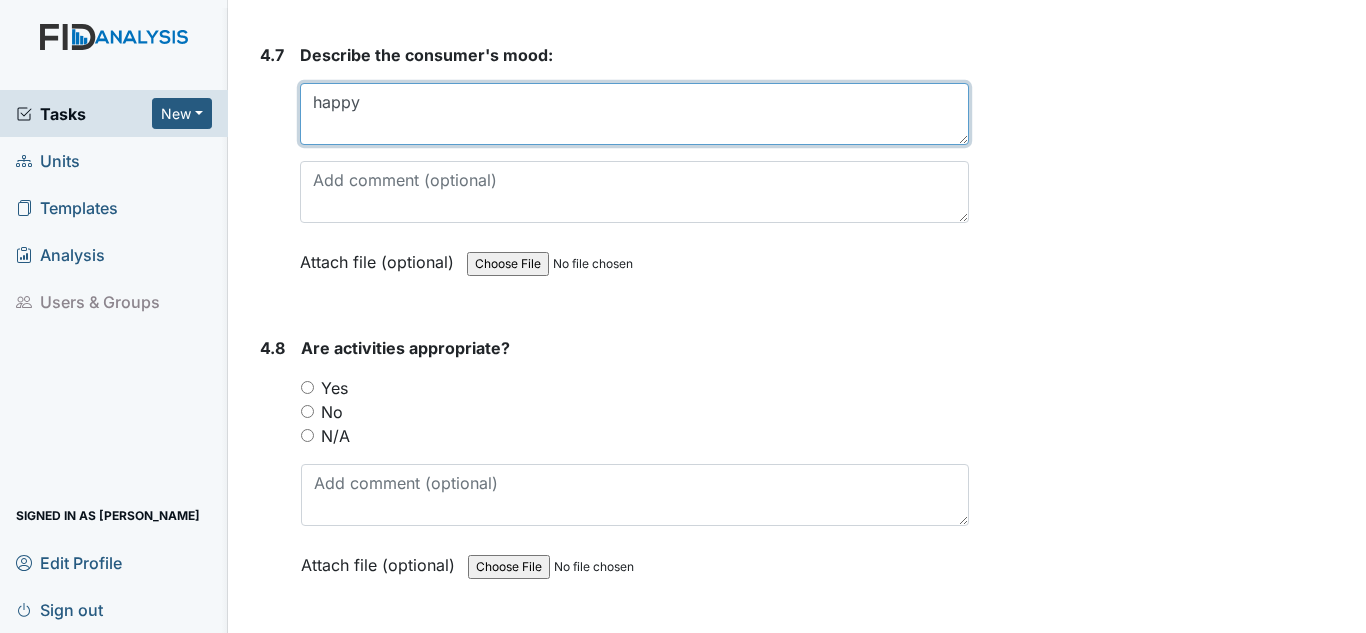 type on "happy" 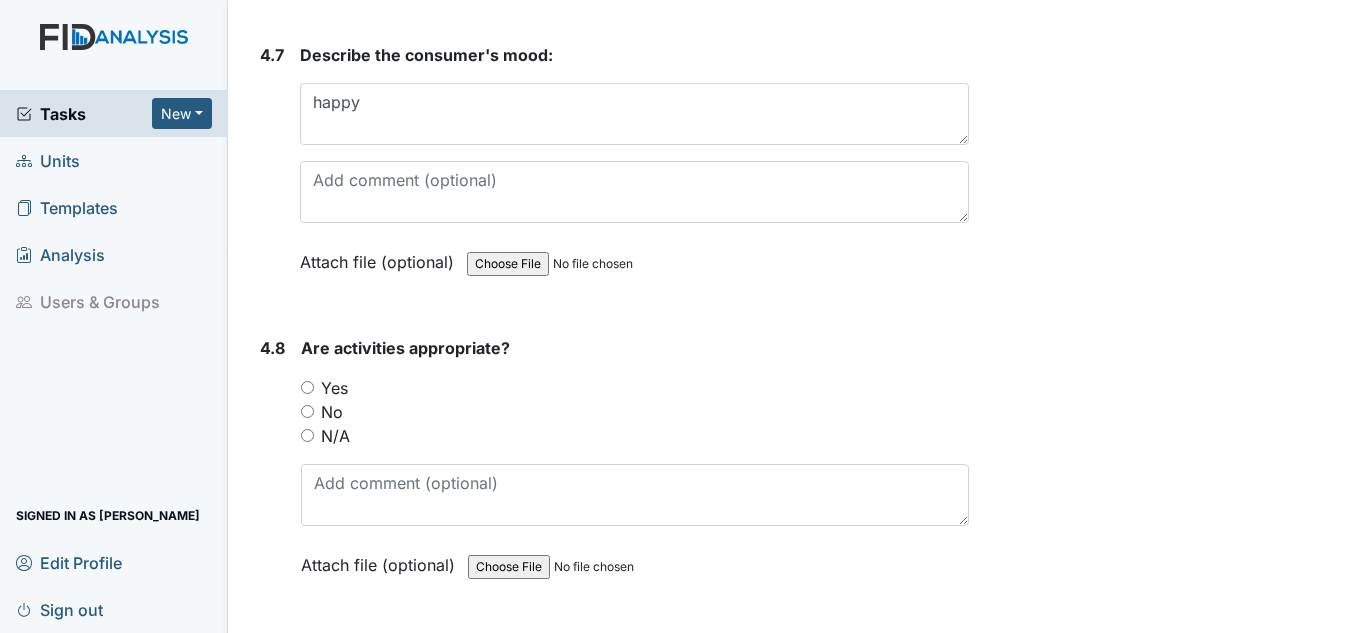 click on "Yes" at bounding box center [334, 388] 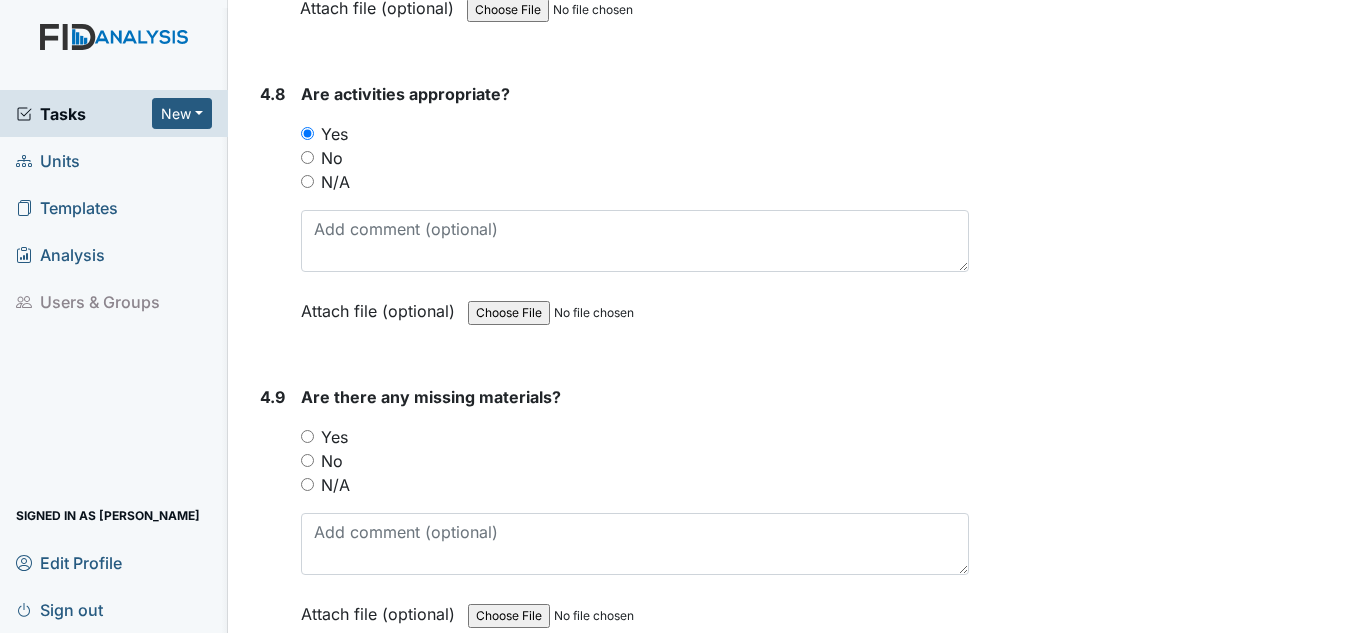 scroll, scrollTop: 11200, scrollLeft: 0, axis: vertical 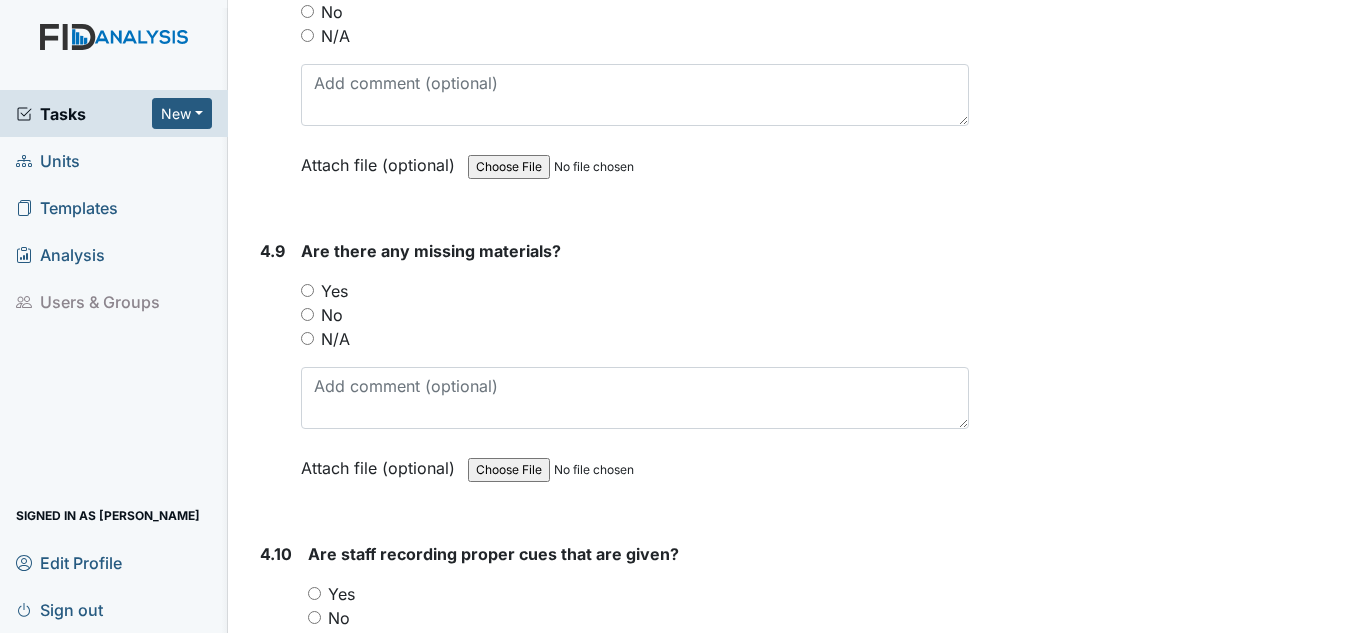 click on "No" at bounding box center (635, 315) 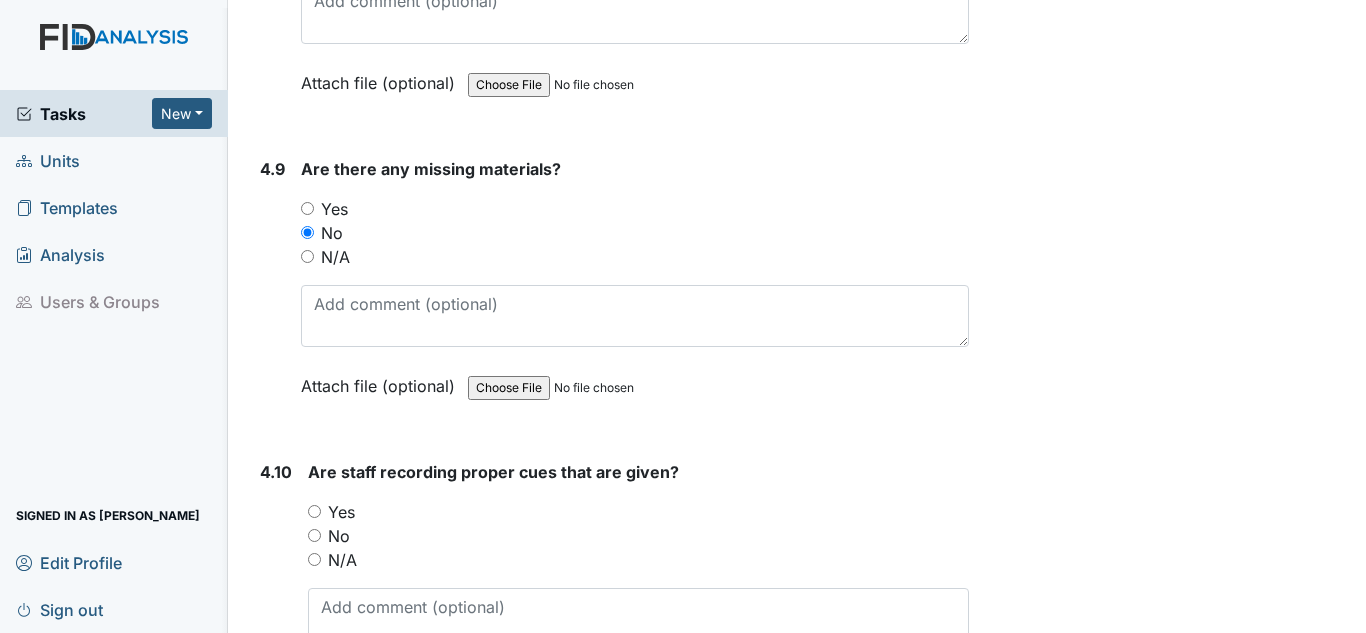 scroll, scrollTop: 11600, scrollLeft: 0, axis: vertical 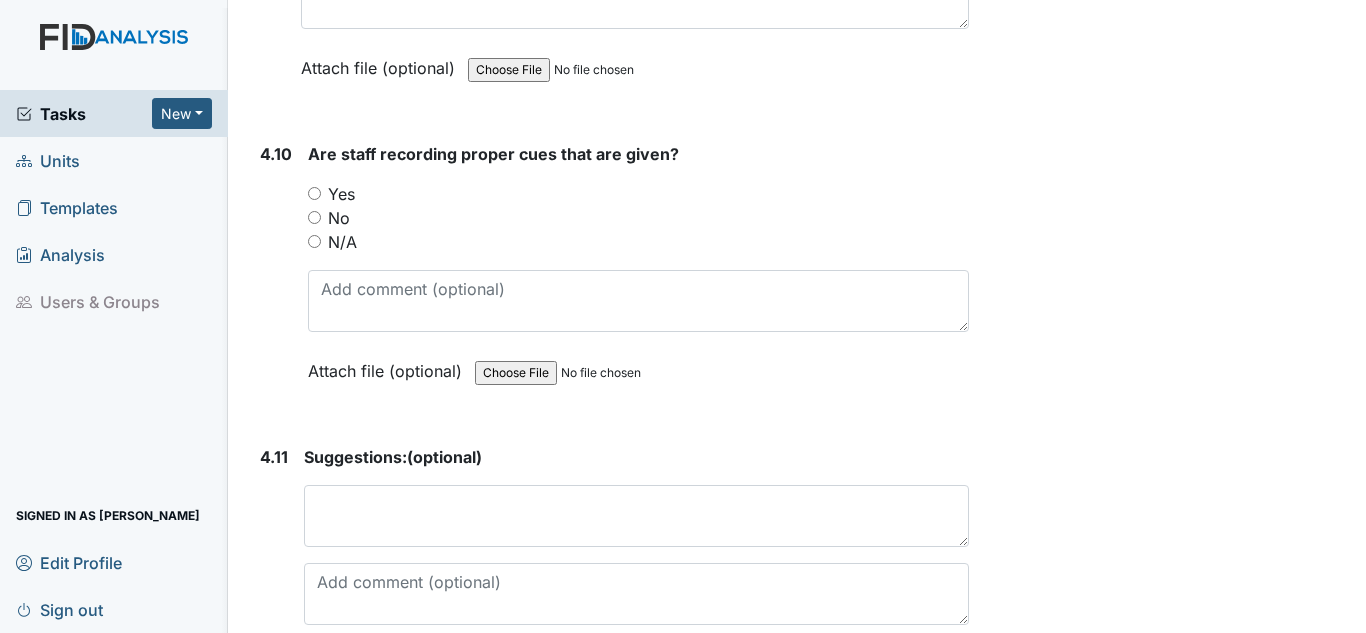 click on "Yes" at bounding box center (341, 194) 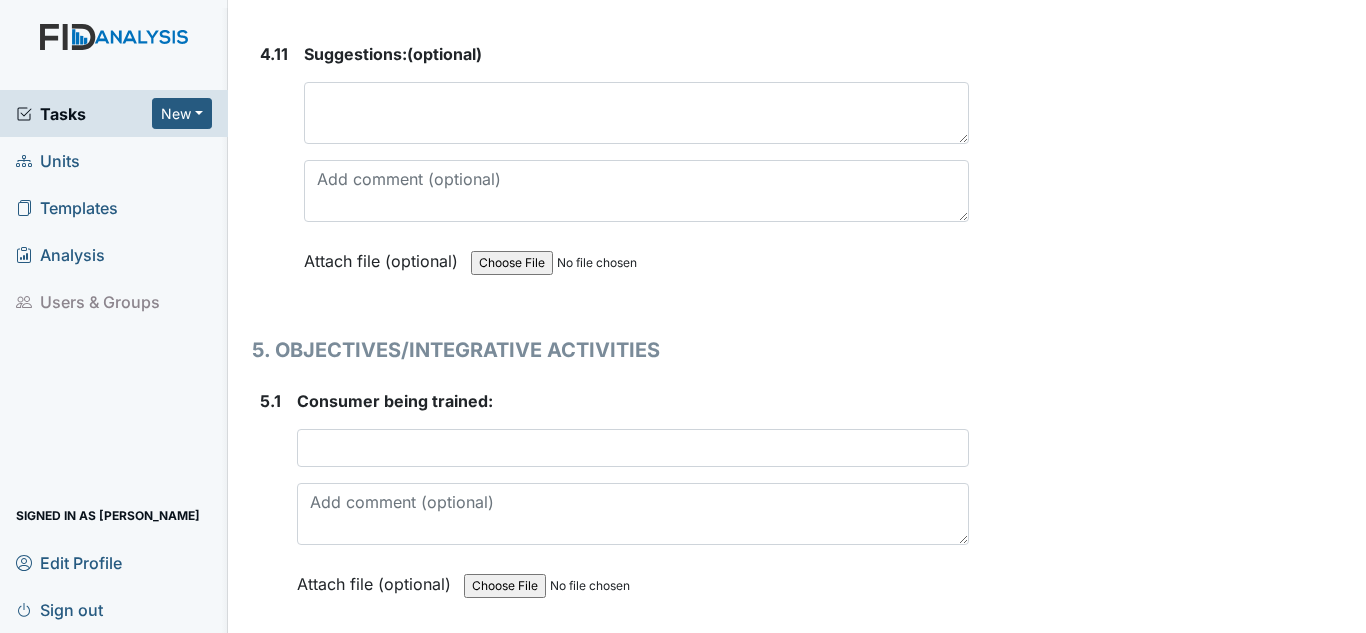 scroll, scrollTop: 12100, scrollLeft: 0, axis: vertical 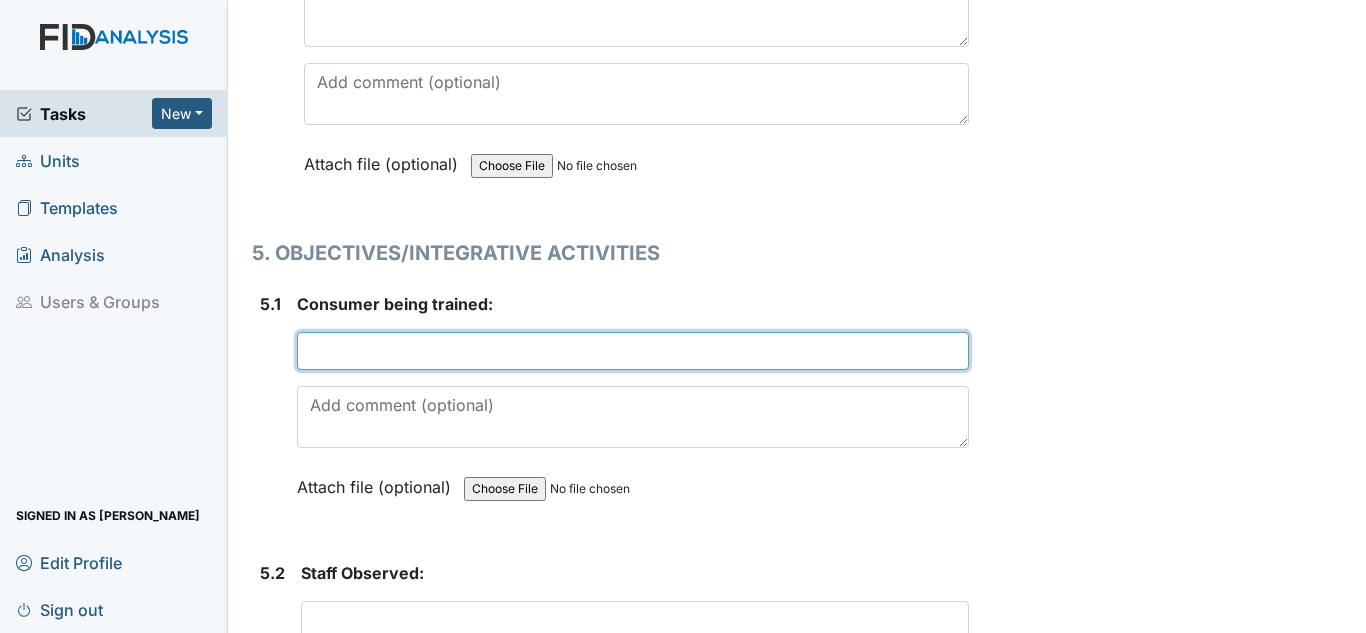 click at bounding box center [633, 351] 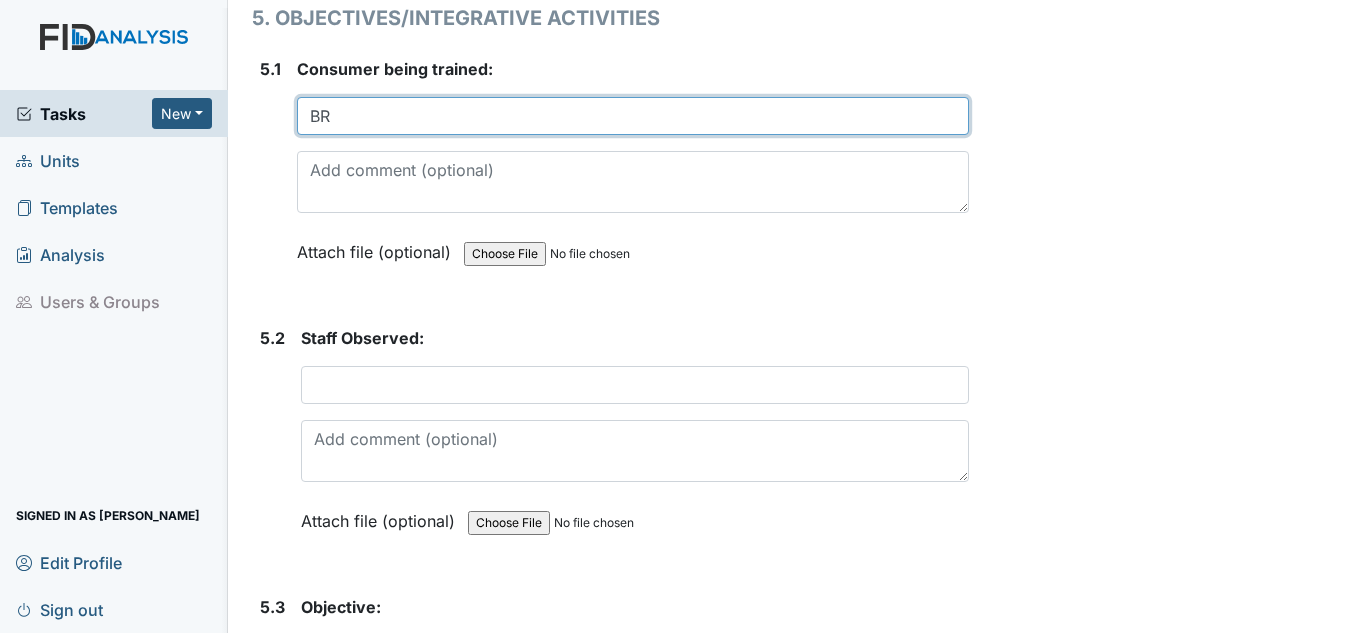 scroll, scrollTop: 12400, scrollLeft: 0, axis: vertical 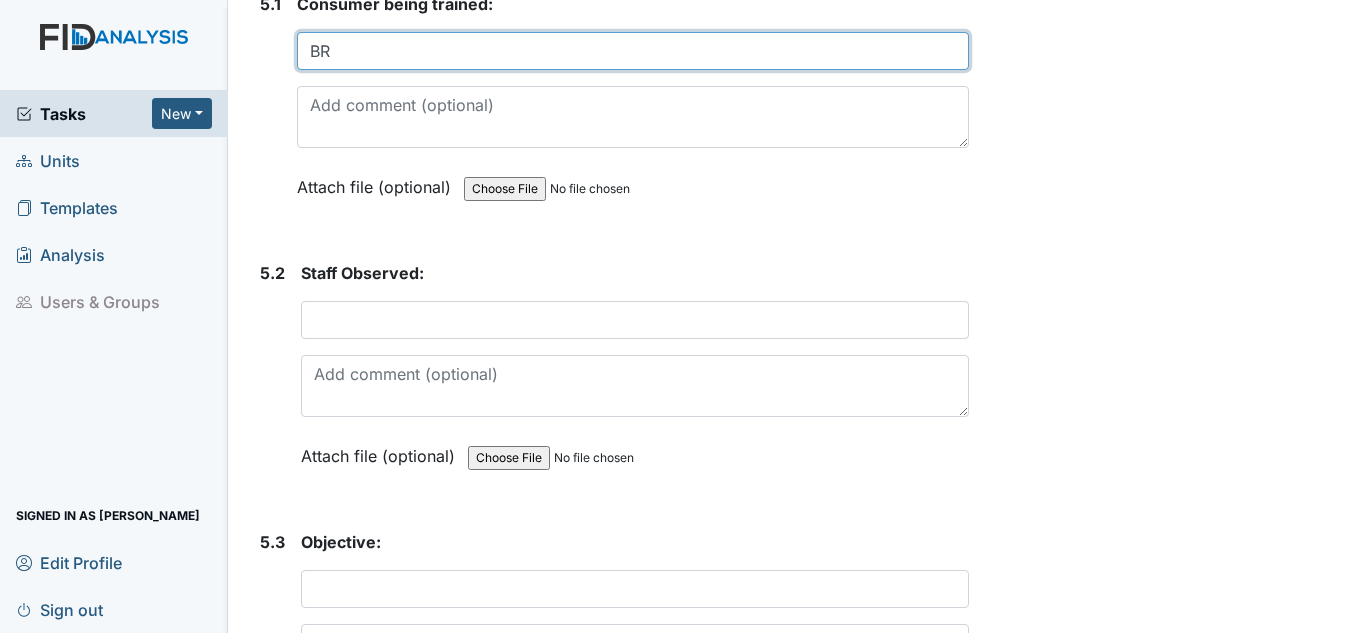 type on "BR" 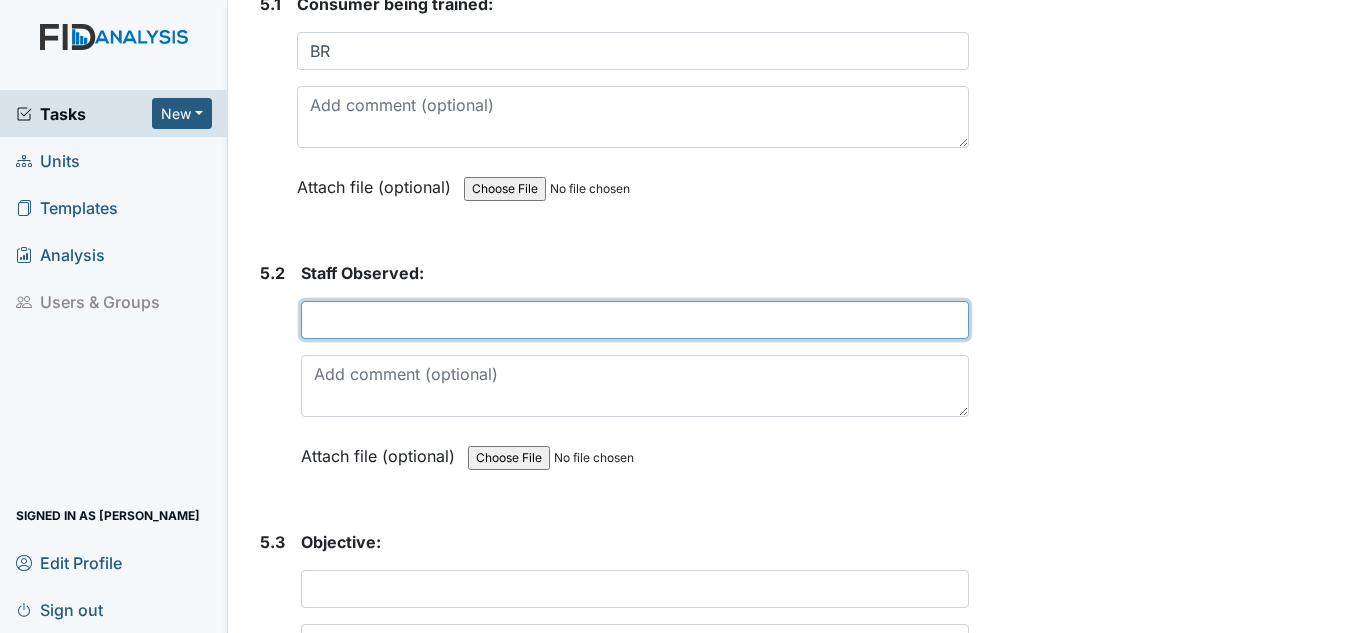 click at bounding box center [635, 320] 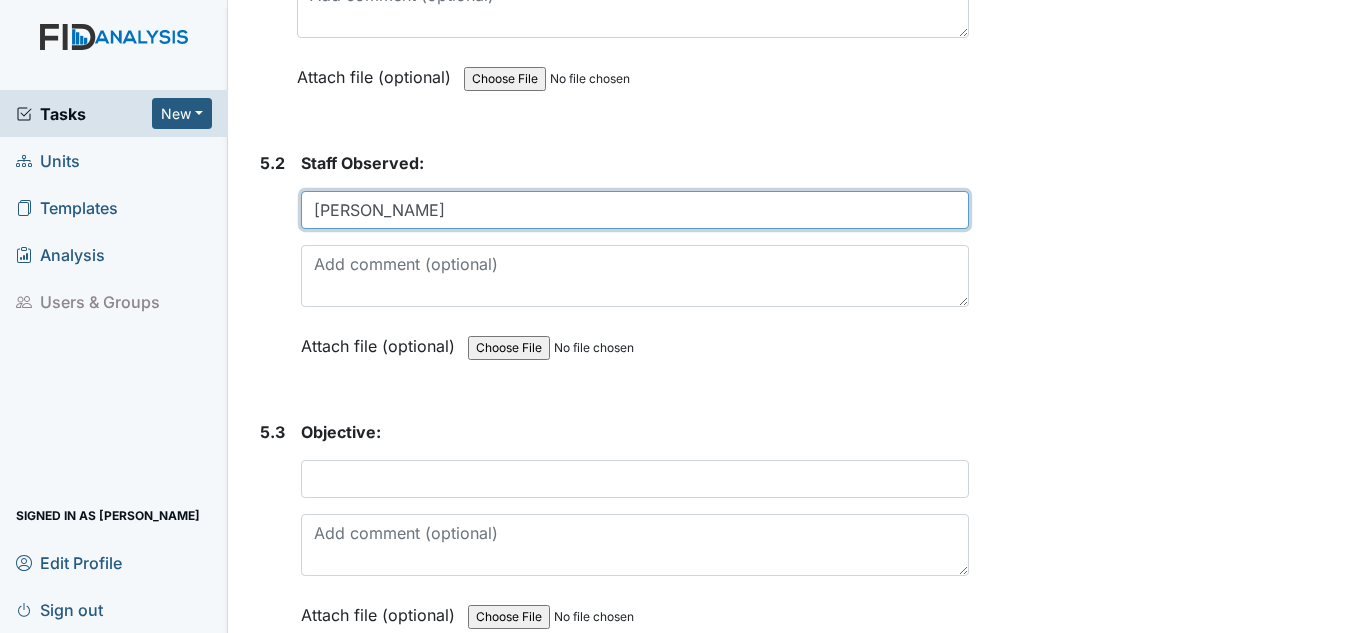 scroll, scrollTop: 12700, scrollLeft: 0, axis: vertical 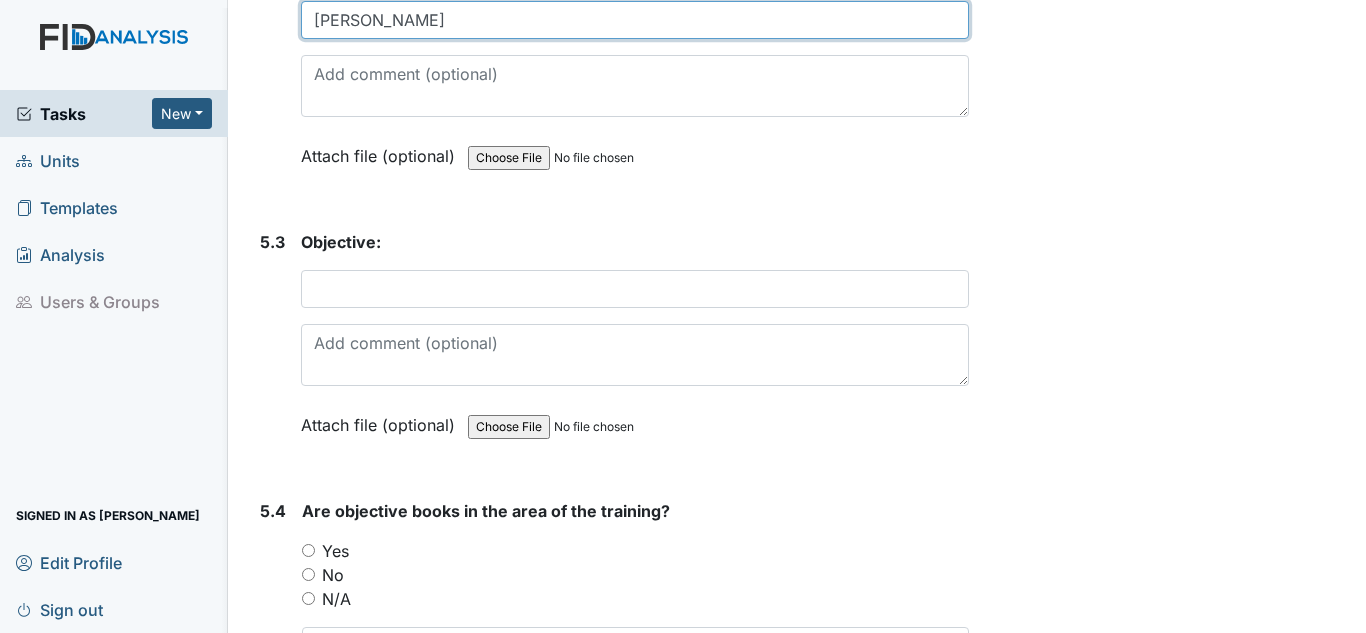type on "P. Walters" 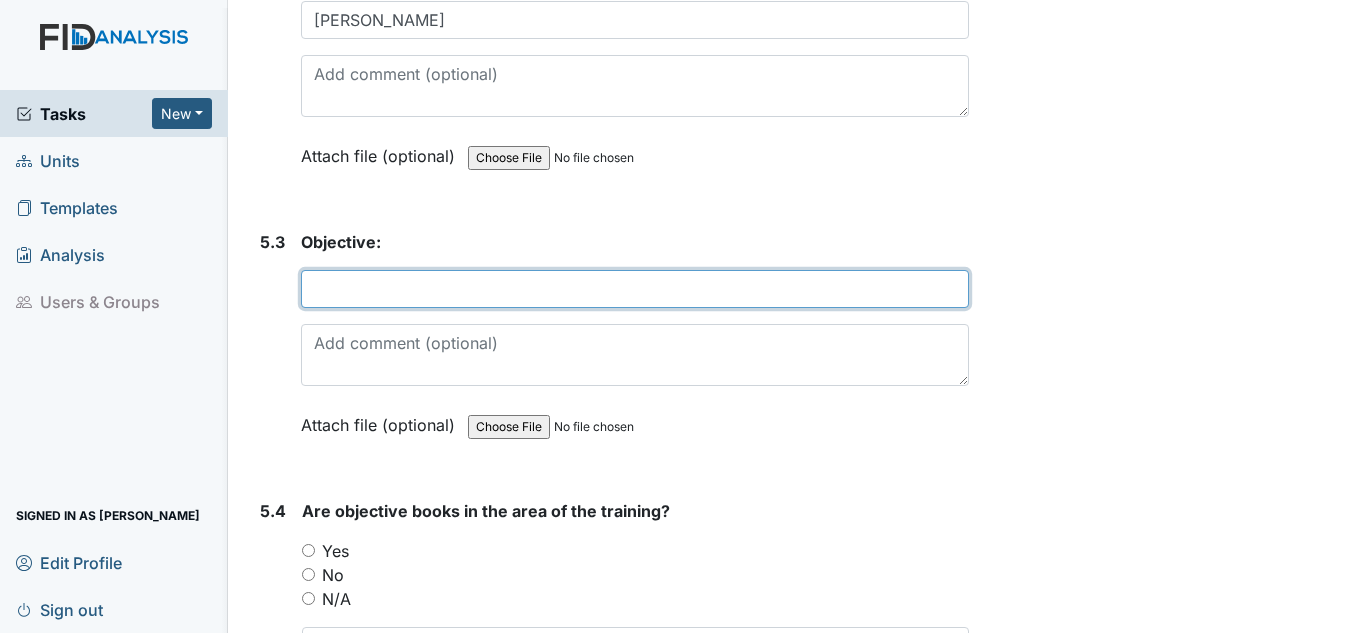 click at bounding box center (635, 289) 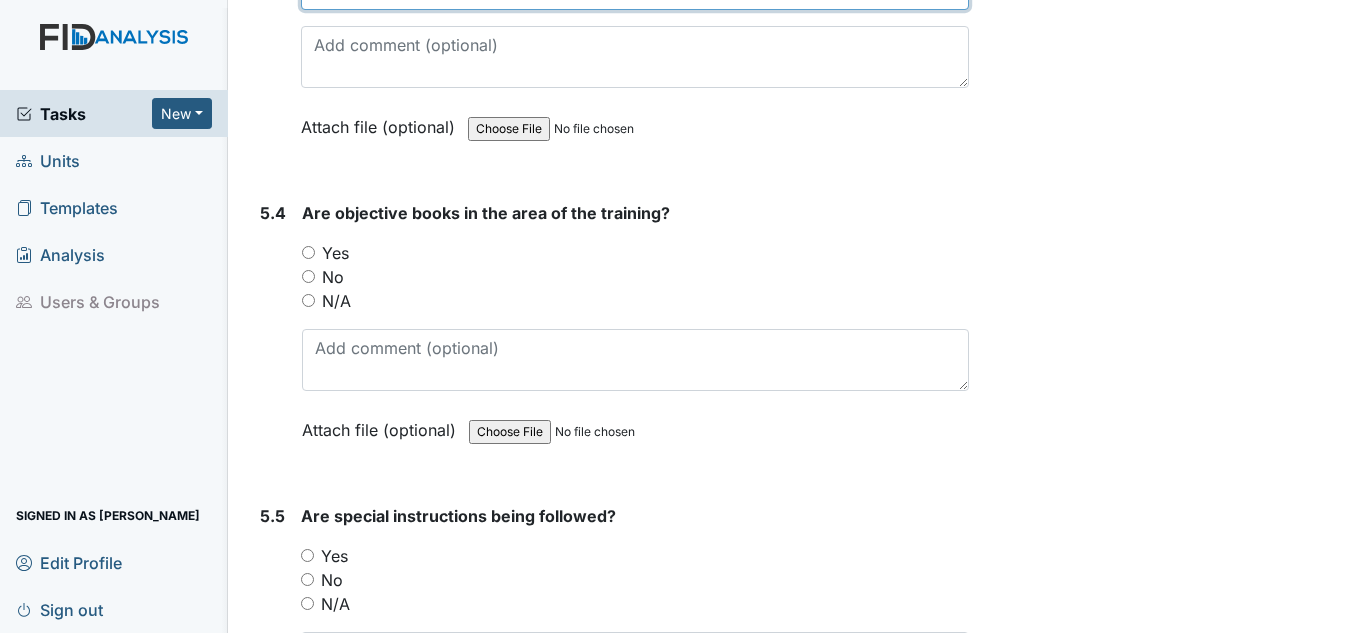 scroll, scrollTop: 13000, scrollLeft: 0, axis: vertical 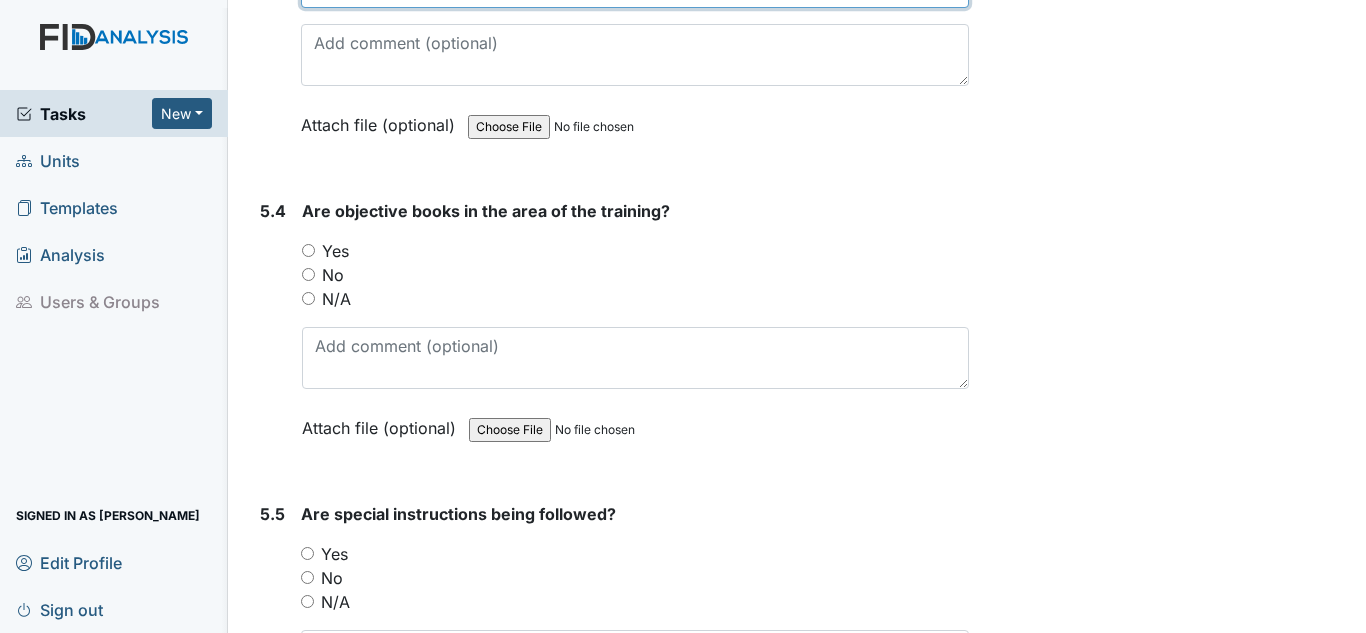 type on "HS002" 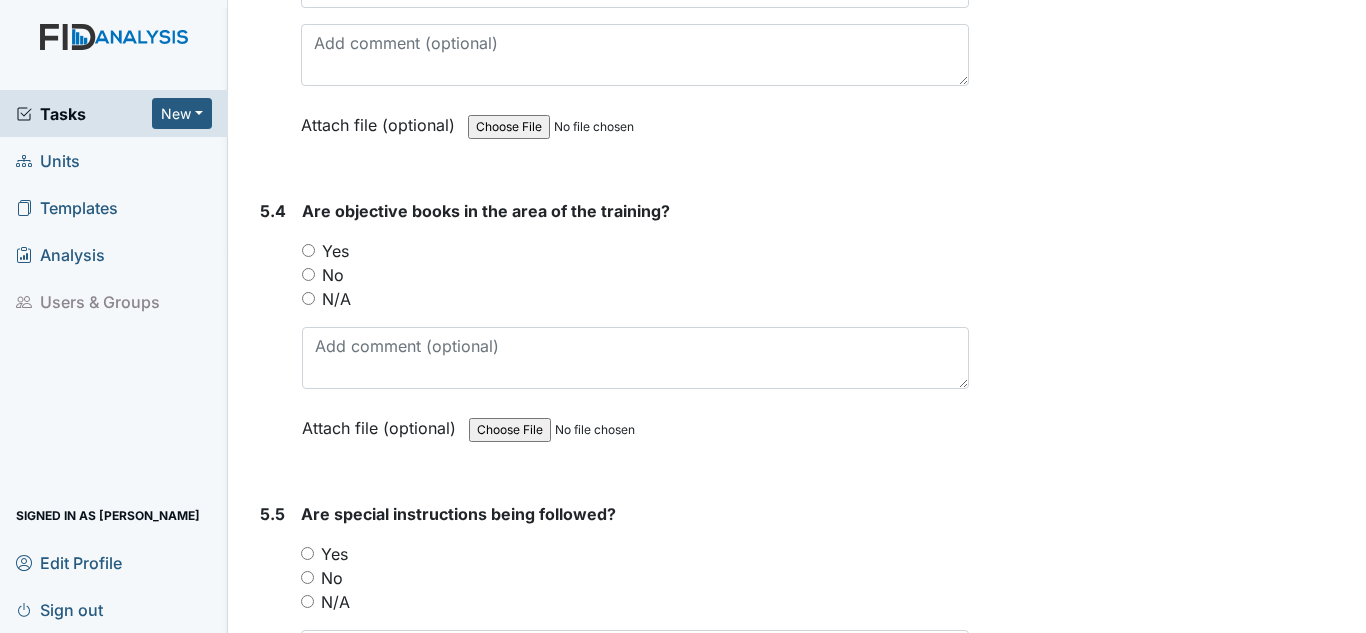 click on "Yes" at bounding box center (335, 251) 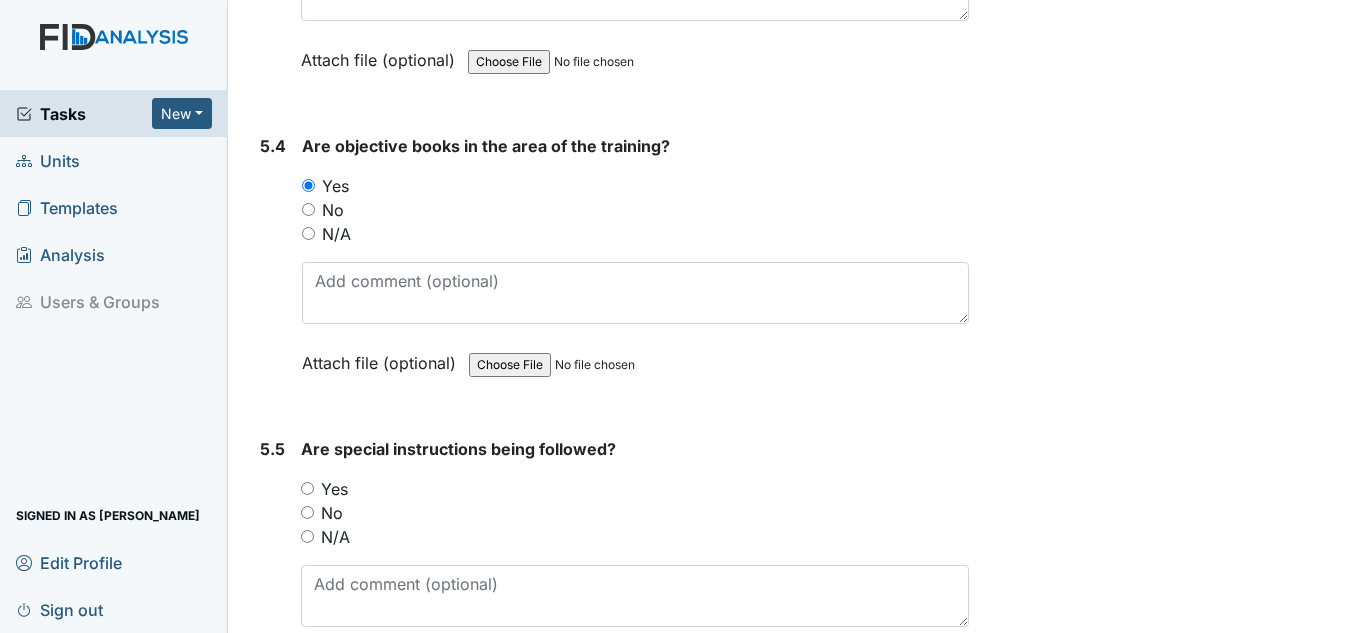 scroll, scrollTop: 13100, scrollLeft: 0, axis: vertical 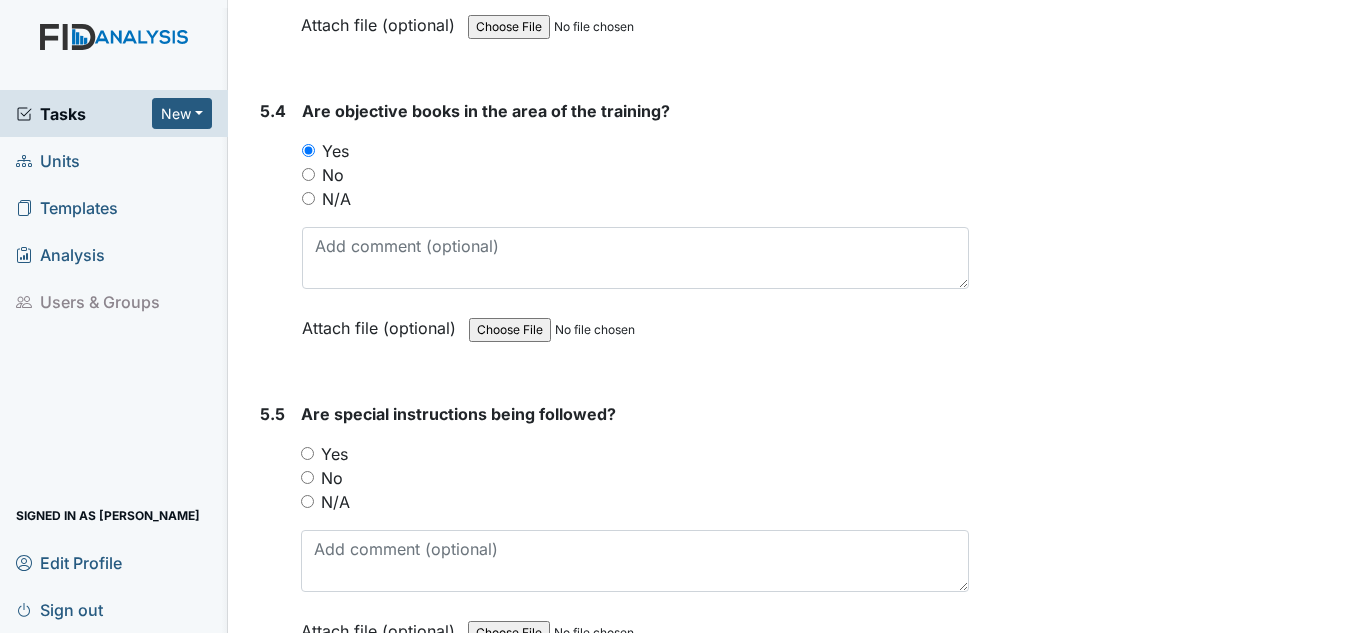 click on "Yes" at bounding box center [635, 454] 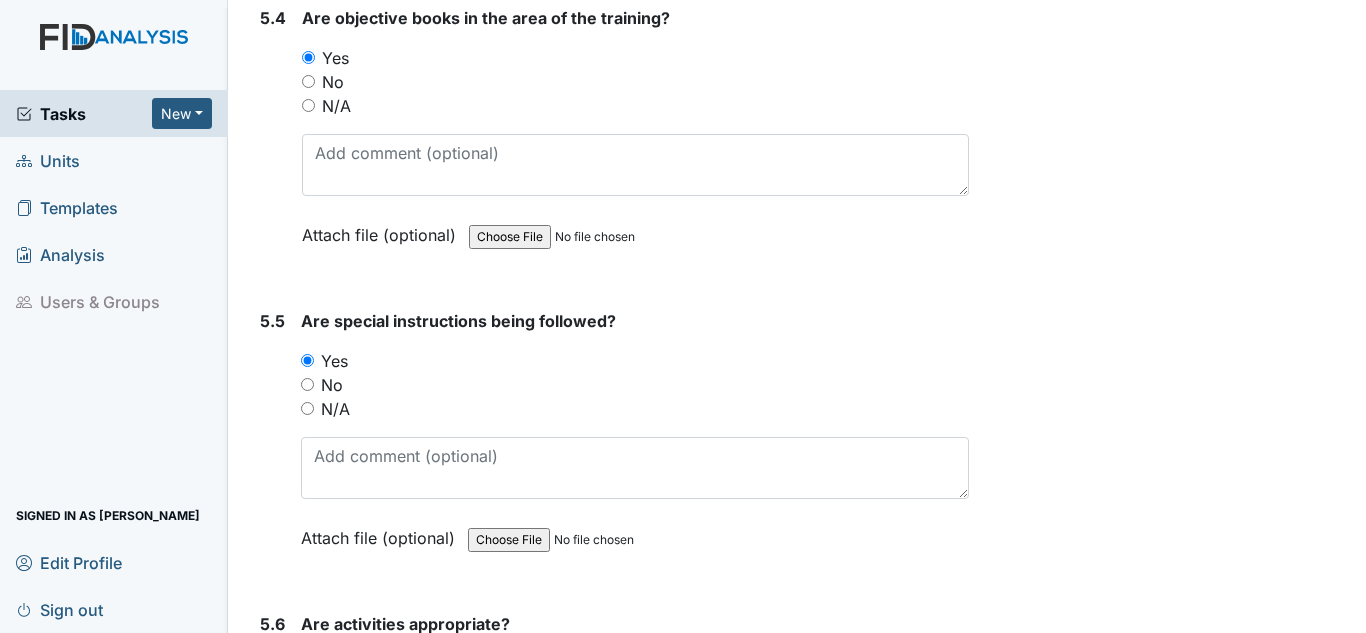 scroll, scrollTop: 13400, scrollLeft: 0, axis: vertical 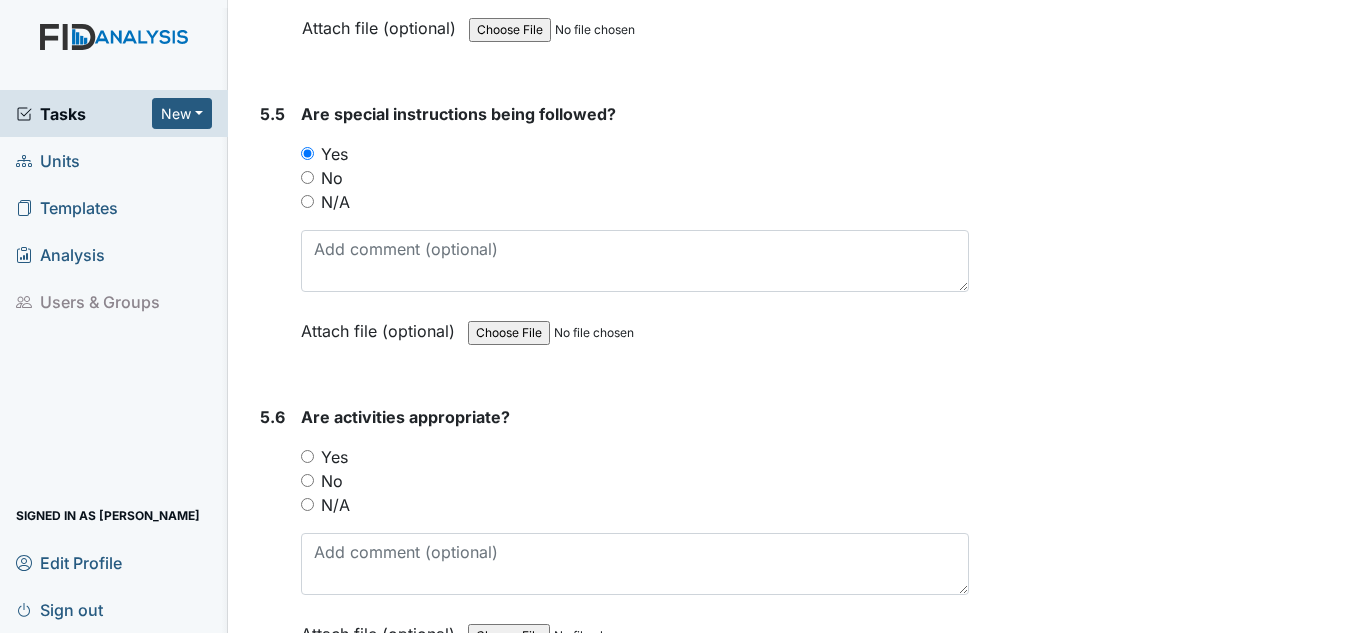 click on "Yes" at bounding box center (334, 457) 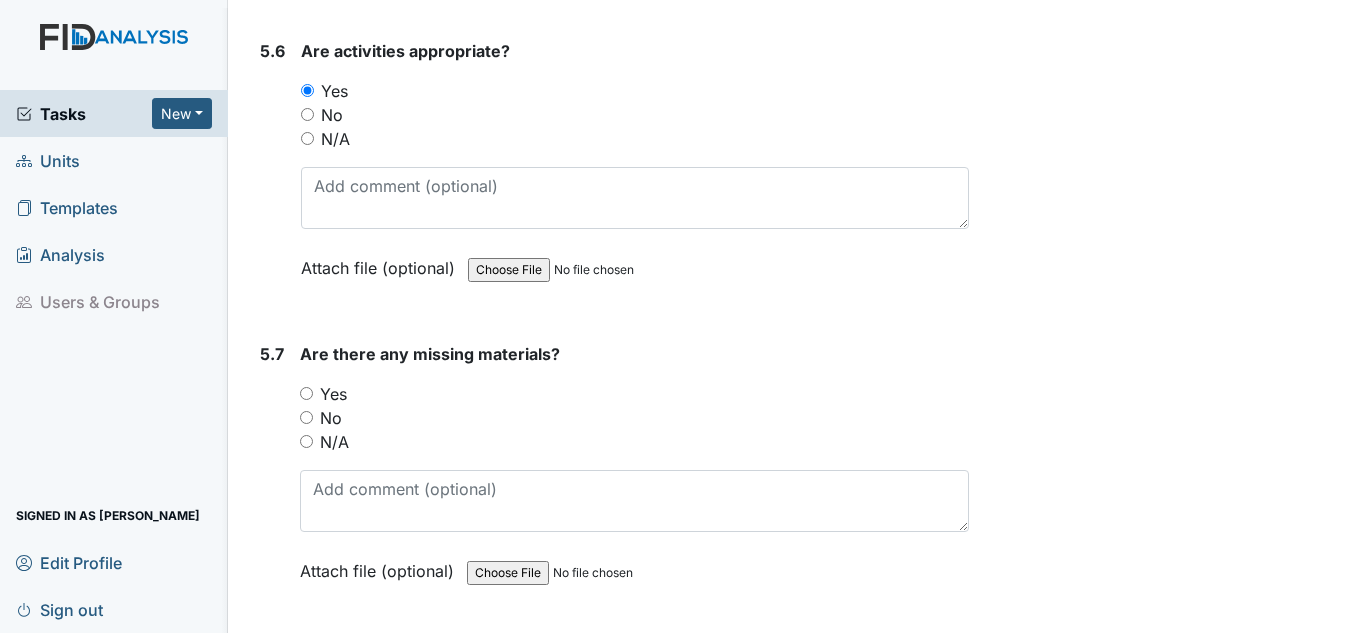 scroll, scrollTop: 13800, scrollLeft: 0, axis: vertical 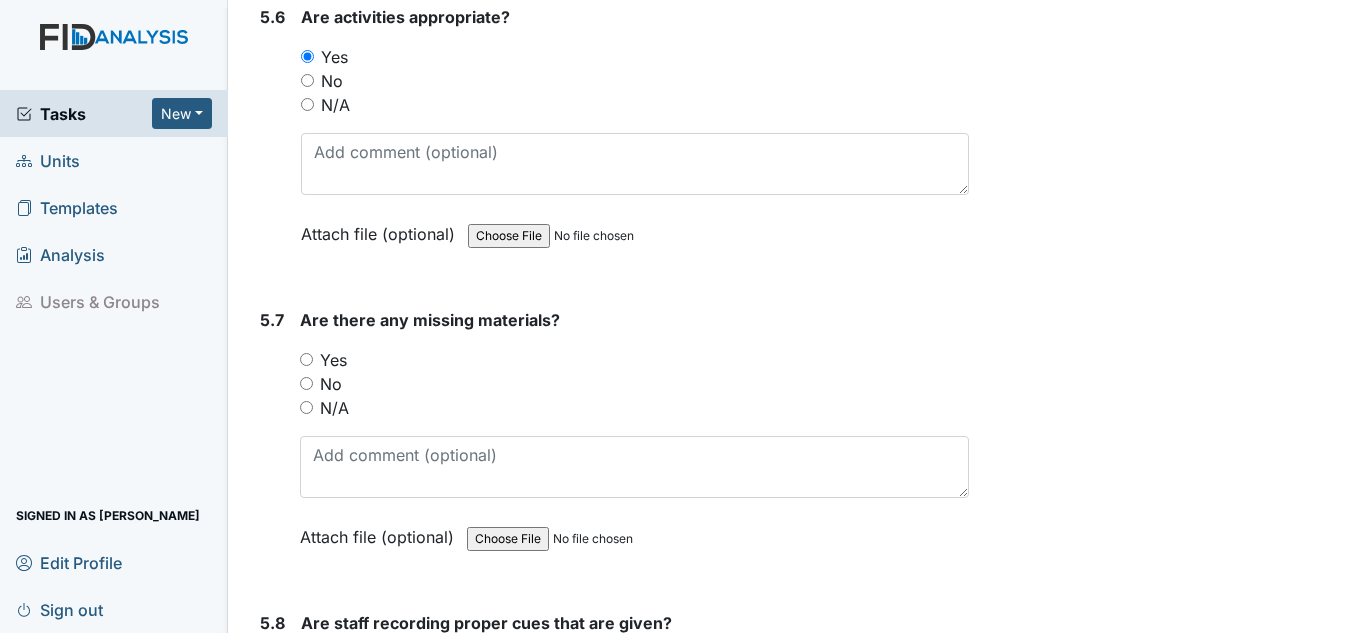 click on "No" at bounding box center [634, 384] 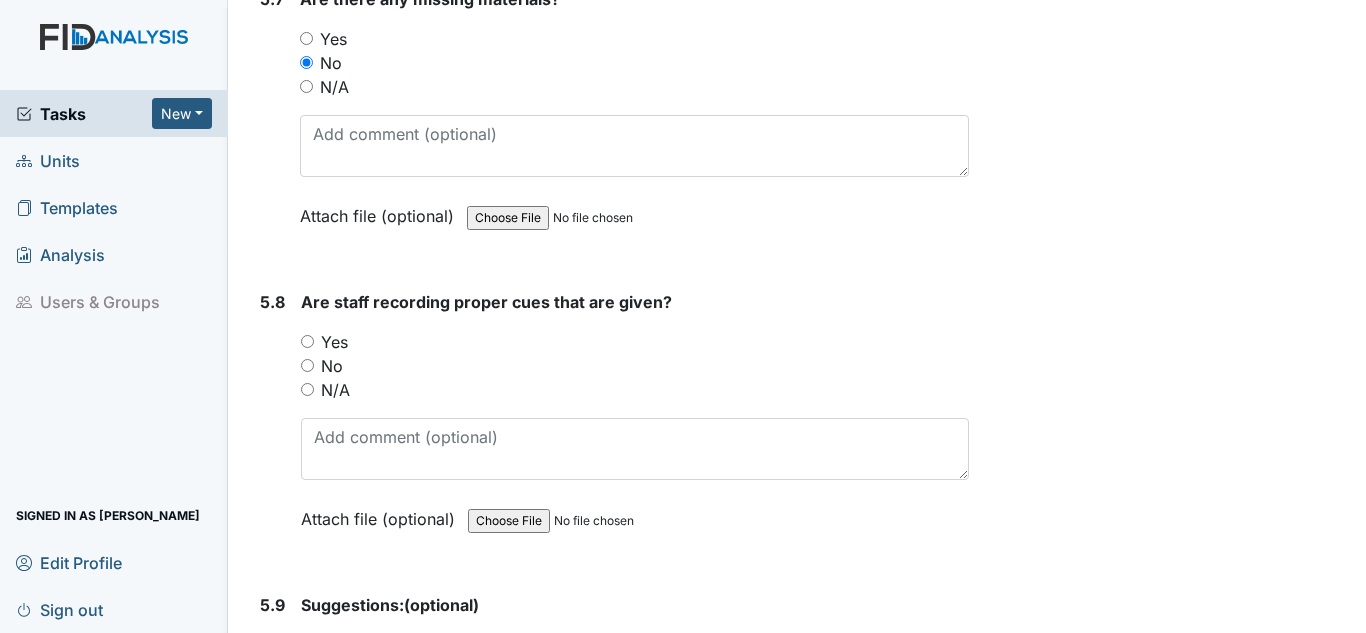 scroll, scrollTop: 14200, scrollLeft: 0, axis: vertical 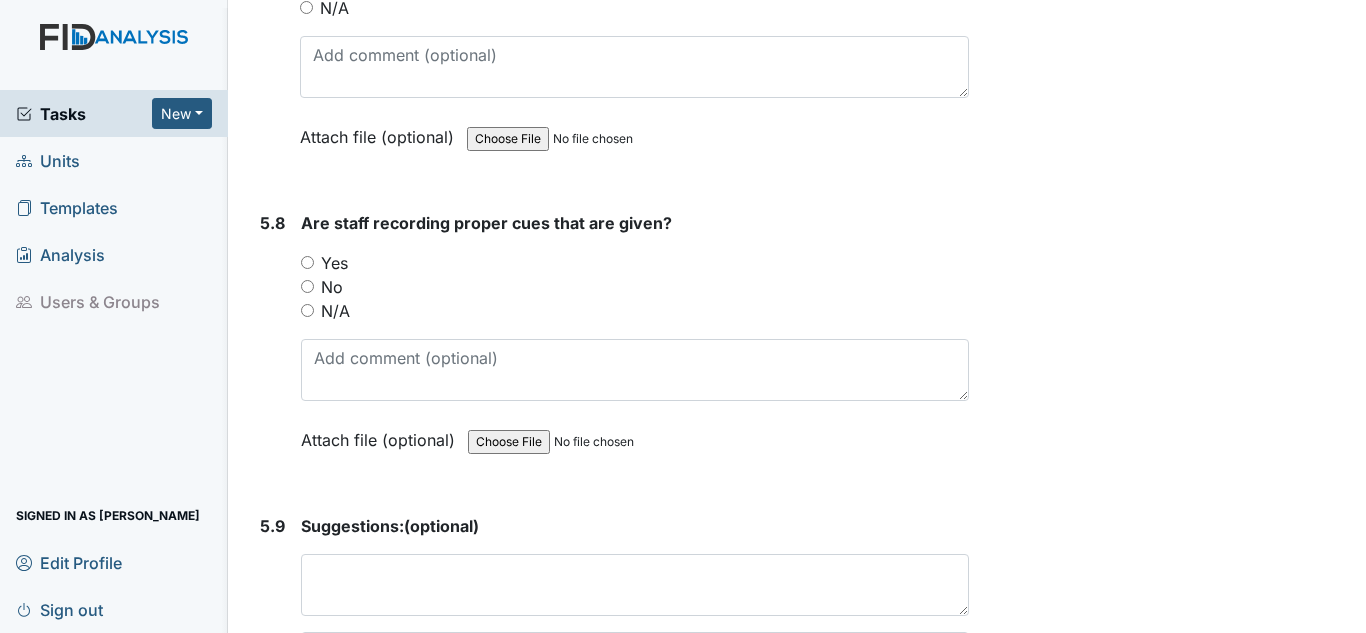 click on "Yes" at bounding box center (334, 263) 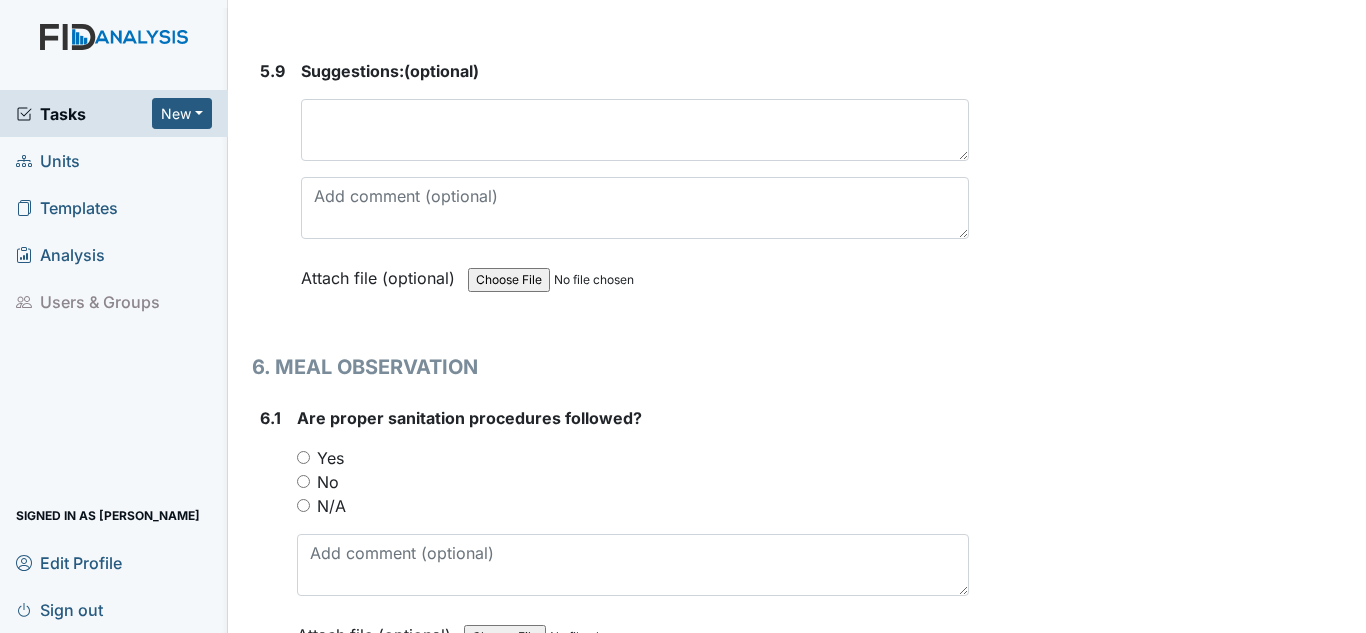 scroll, scrollTop: 14700, scrollLeft: 0, axis: vertical 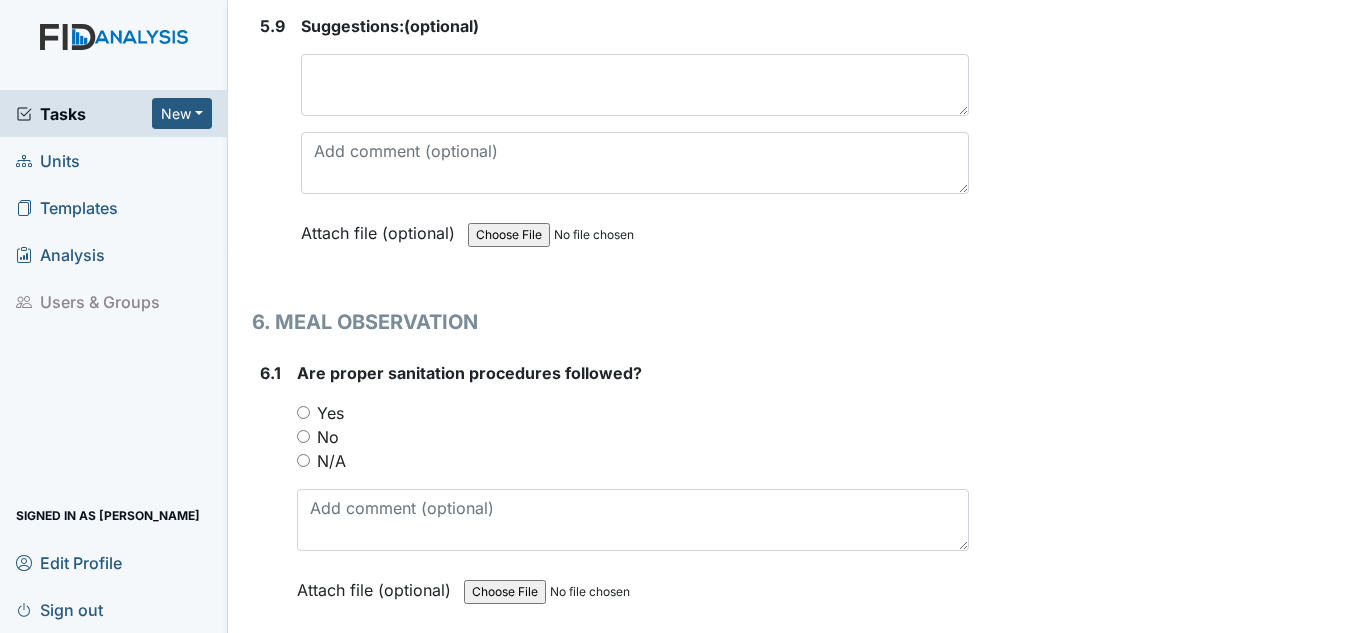 click on "Yes" at bounding box center [633, 413] 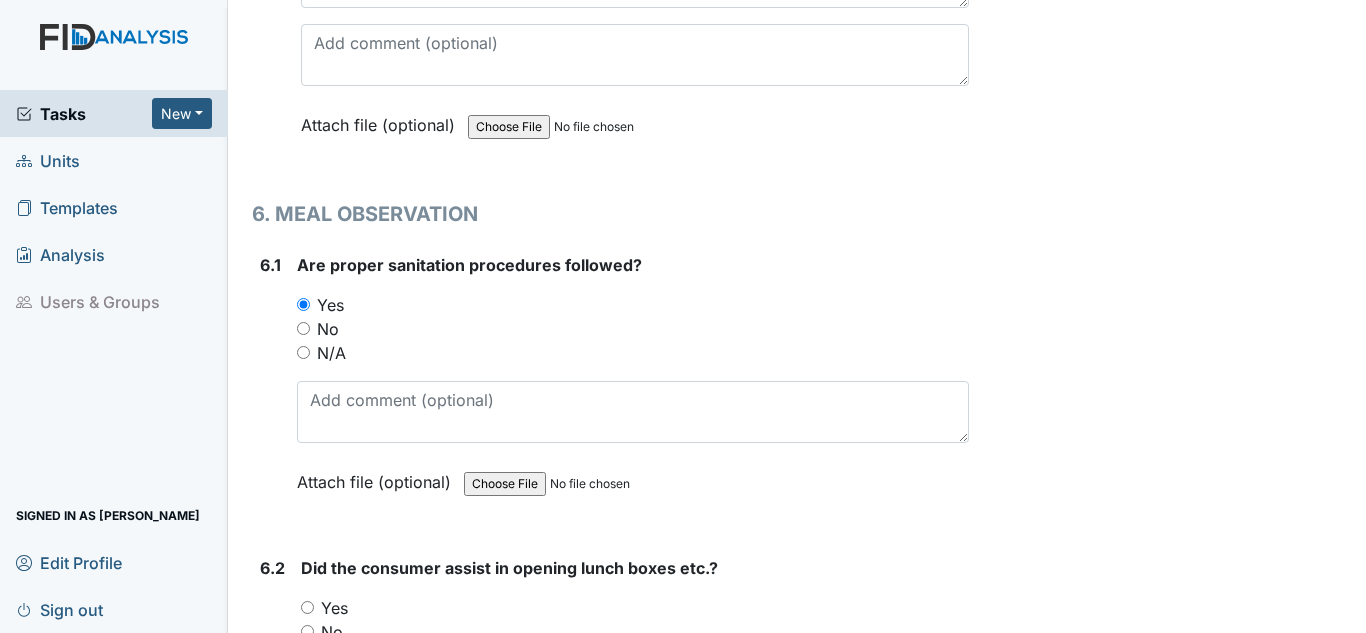 scroll, scrollTop: 15000, scrollLeft: 0, axis: vertical 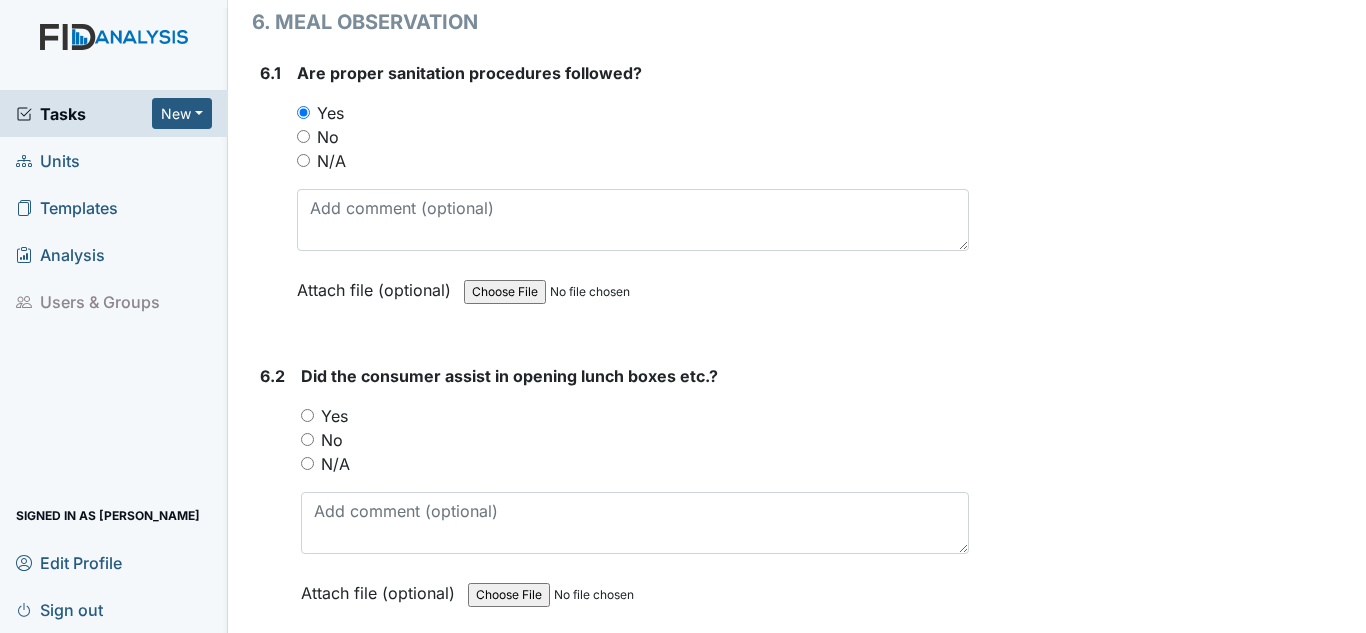 click on "Yes" at bounding box center [334, 416] 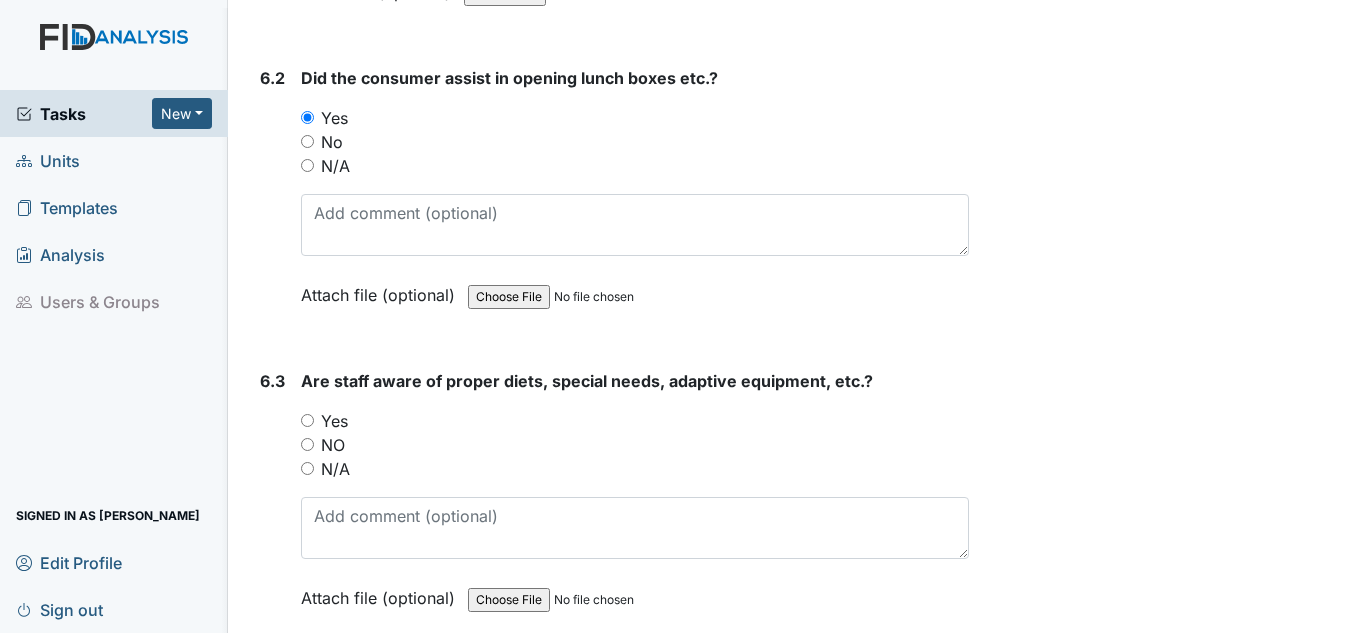scroll, scrollTop: 15300, scrollLeft: 0, axis: vertical 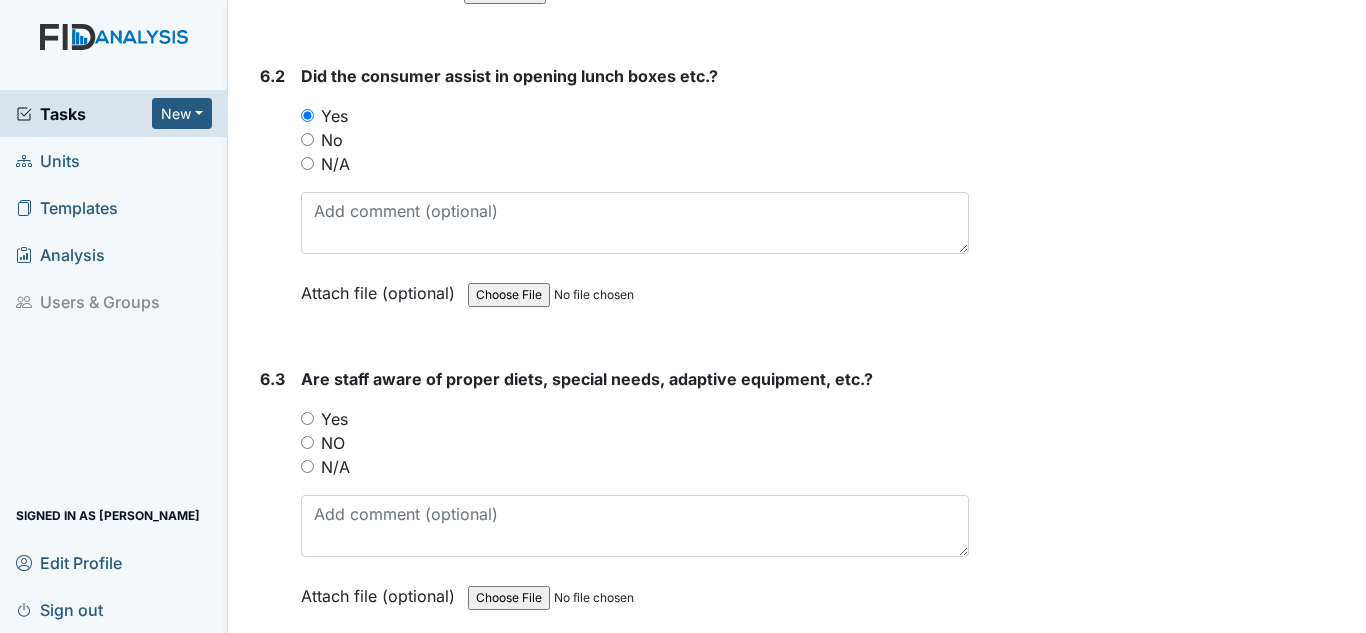 click on "Yes" at bounding box center [334, 419] 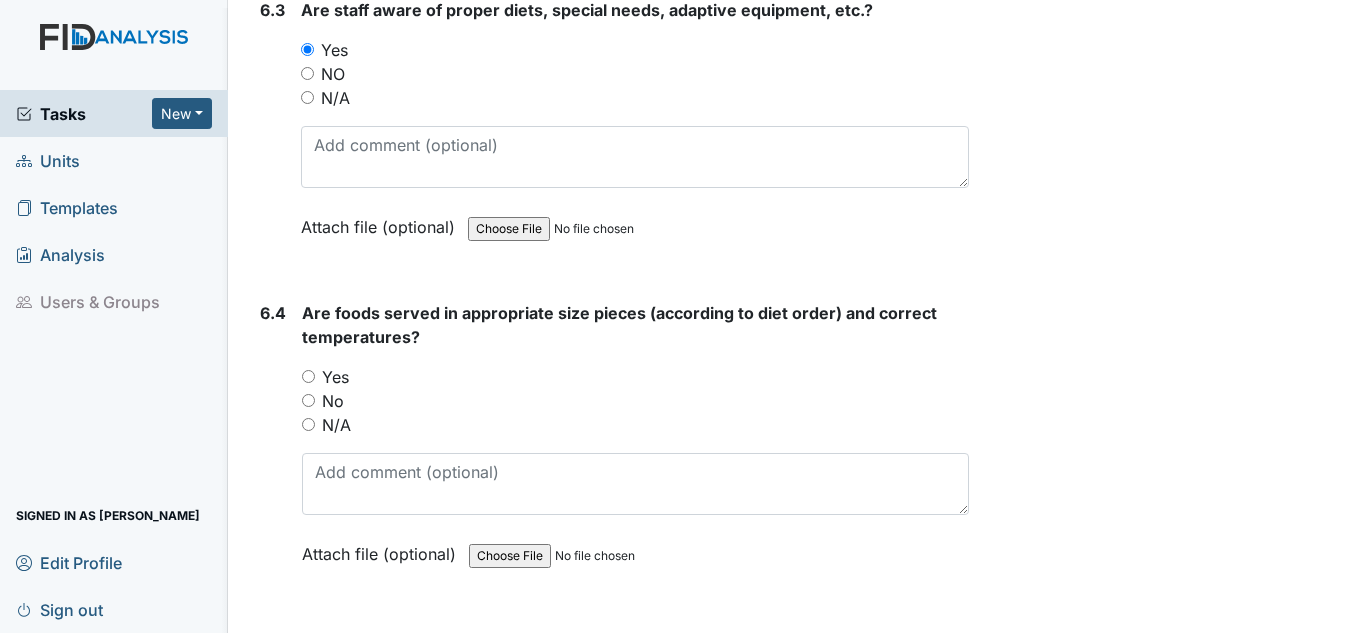 scroll, scrollTop: 15700, scrollLeft: 0, axis: vertical 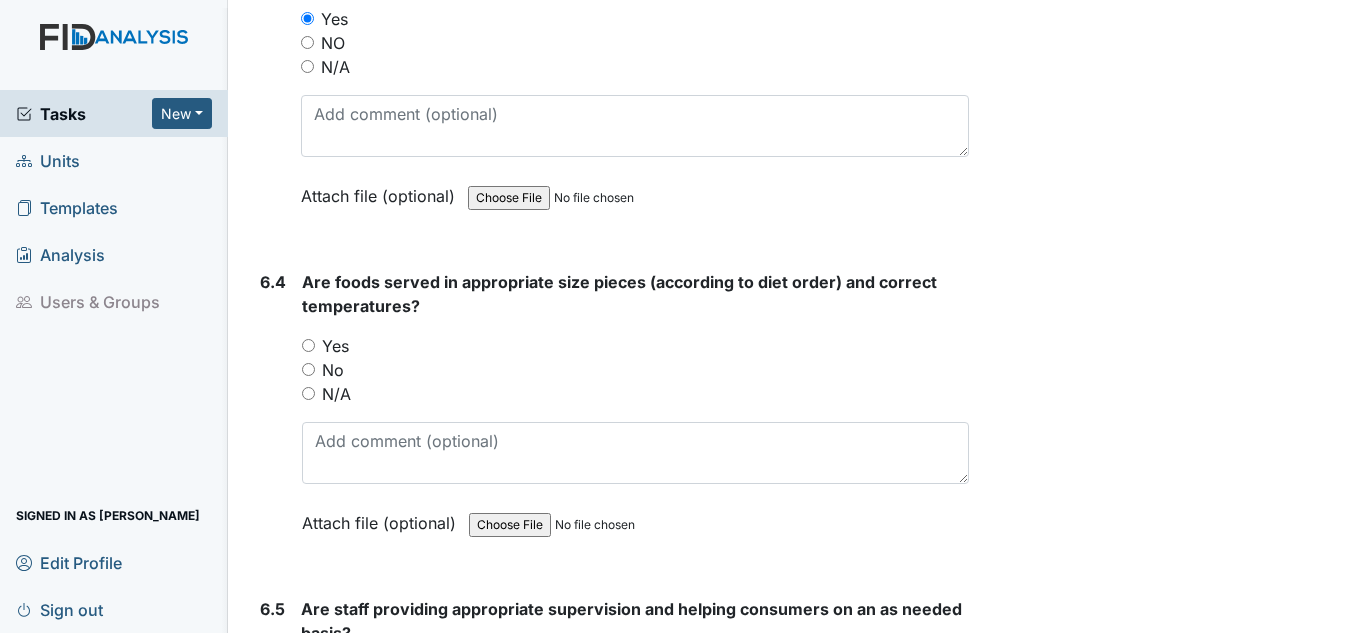 click on "Yes" at bounding box center [335, 346] 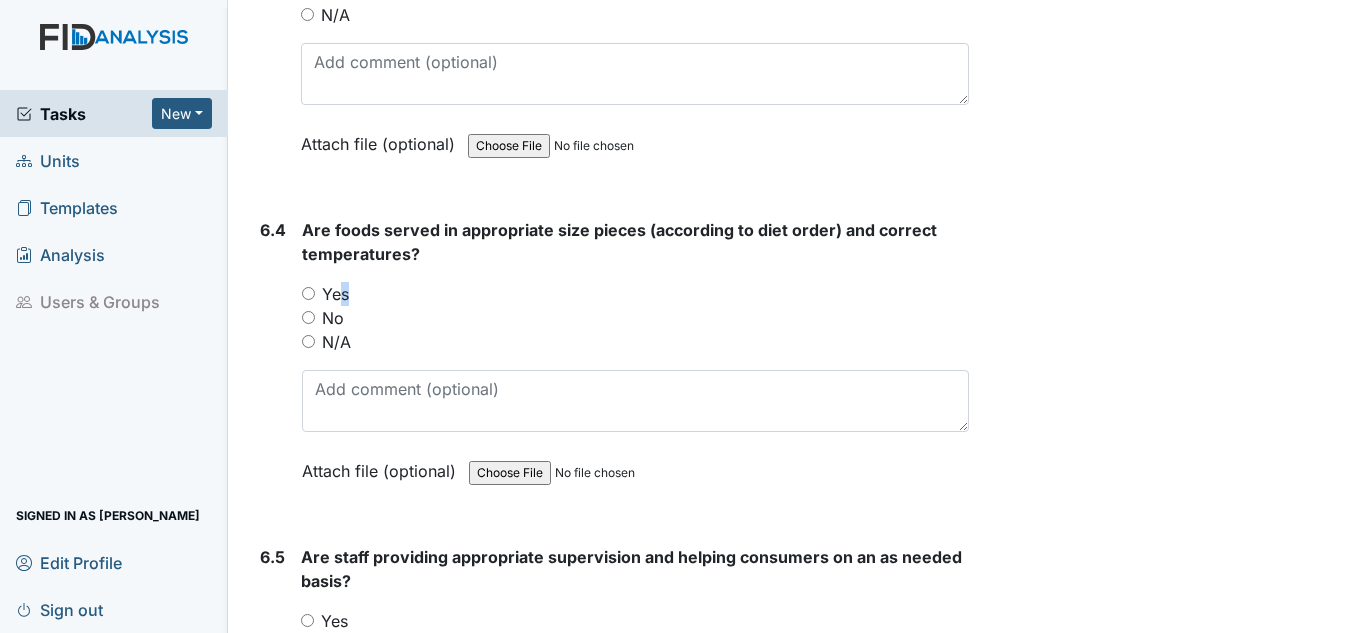 scroll, scrollTop: 15900, scrollLeft: 0, axis: vertical 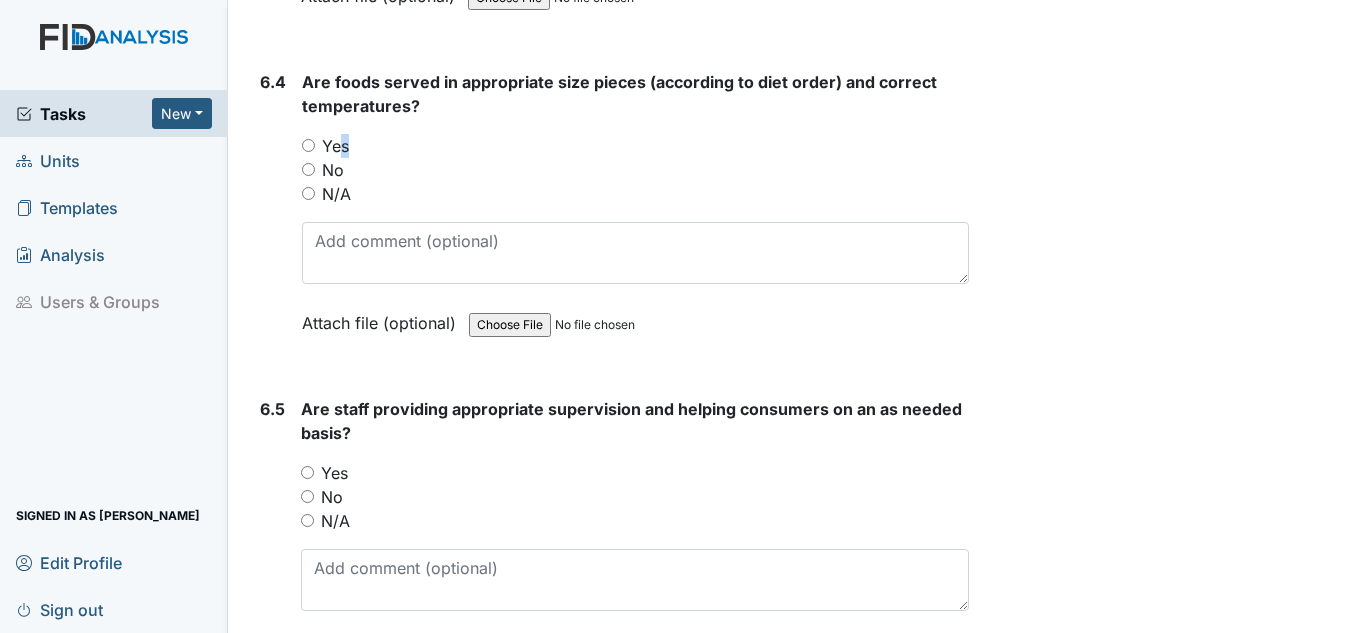 click on "Yes" at bounding box center (308, 145) 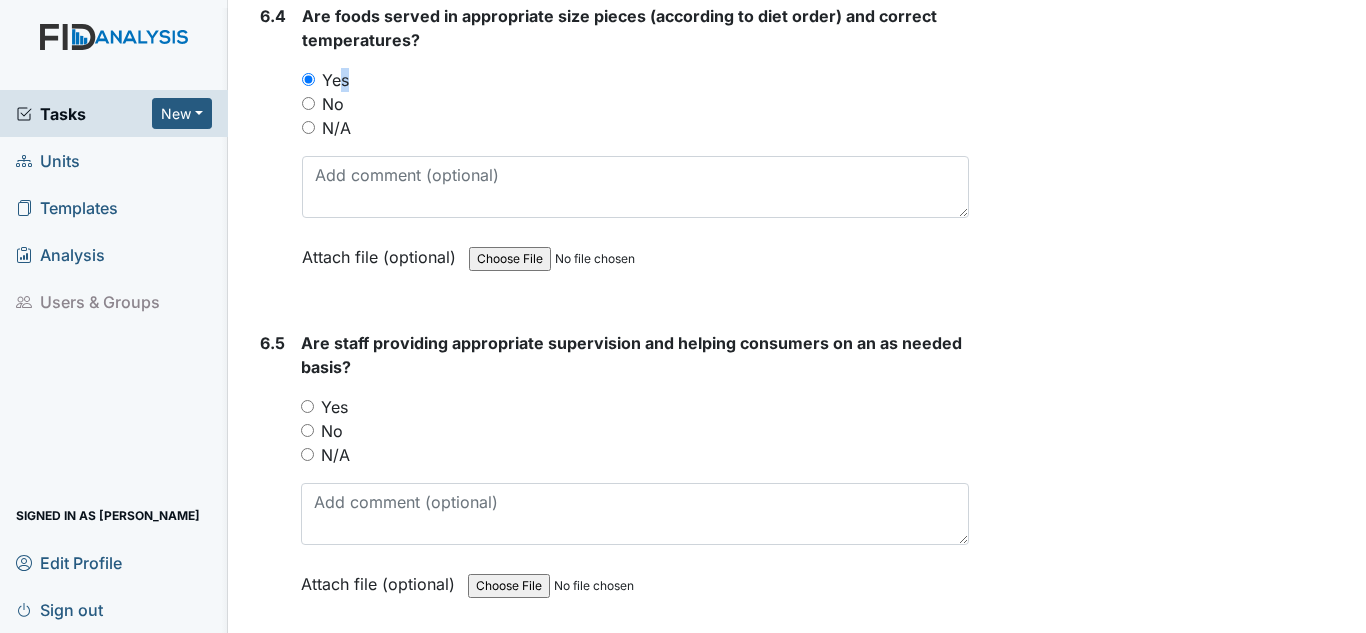 scroll, scrollTop: 16000, scrollLeft: 0, axis: vertical 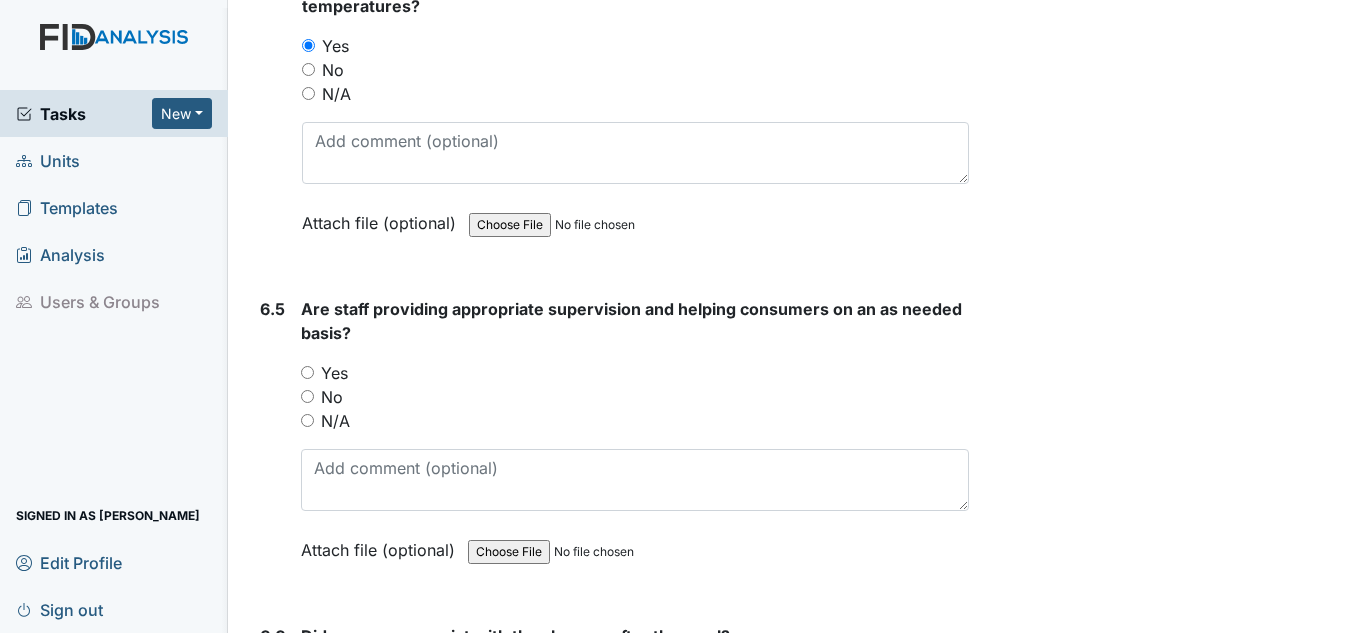 click on "Yes" at bounding box center [334, 373] 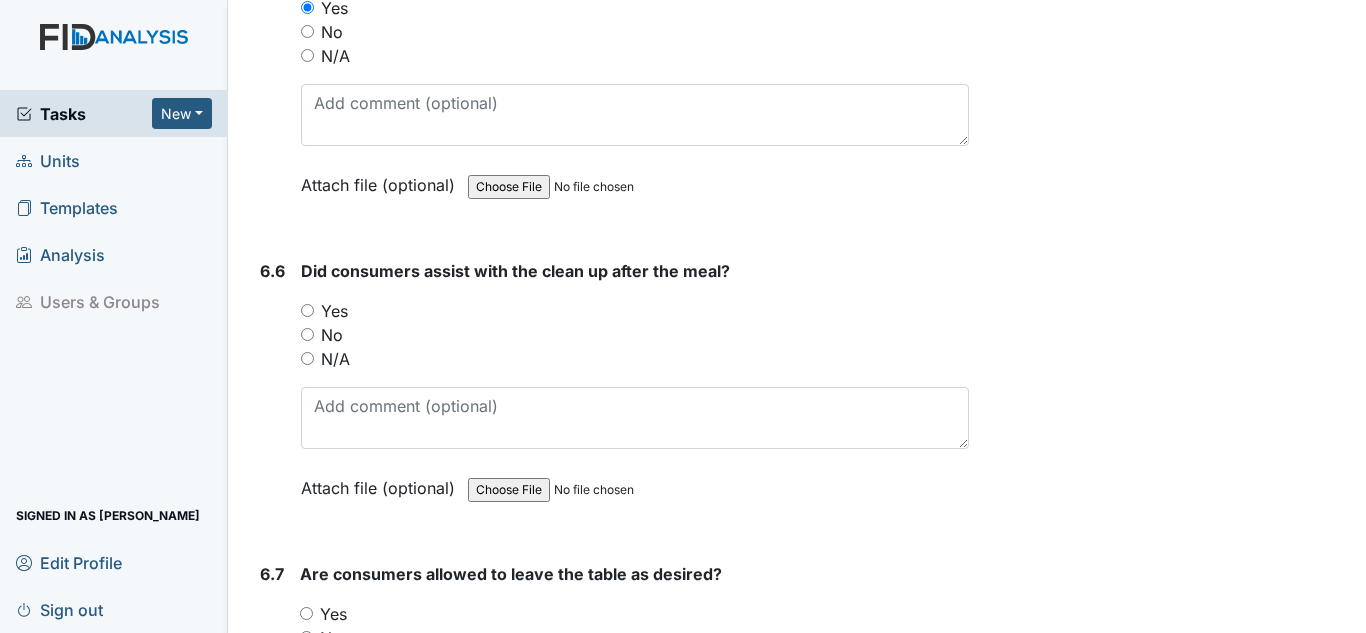 scroll, scrollTop: 16400, scrollLeft: 0, axis: vertical 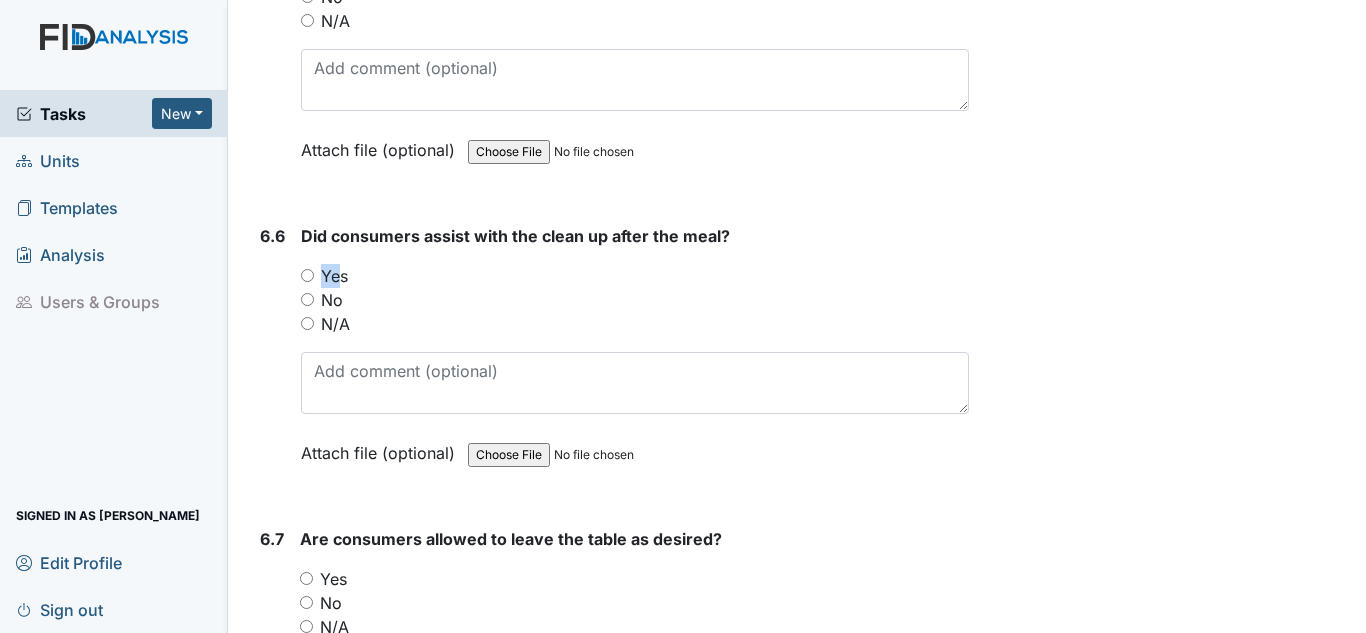 drag, startPoint x: 320, startPoint y: 271, endPoint x: 331, endPoint y: 280, distance: 14.21267 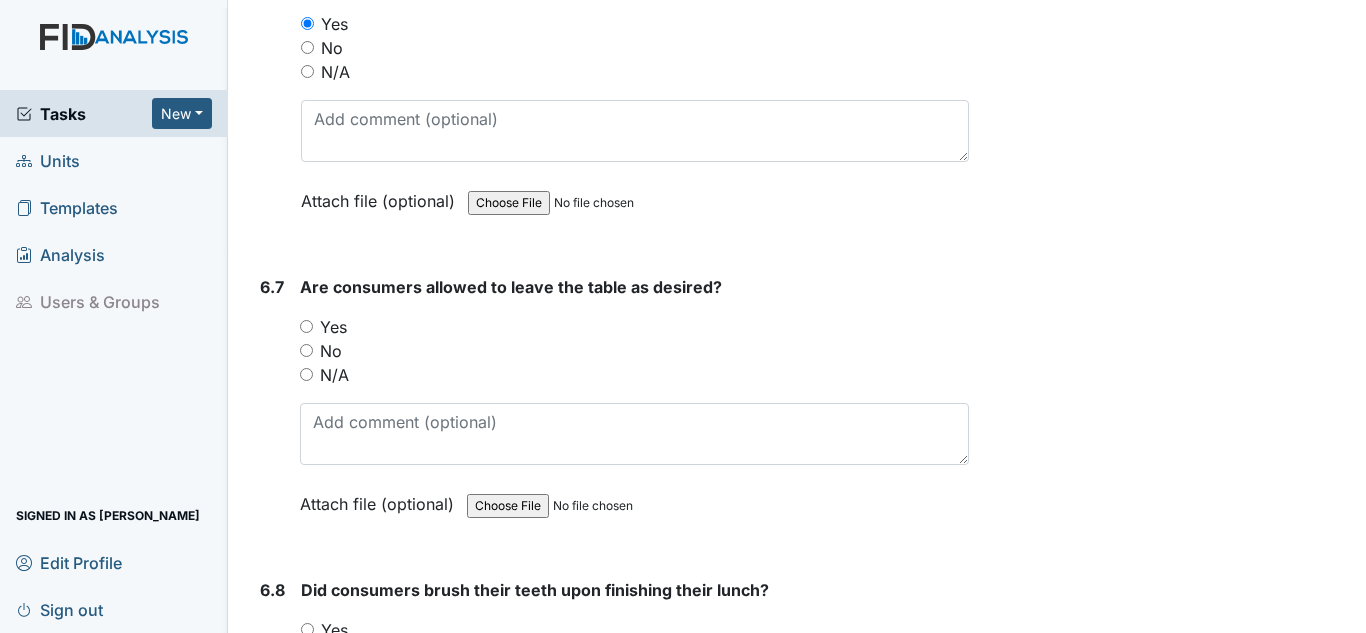 scroll, scrollTop: 16700, scrollLeft: 0, axis: vertical 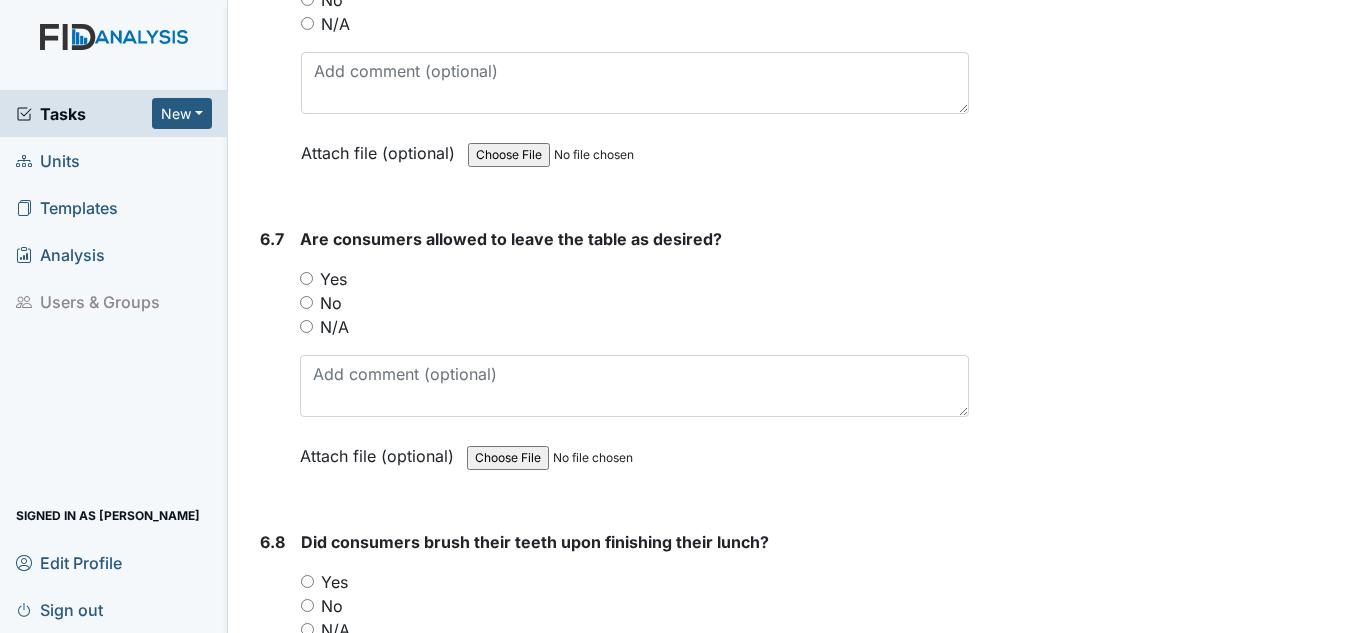 click on "Yes" at bounding box center (333, 279) 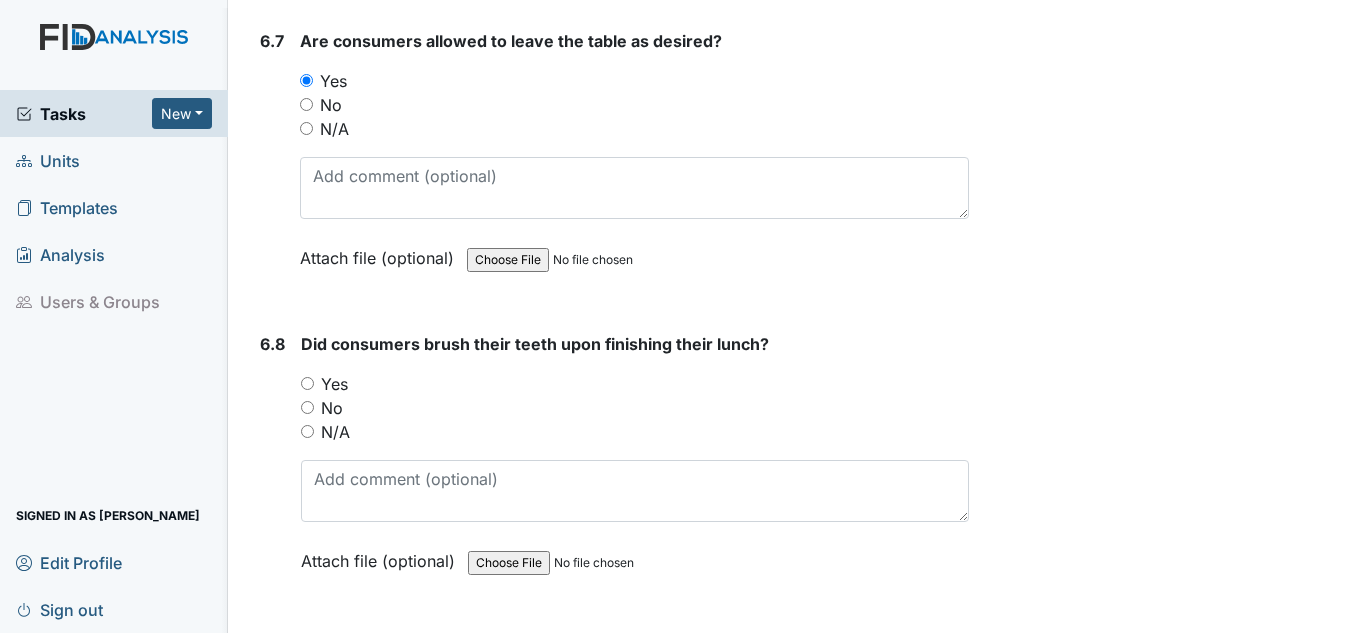 scroll, scrollTop: 16900, scrollLeft: 0, axis: vertical 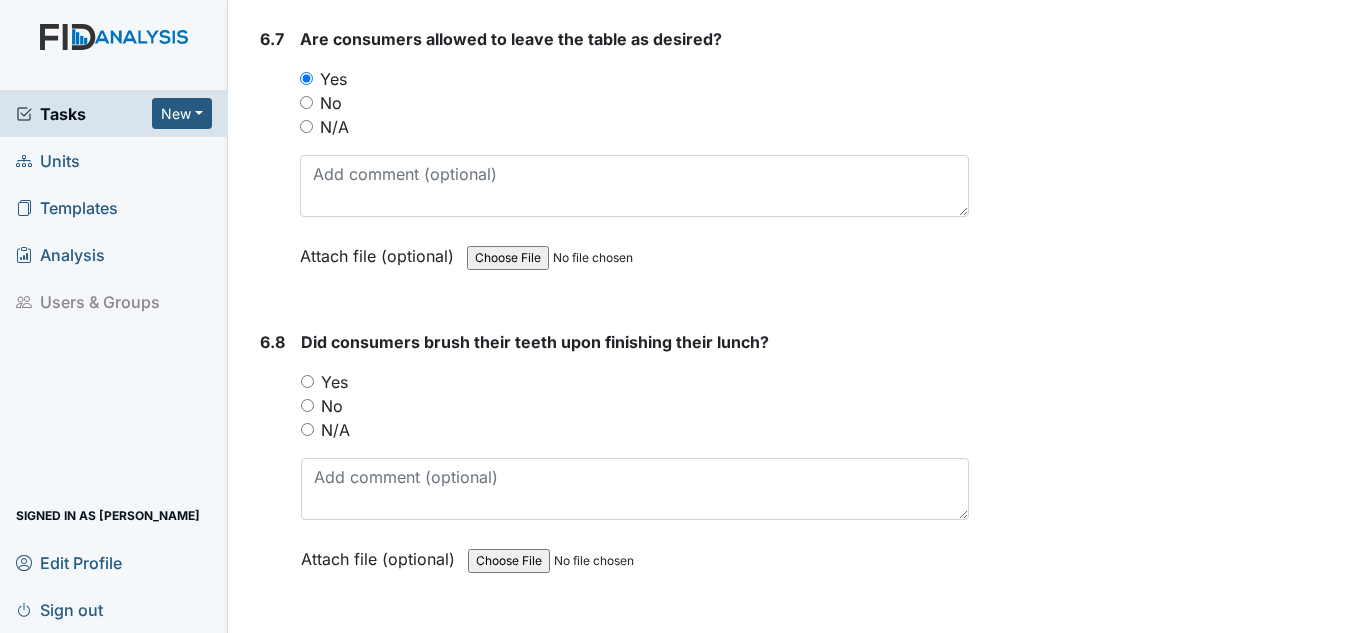 click on "Did consumers brush their teeth upon finishing their lunch?
You must select one of the below options.
Yes
No
N/A
Attach file (optional)
You can upload .pdf, .txt, .jpg, .jpeg, .png, .csv, .xls, or .doc files under 100MB." at bounding box center [635, 457] 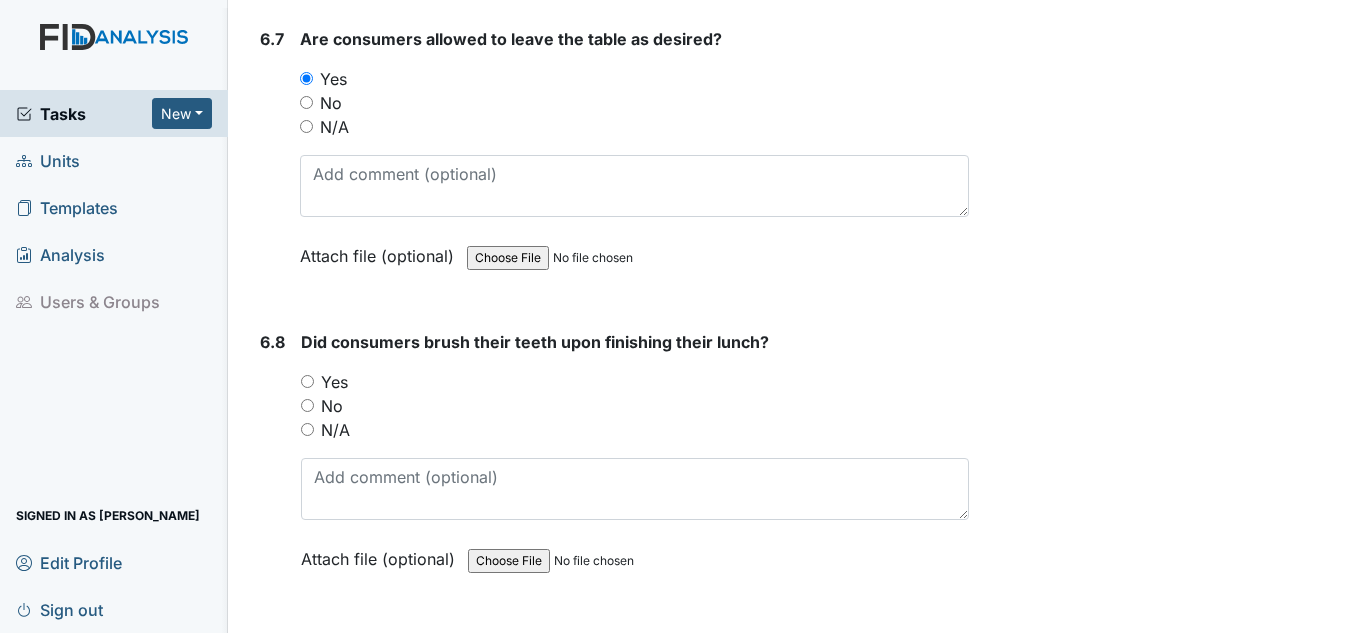 click on "Yes" at bounding box center (334, 382) 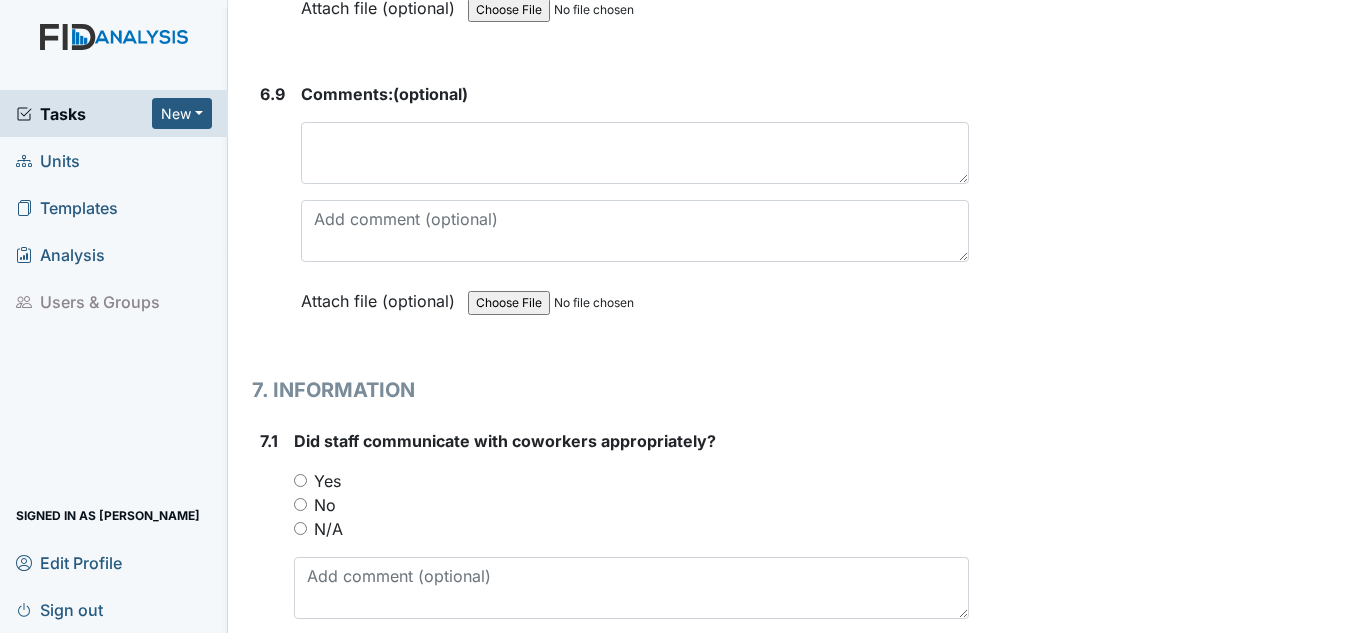 scroll, scrollTop: 17500, scrollLeft: 0, axis: vertical 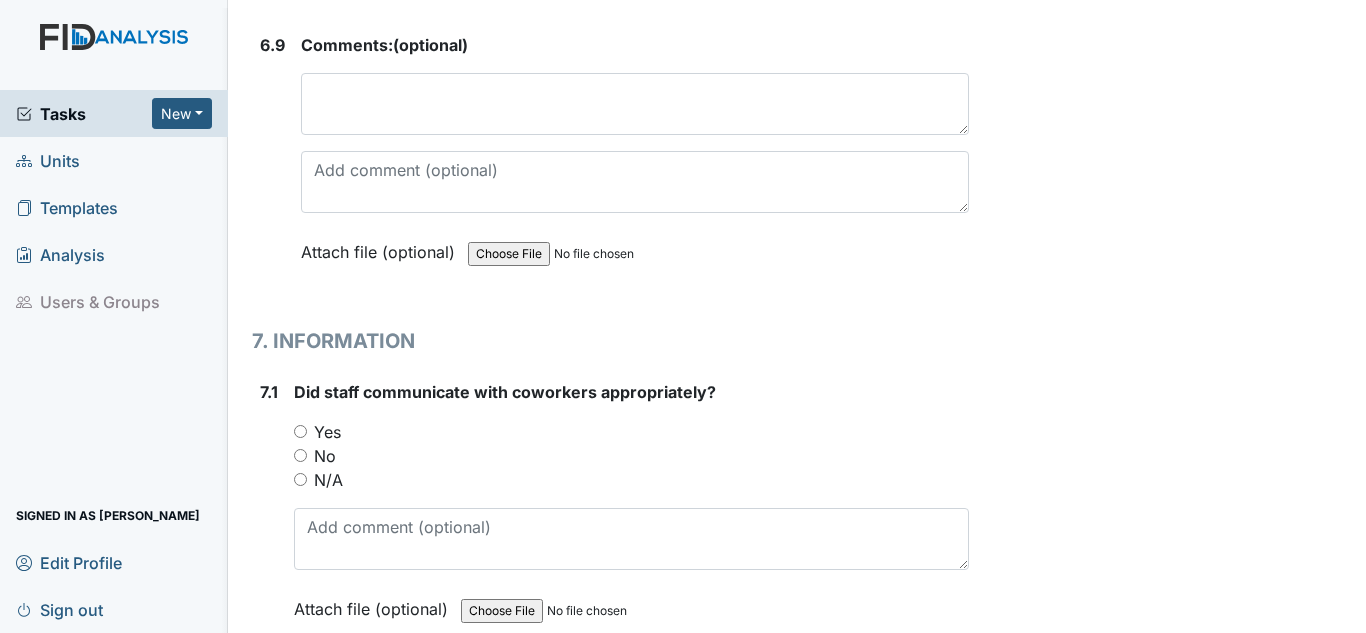 click on "Yes" at bounding box center [631, 432] 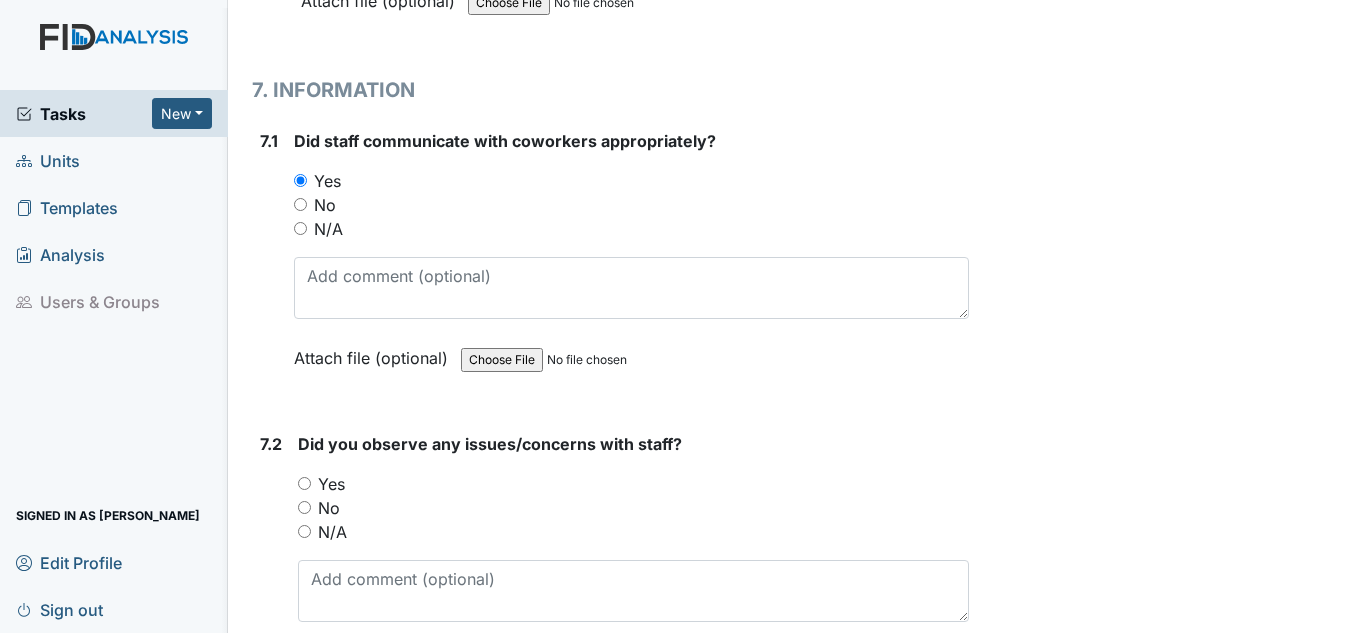 scroll, scrollTop: 17800, scrollLeft: 0, axis: vertical 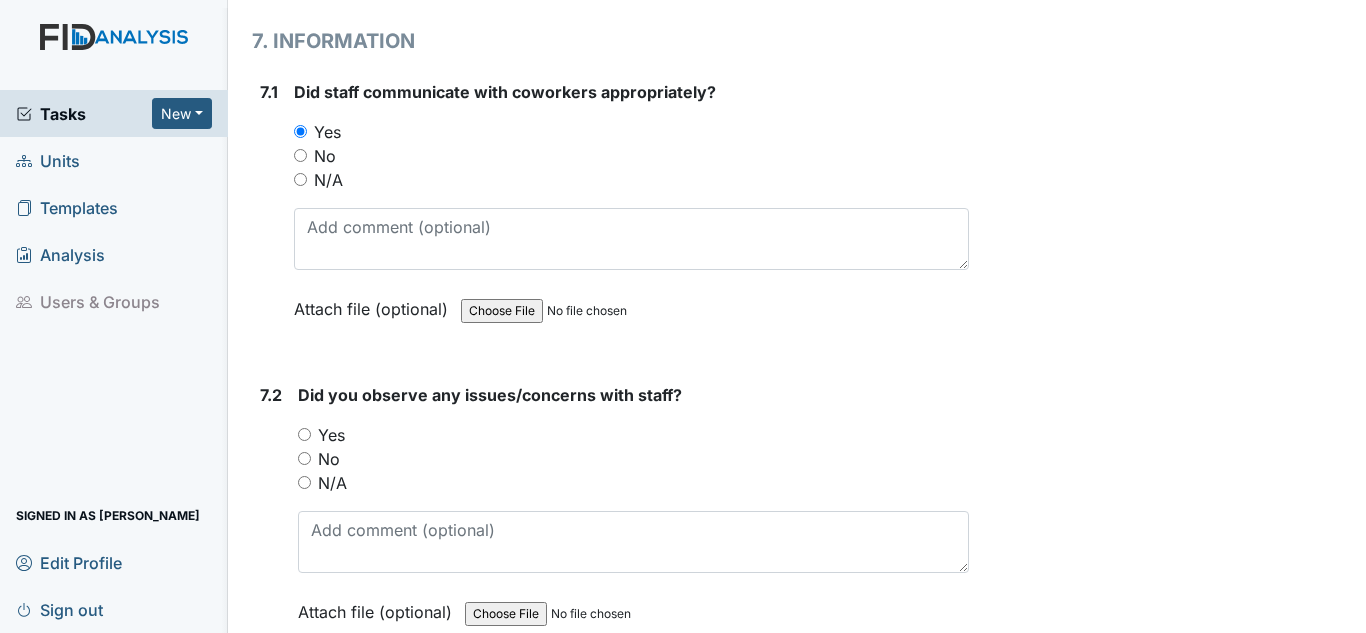 click on "No" at bounding box center [329, 459] 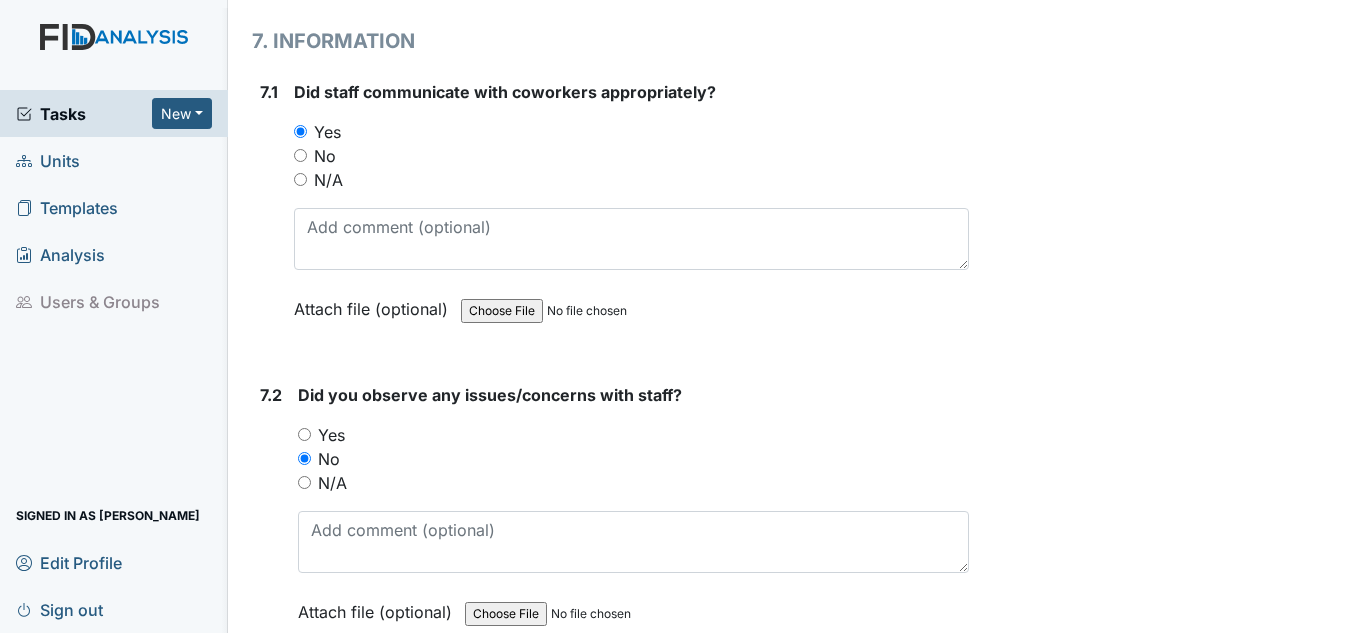 scroll, scrollTop: 18200, scrollLeft: 0, axis: vertical 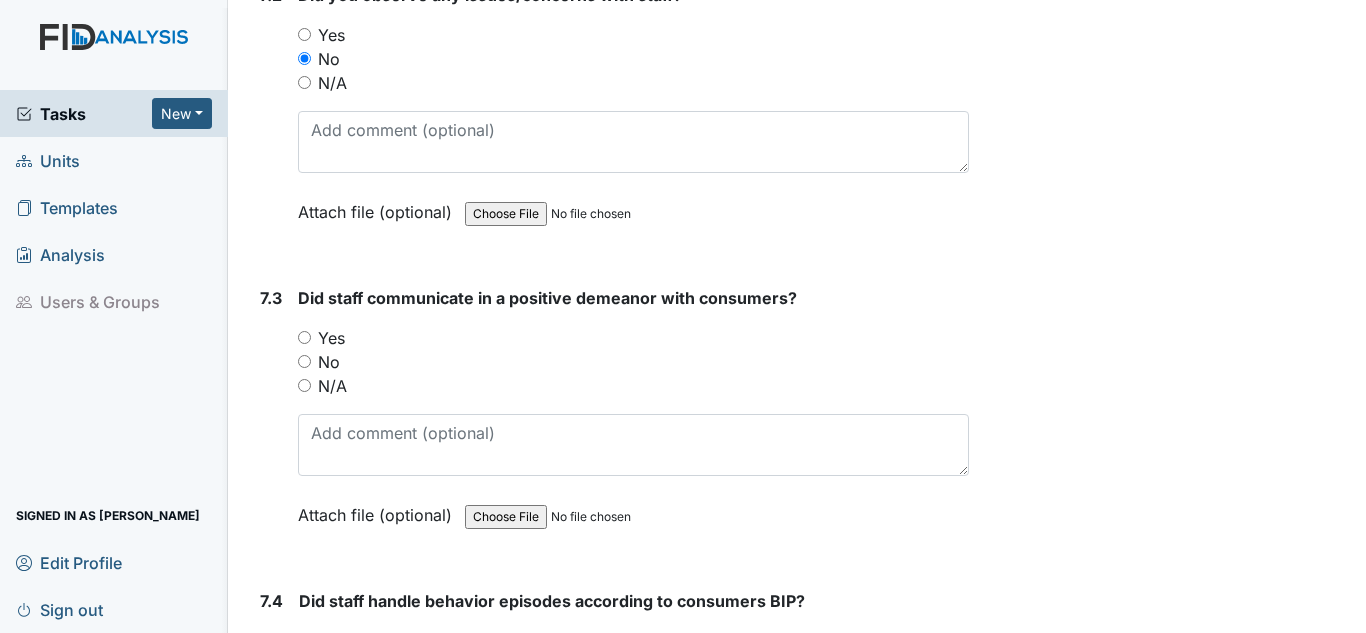 click on "Yes" at bounding box center (331, 338) 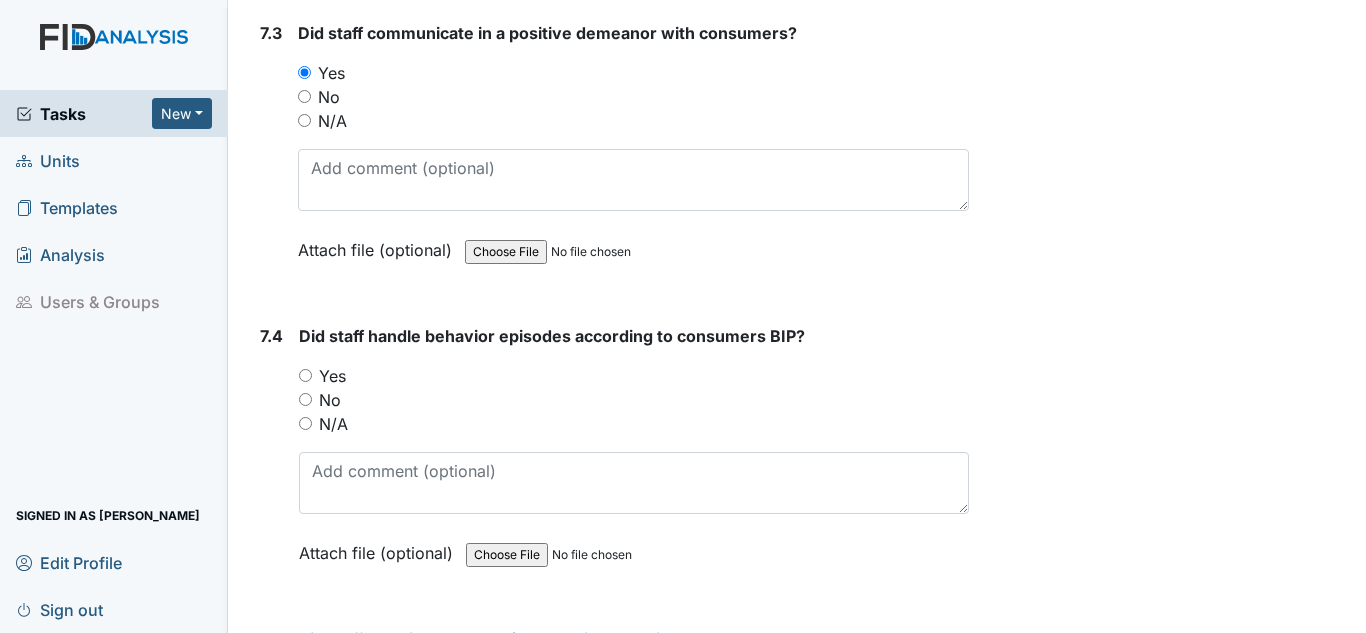 scroll, scrollTop: 18500, scrollLeft: 0, axis: vertical 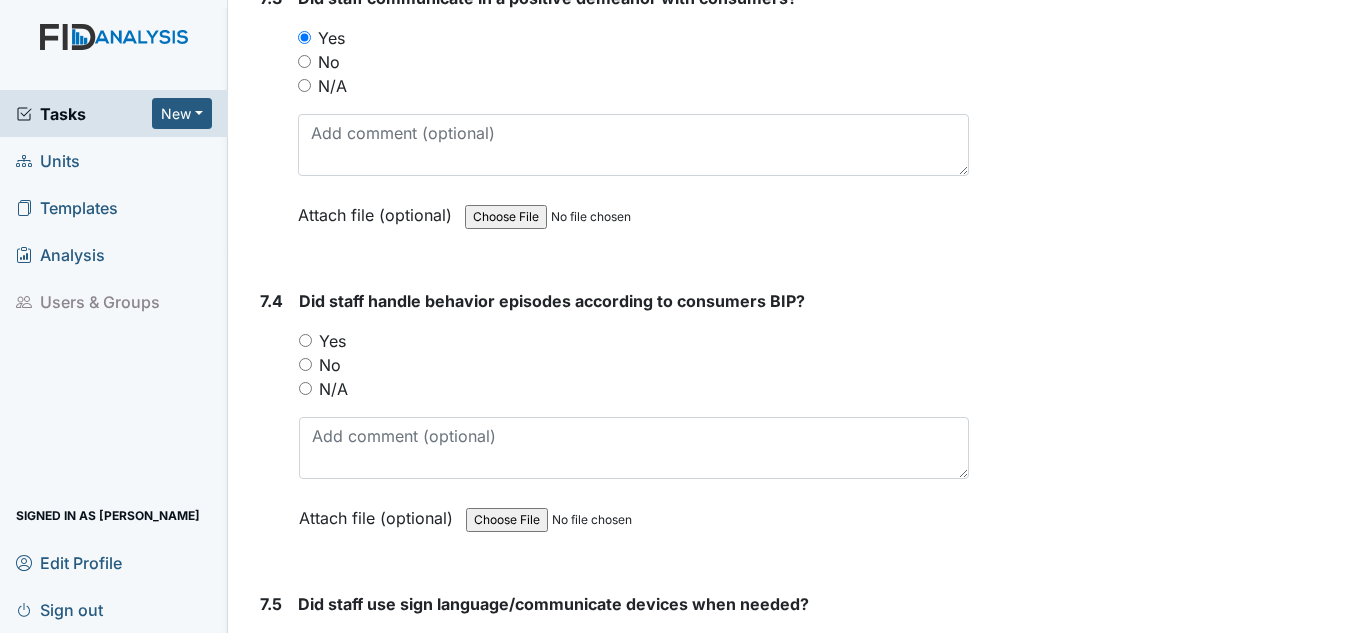 click on "Yes" at bounding box center [332, 341] 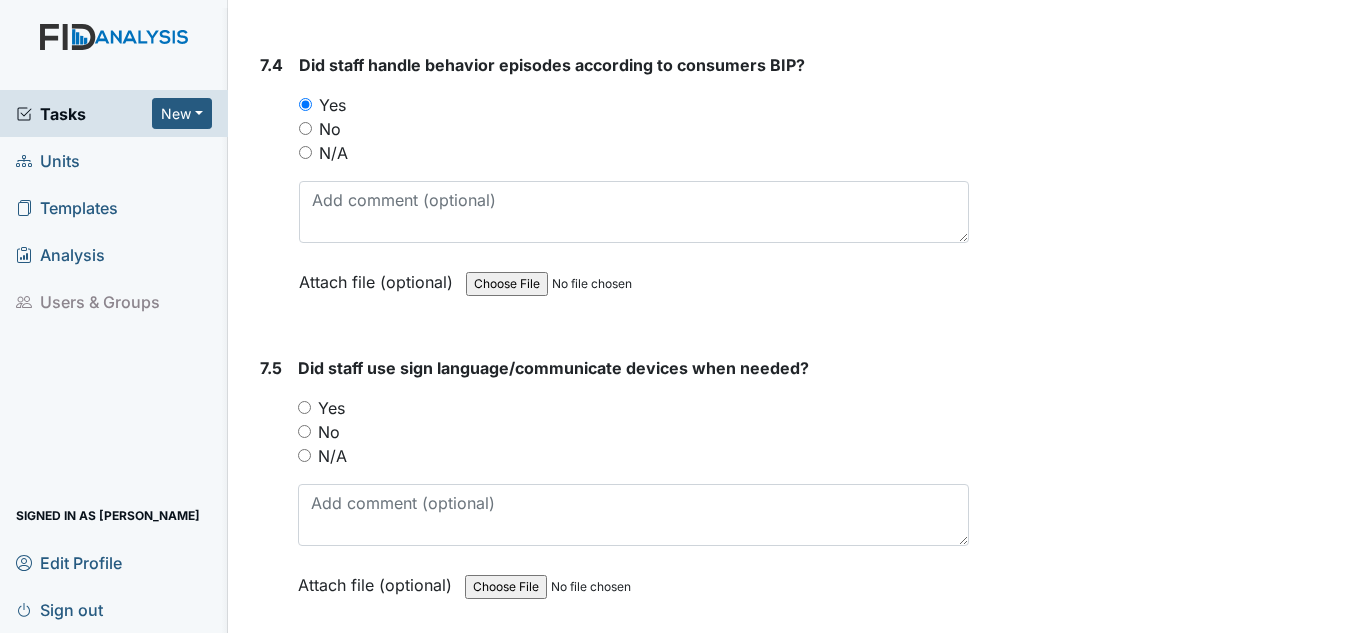 scroll, scrollTop: 18800, scrollLeft: 0, axis: vertical 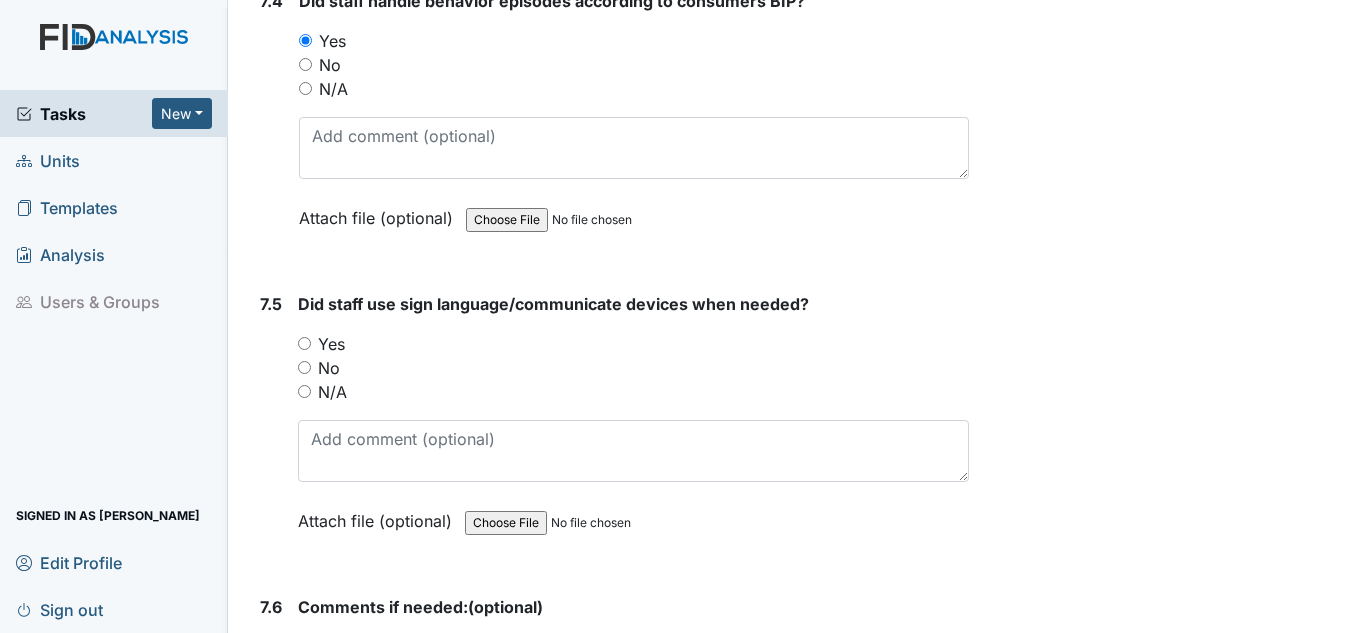 click on "Yes" at bounding box center (331, 344) 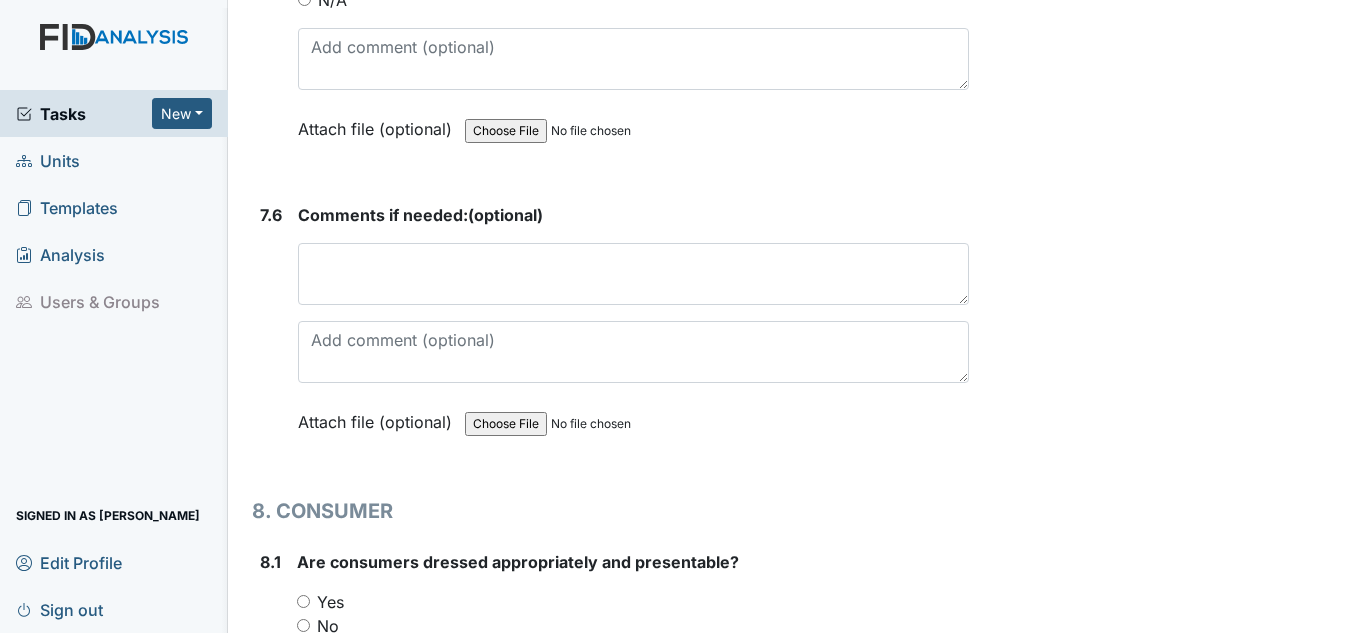 scroll, scrollTop: 19400, scrollLeft: 0, axis: vertical 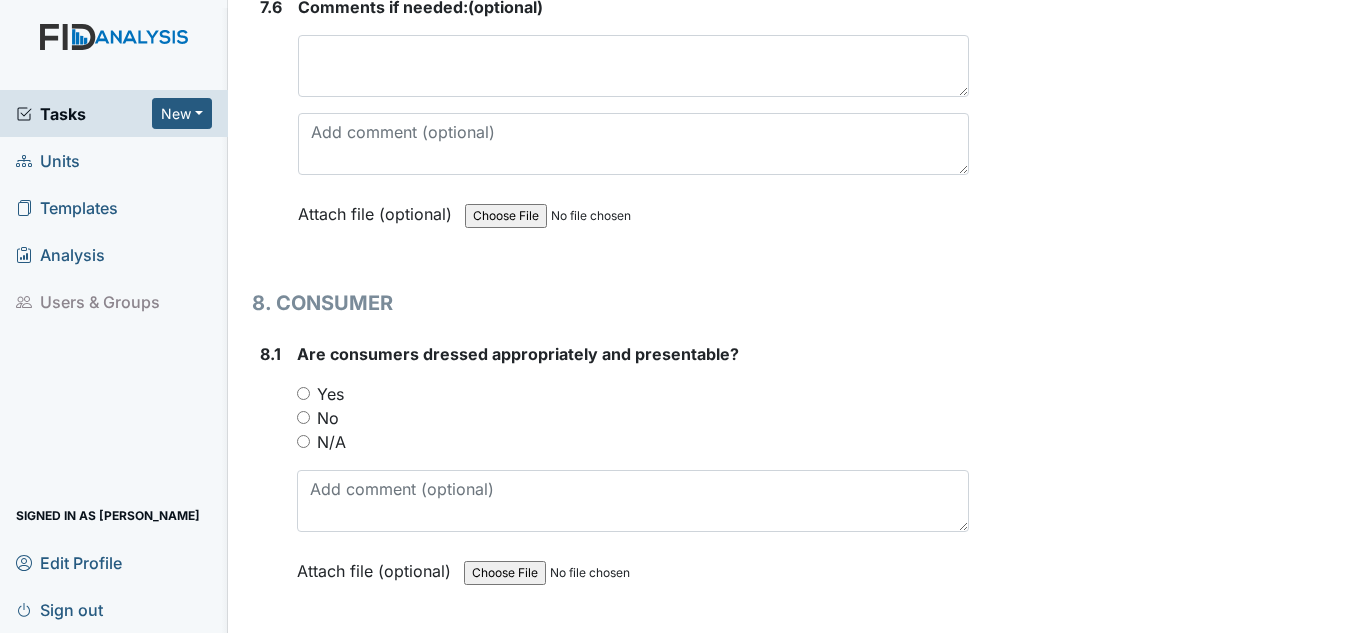 click on "Yes" at bounding box center (330, 394) 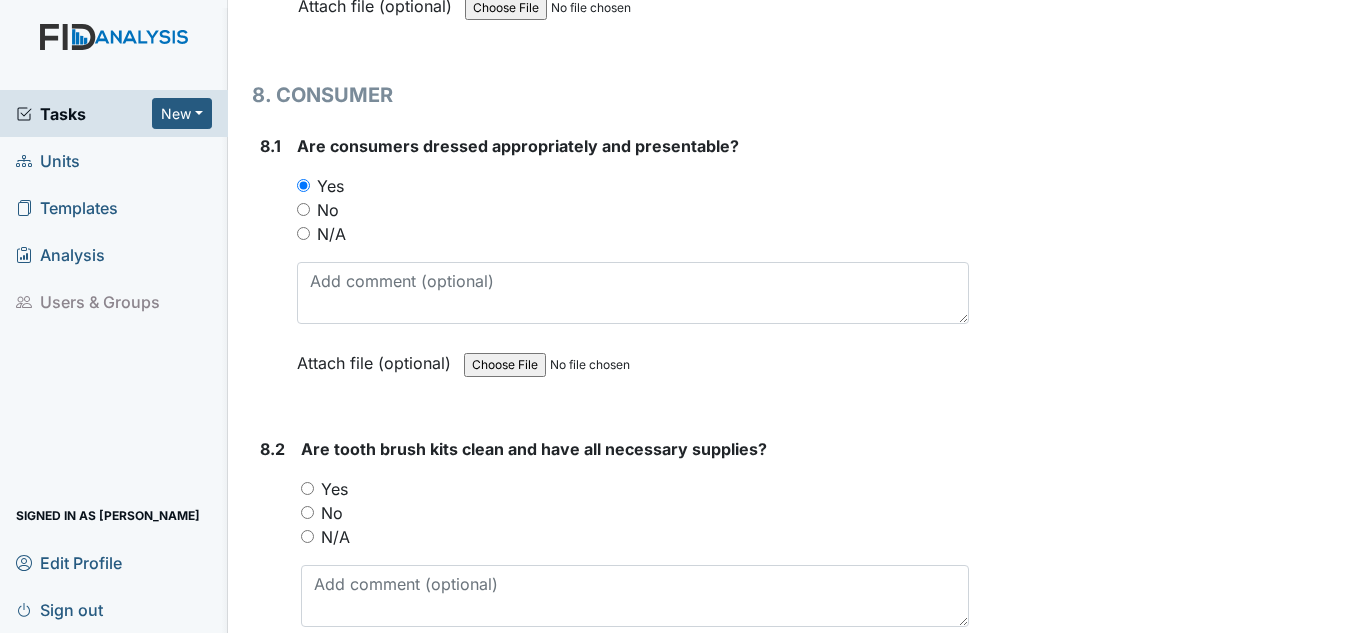 scroll, scrollTop: 19700, scrollLeft: 0, axis: vertical 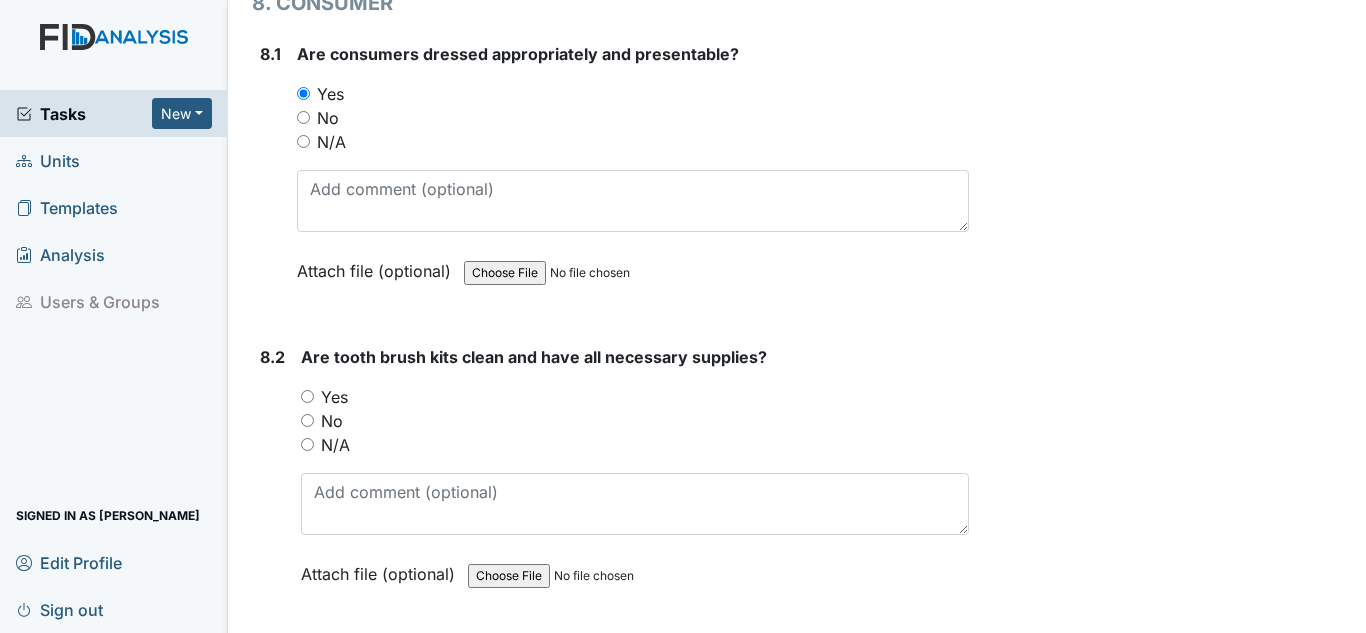 click on "Yes" at bounding box center [334, 397] 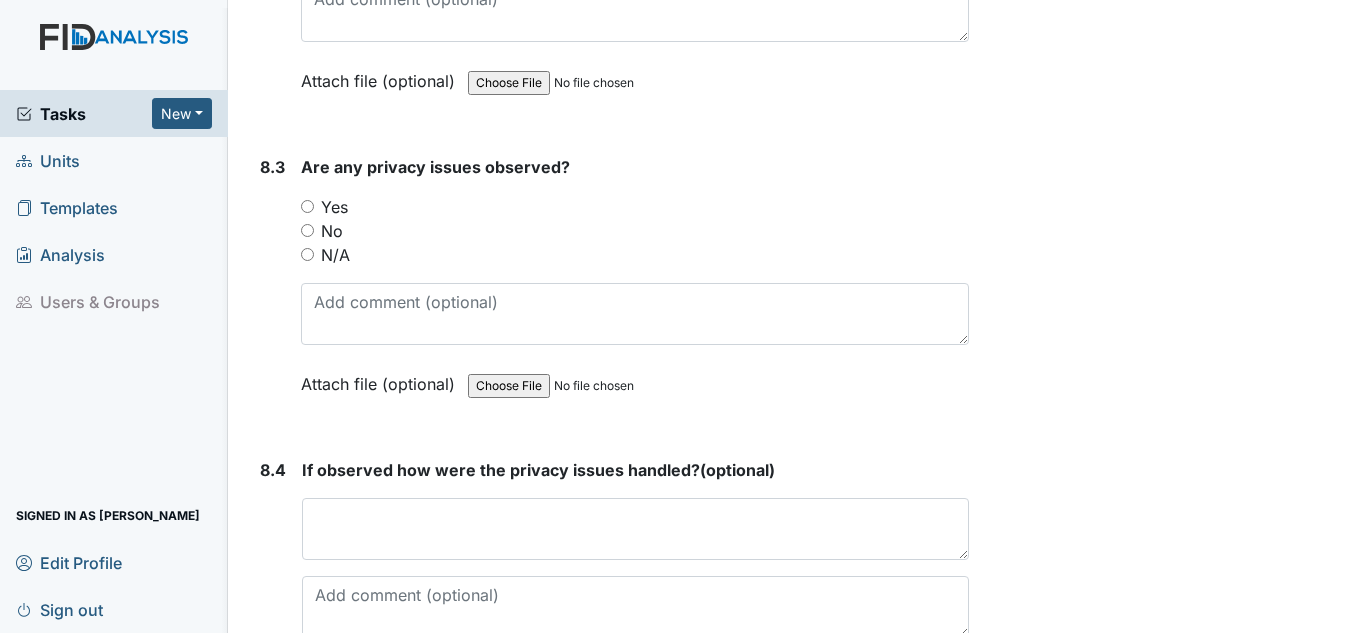 scroll, scrollTop: 20200, scrollLeft: 0, axis: vertical 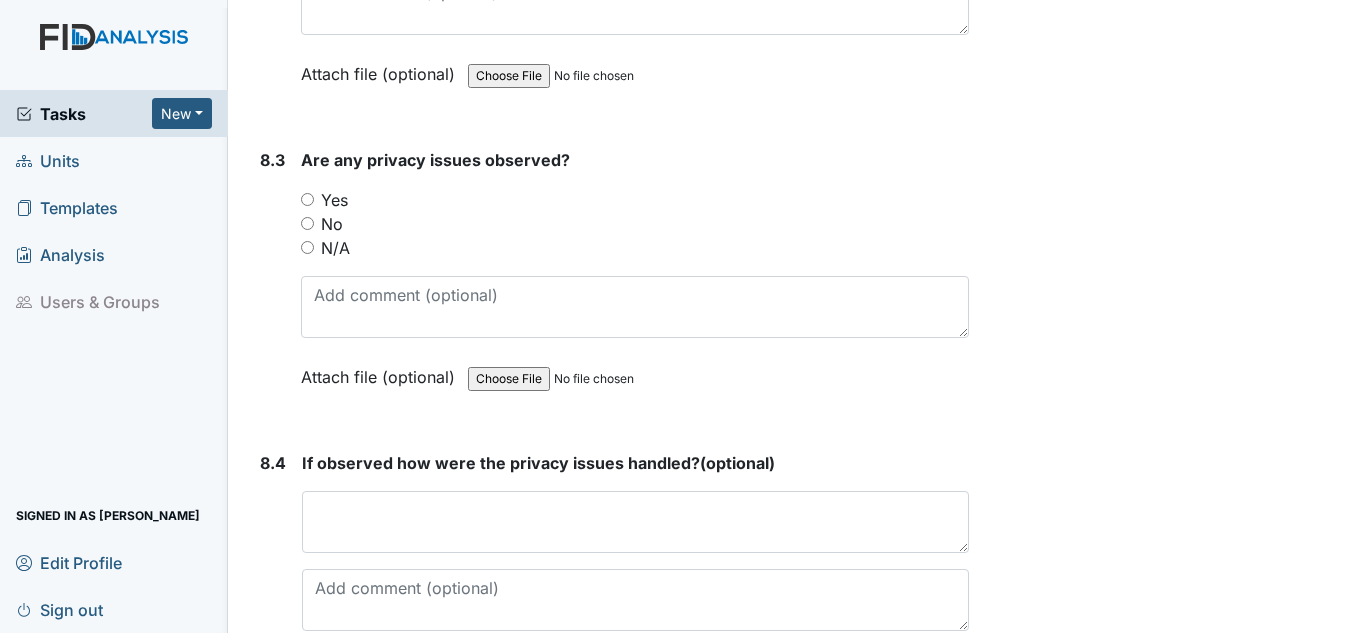 click on "No" at bounding box center [635, 224] 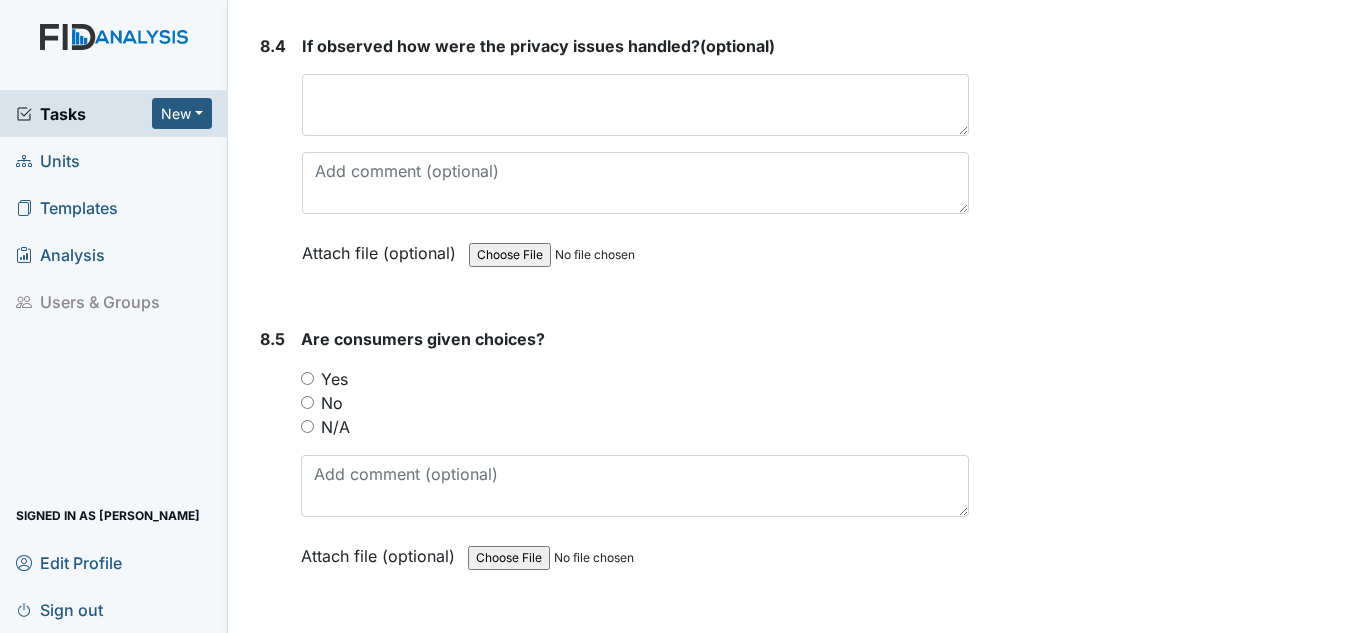 scroll, scrollTop: 20800, scrollLeft: 0, axis: vertical 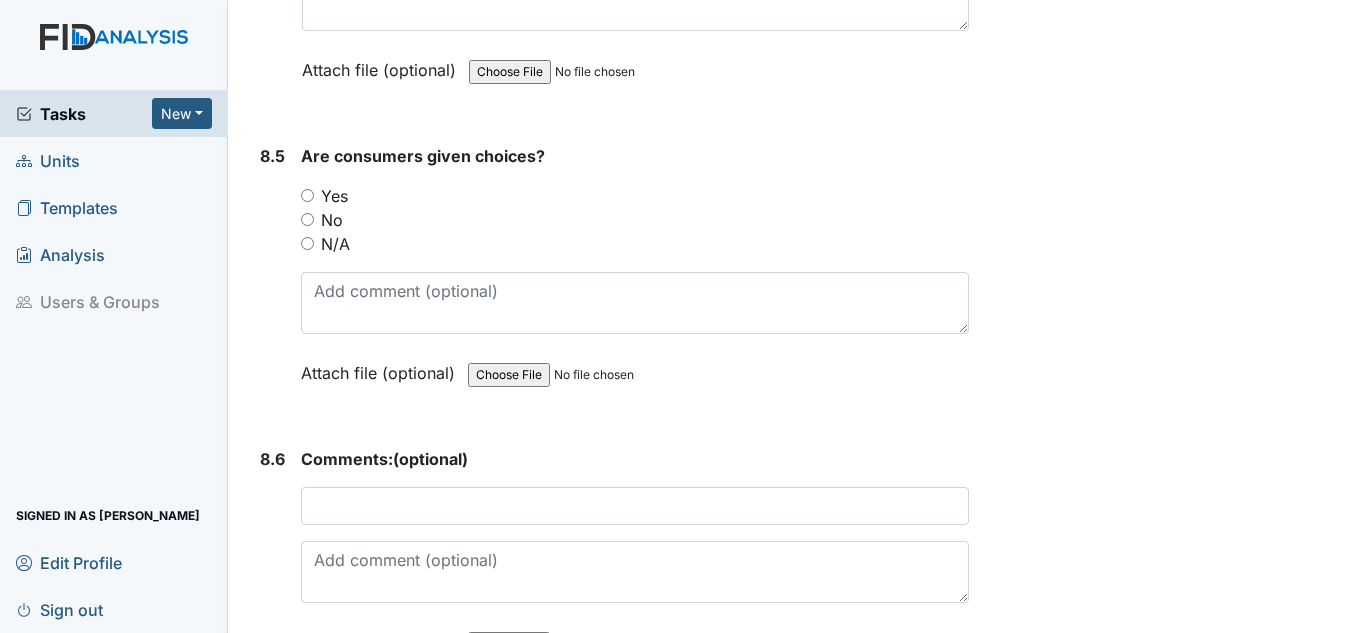 click on "Yes" at bounding box center [334, 196] 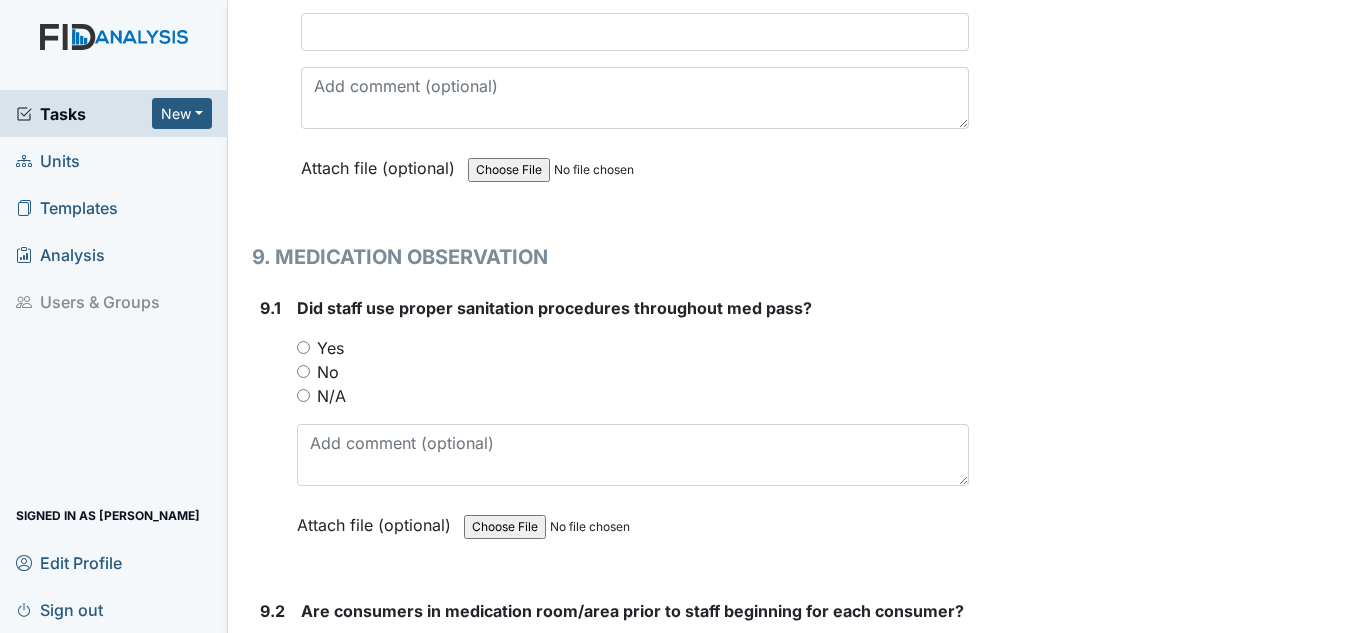 scroll, scrollTop: 21400, scrollLeft: 0, axis: vertical 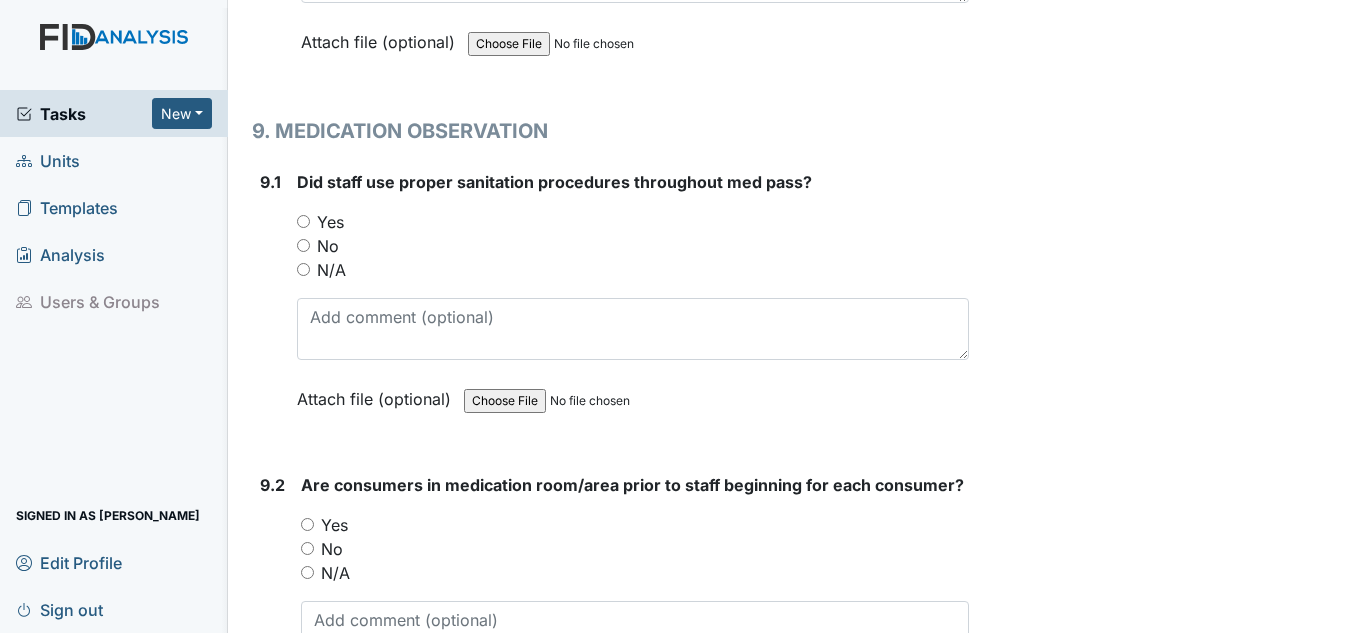 click on "Yes" at bounding box center (330, 222) 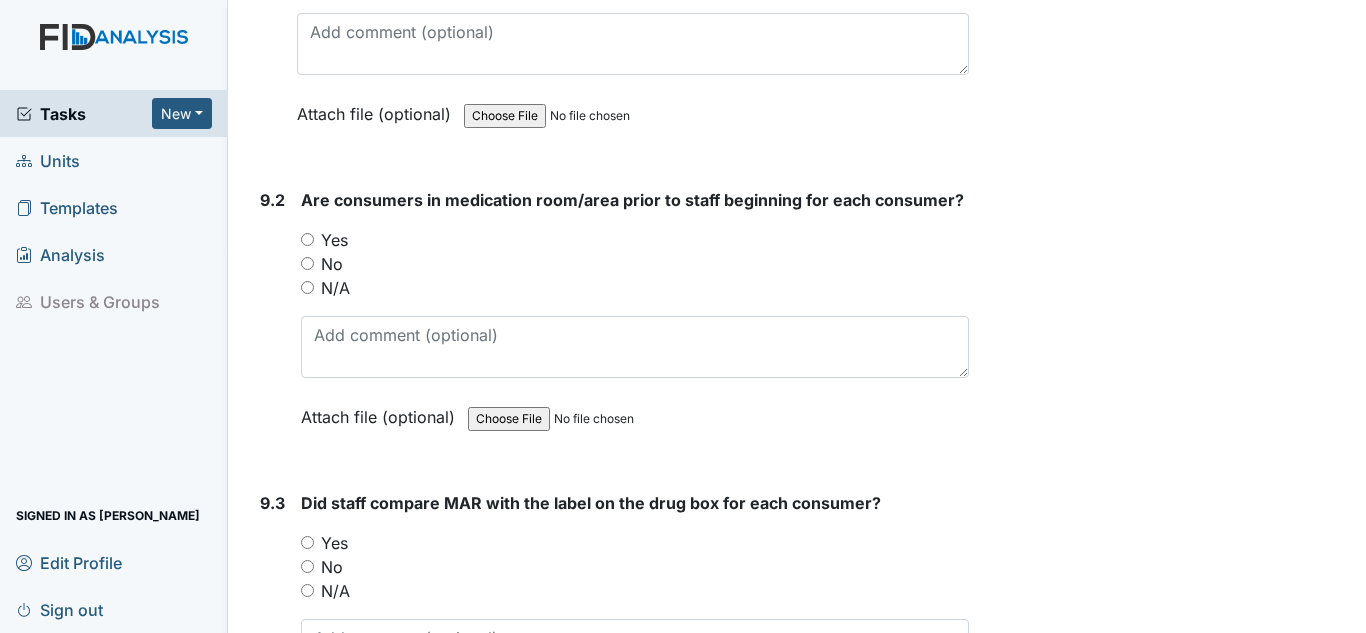 scroll, scrollTop: 21800, scrollLeft: 0, axis: vertical 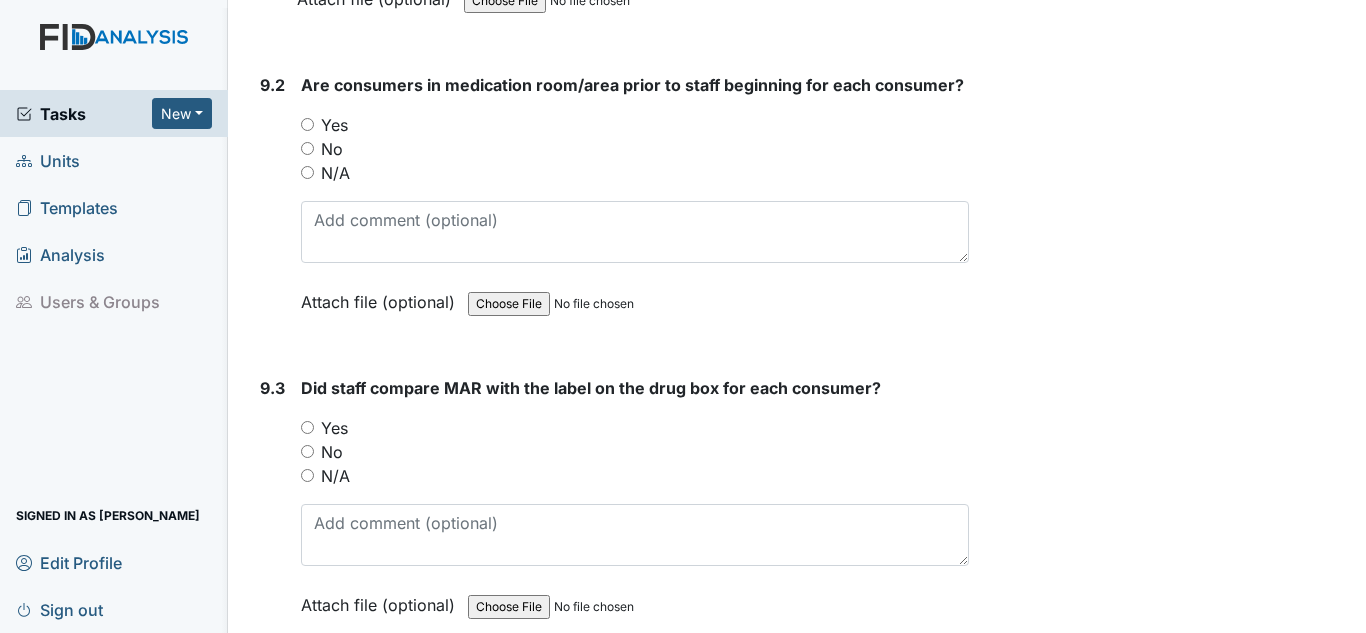click on "Yes" at bounding box center [334, 125] 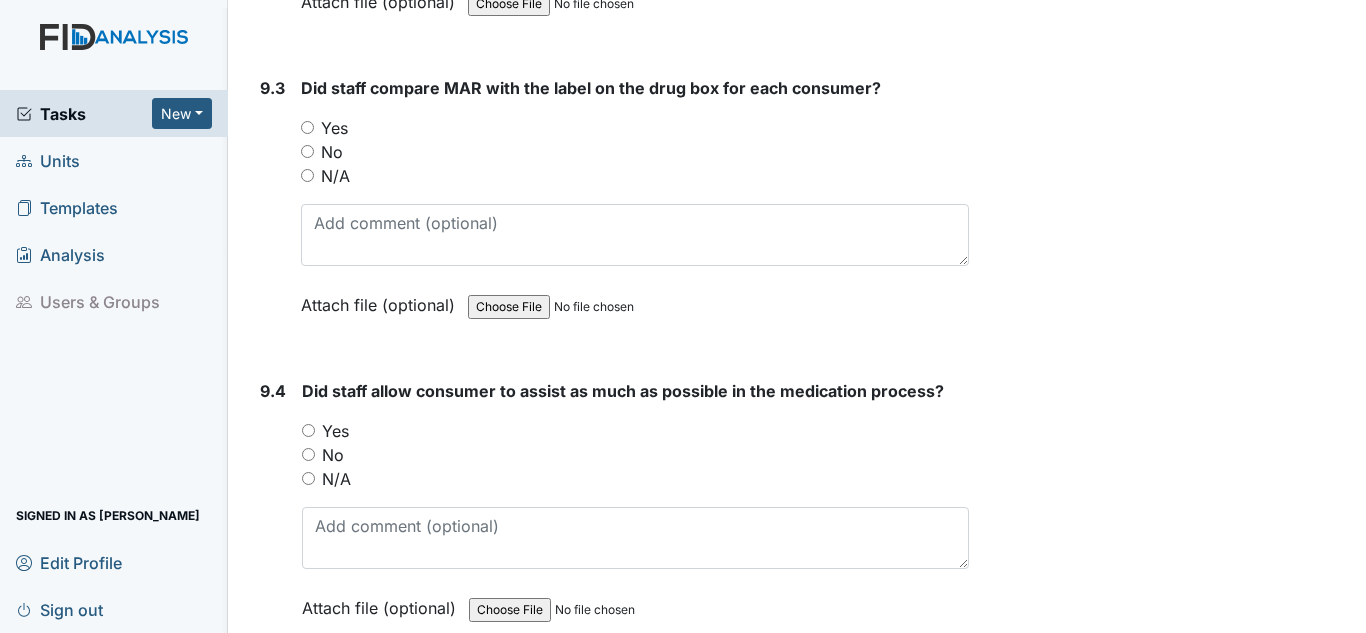 scroll, scrollTop: 22000, scrollLeft: 0, axis: vertical 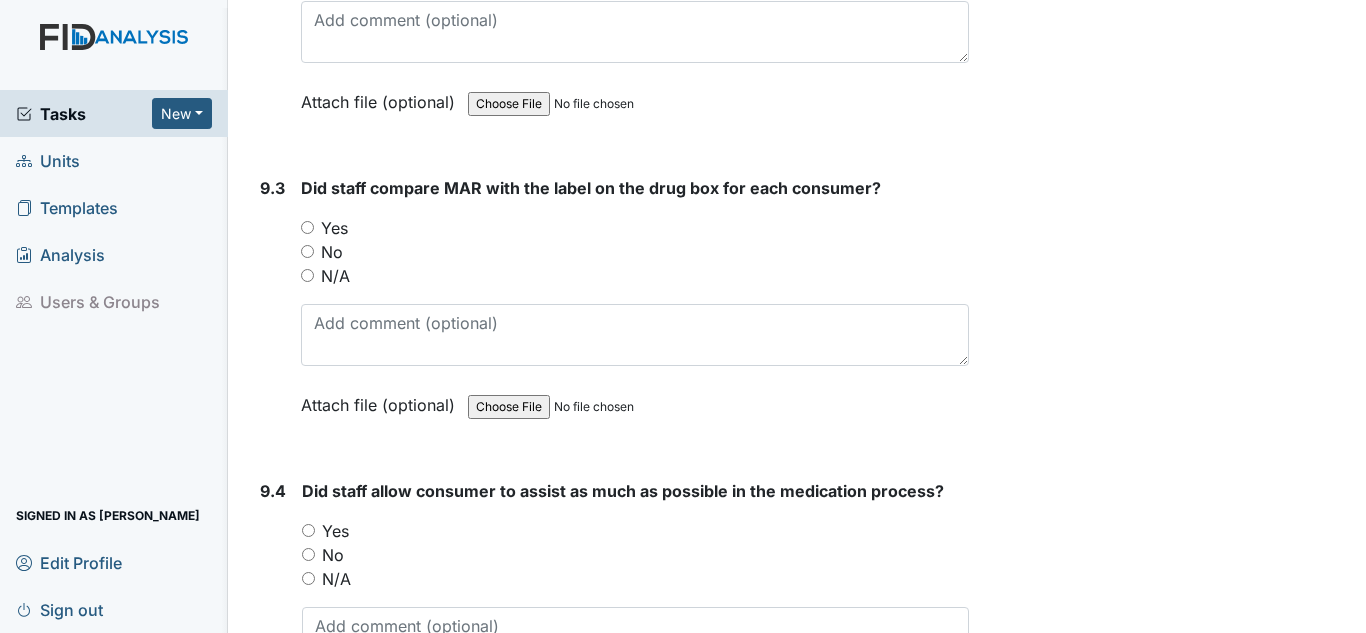 click on "Yes" at bounding box center [334, 228] 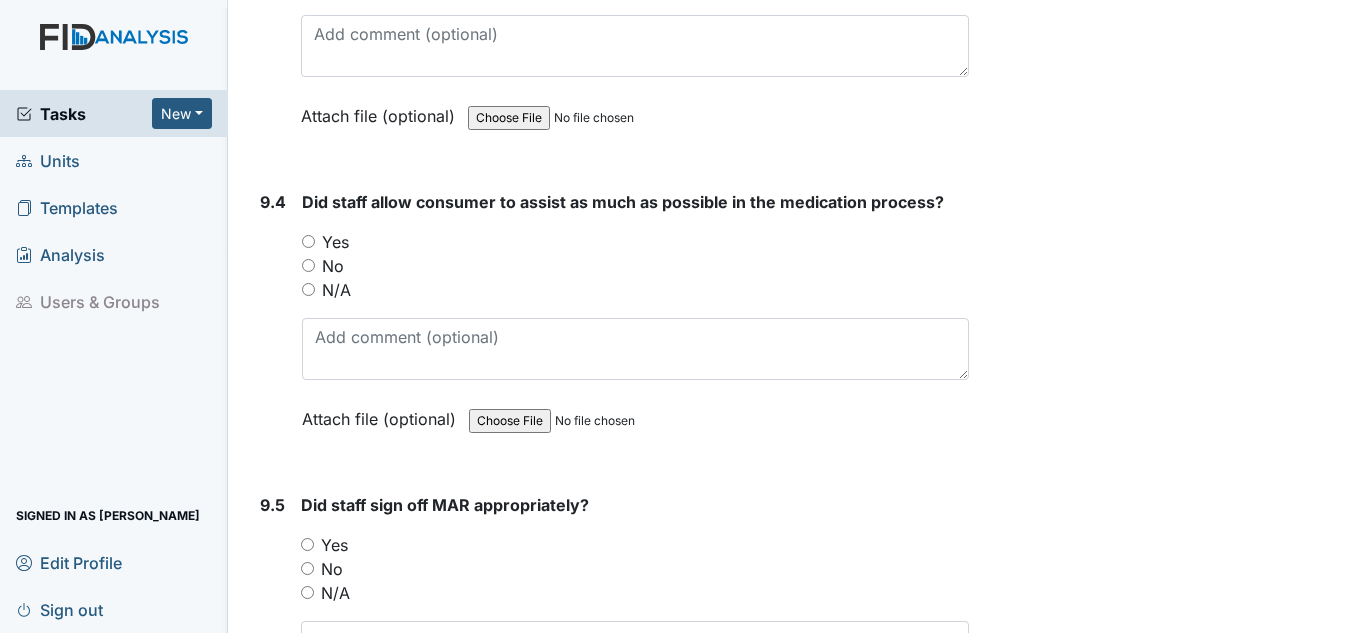 scroll, scrollTop: 22300, scrollLeft: 0, axis: vertical 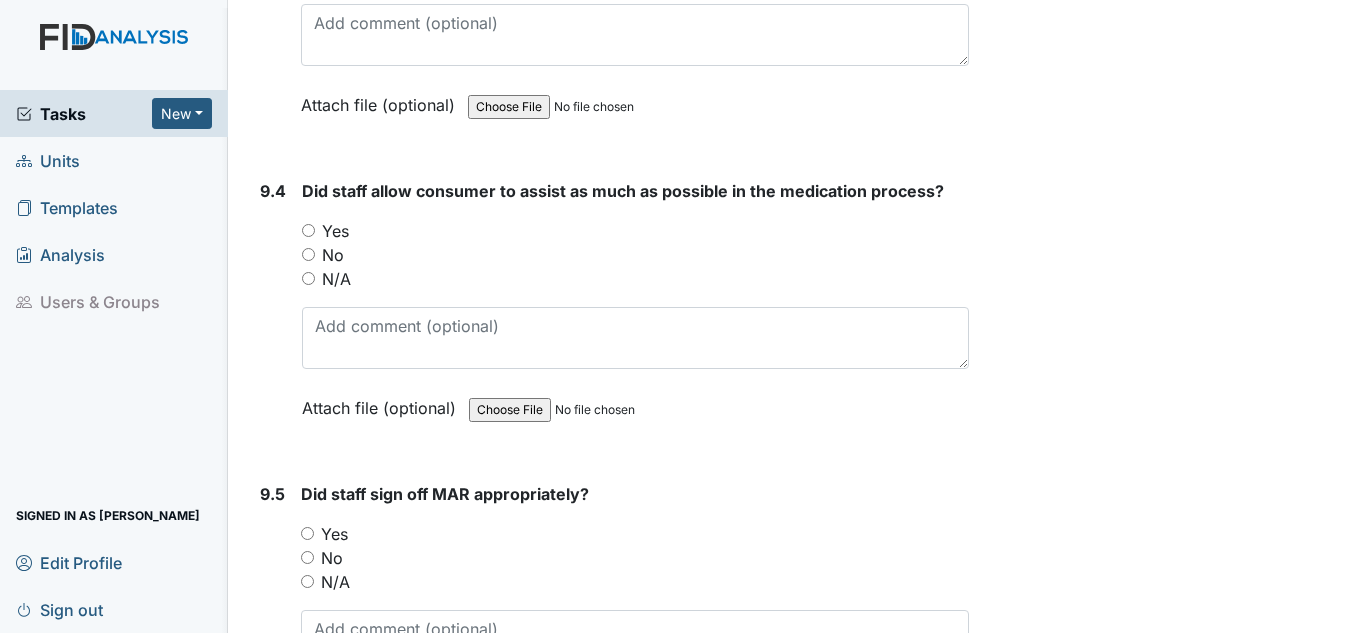 click on "Yes" at bounding box center (335, 231) 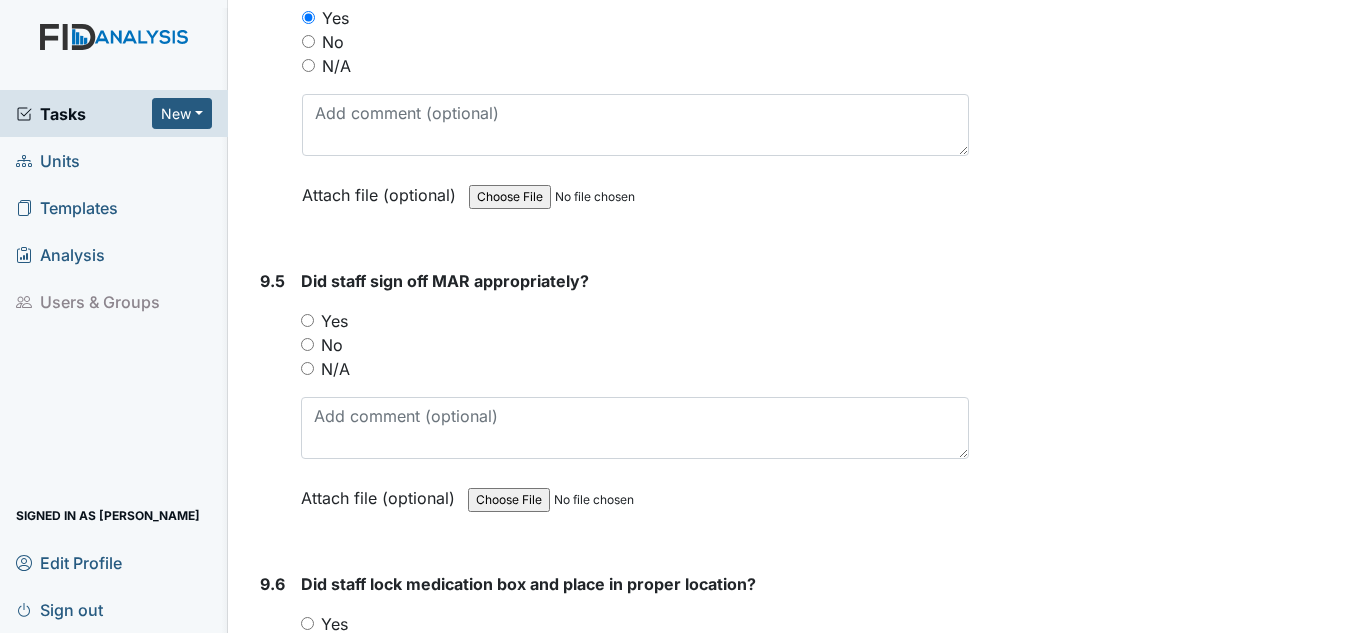 scroll, scrollTop: 22600, scrollLeft: 0, axis: vertical 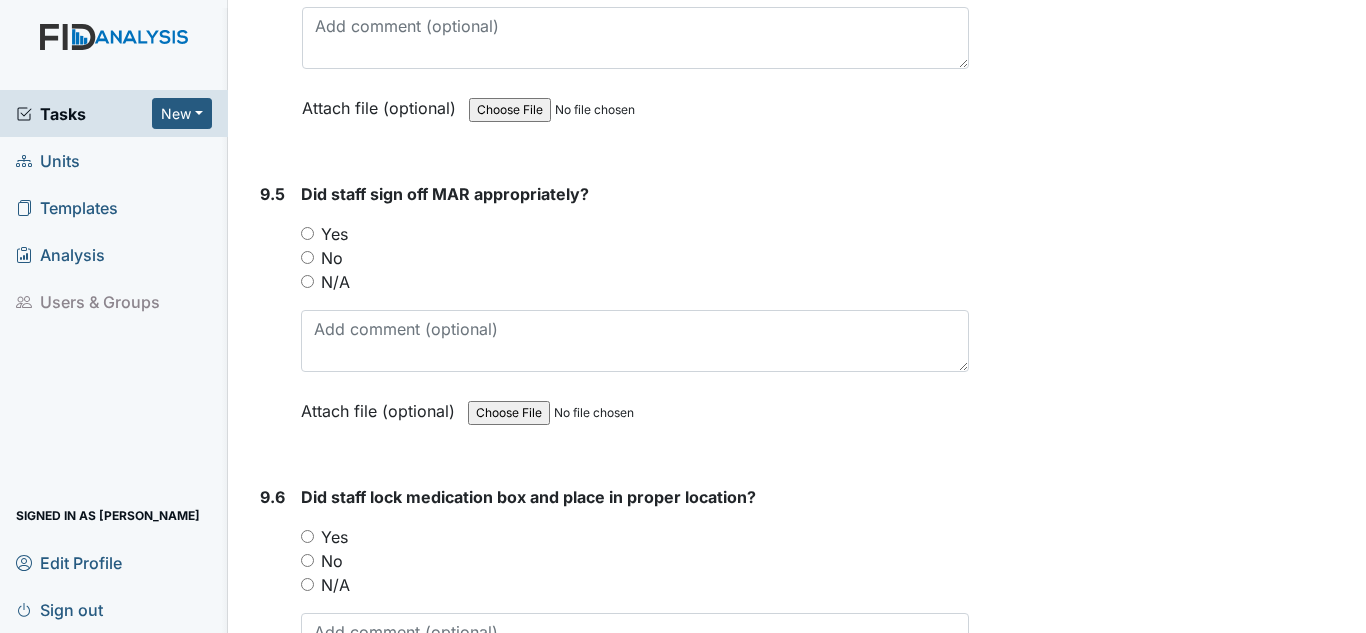click on "Yes" at bounding box center [334, 234] 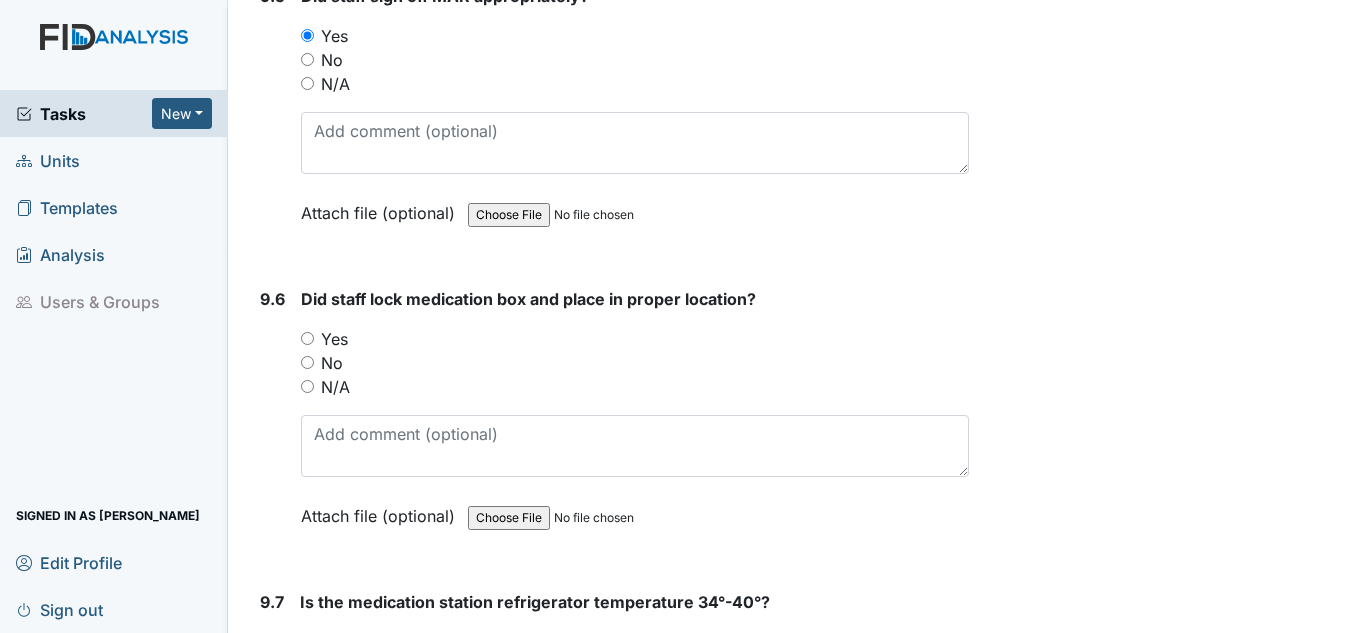 scroll, scrollTop: 22800, scrollLeft: 0, axis: vertical 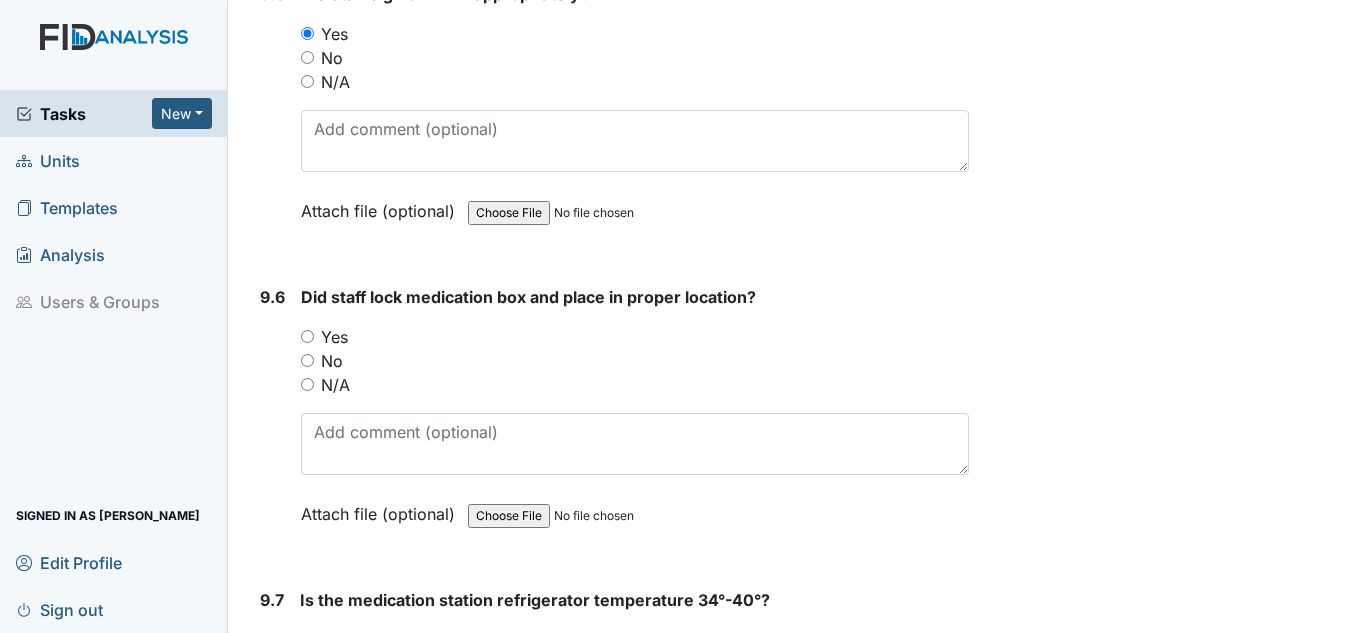 click on "Yes" at bounding box center (334, 337) 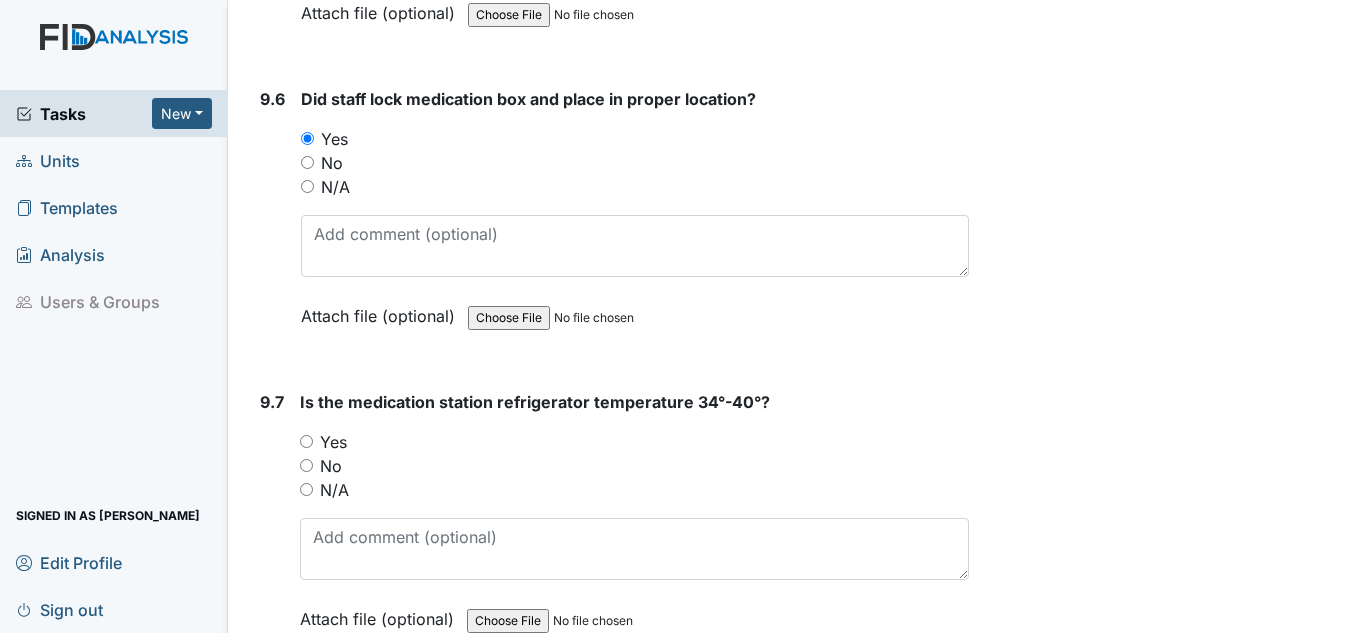 scroll, scrollTop: 23000, scrollLeft: 0, axis: vertical 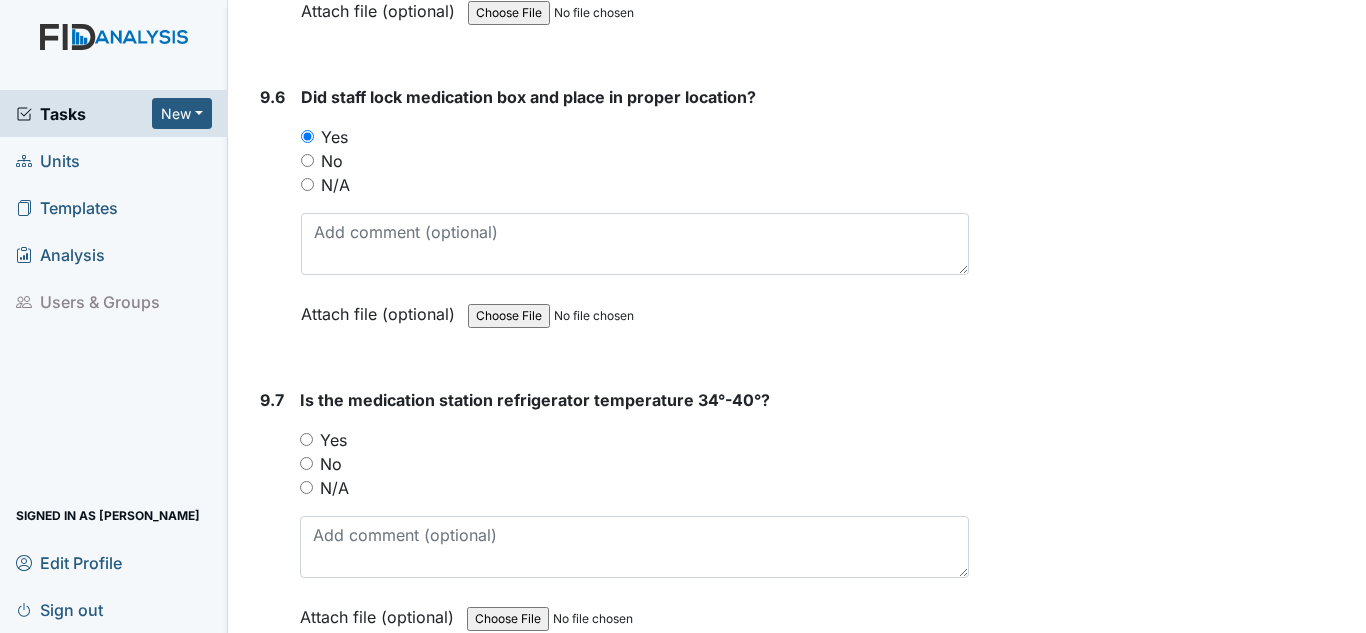 click on "Yes" at bounding box center (333, 440) 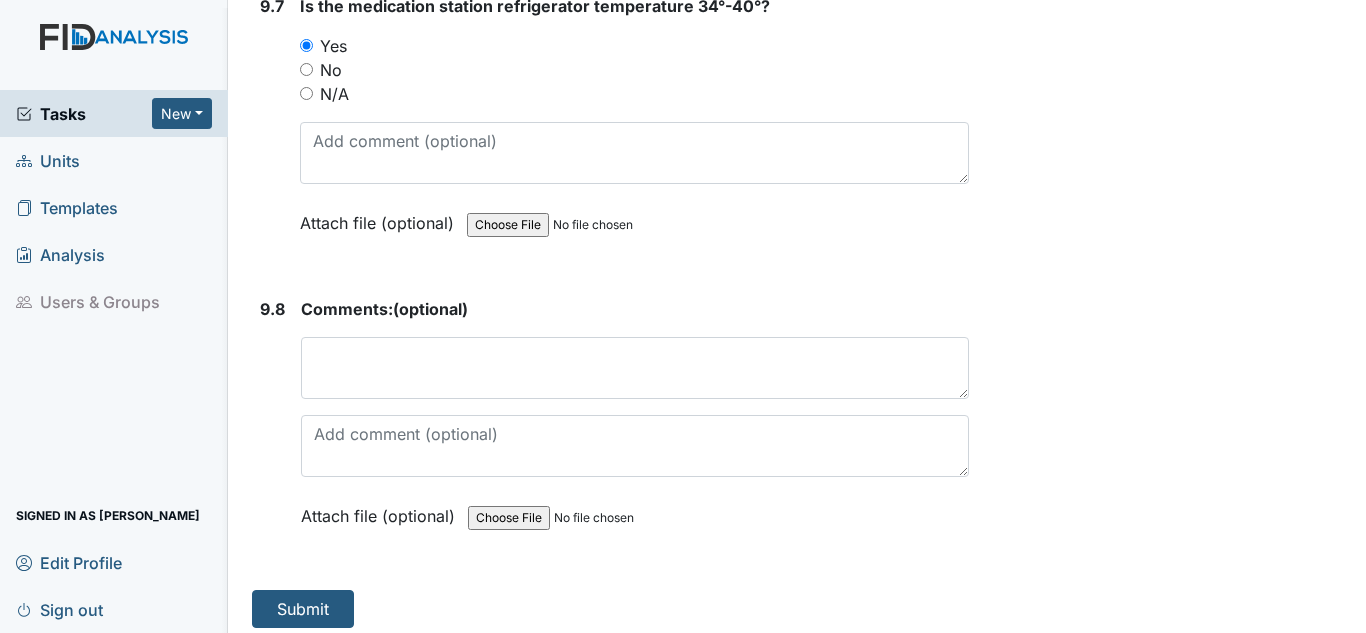 scroll, scrollTop: 23405, scrollLeft: 0, axis: vertical 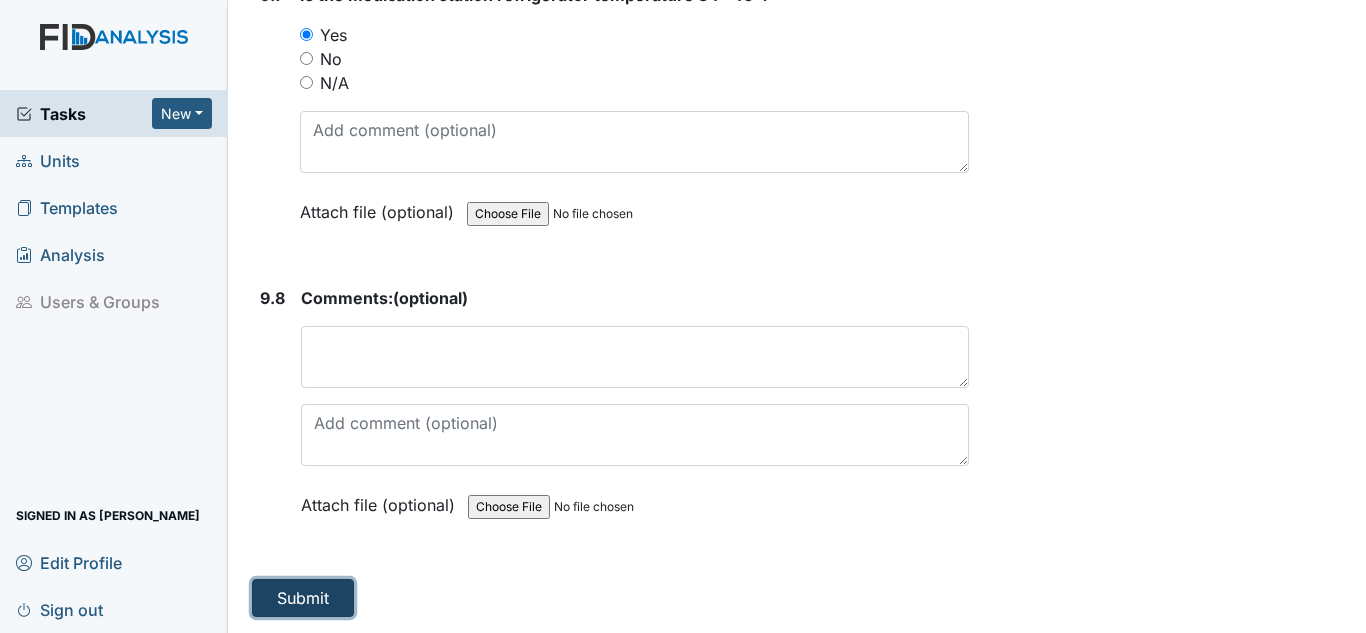 click on "Submit" at bounding box center [303, 598] 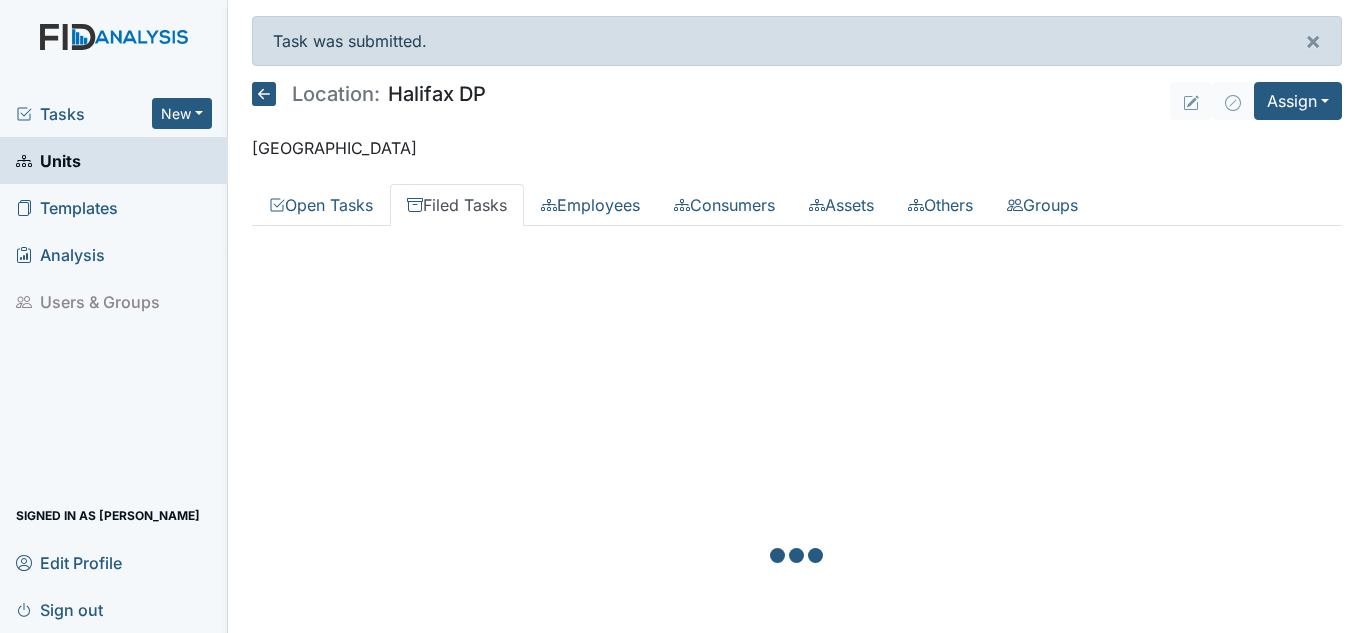 scroll, scrollTop: 0, scrollLeft: 0, axis: both 